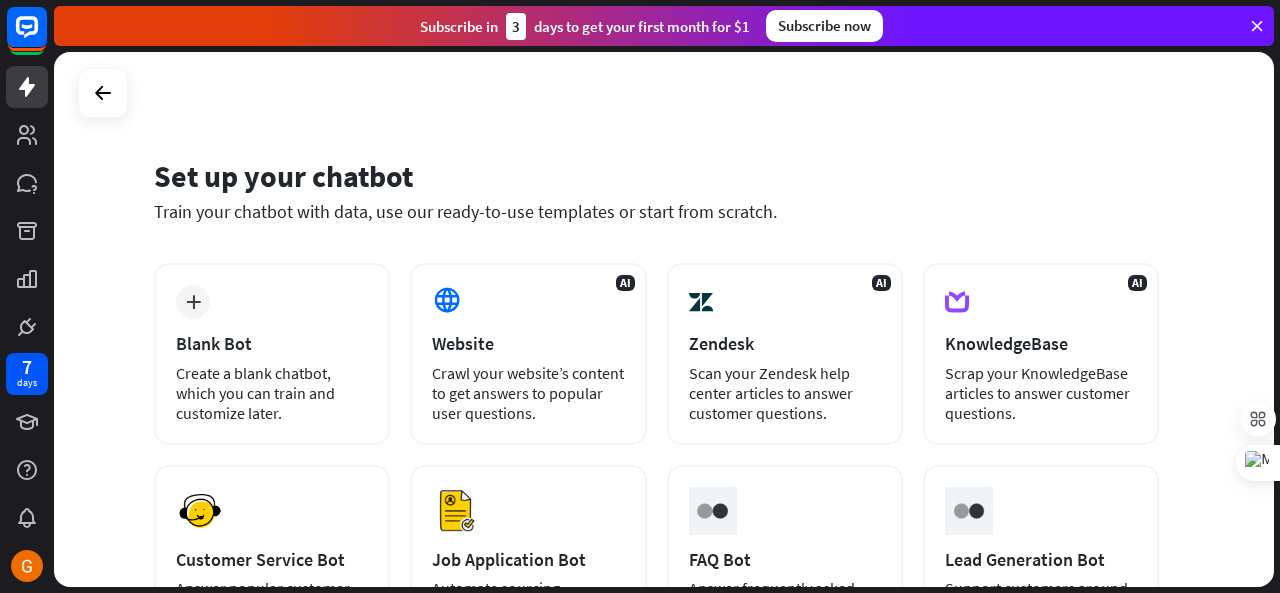 scroll, scrollTop: 0, scrollLeft: 0, axis: both 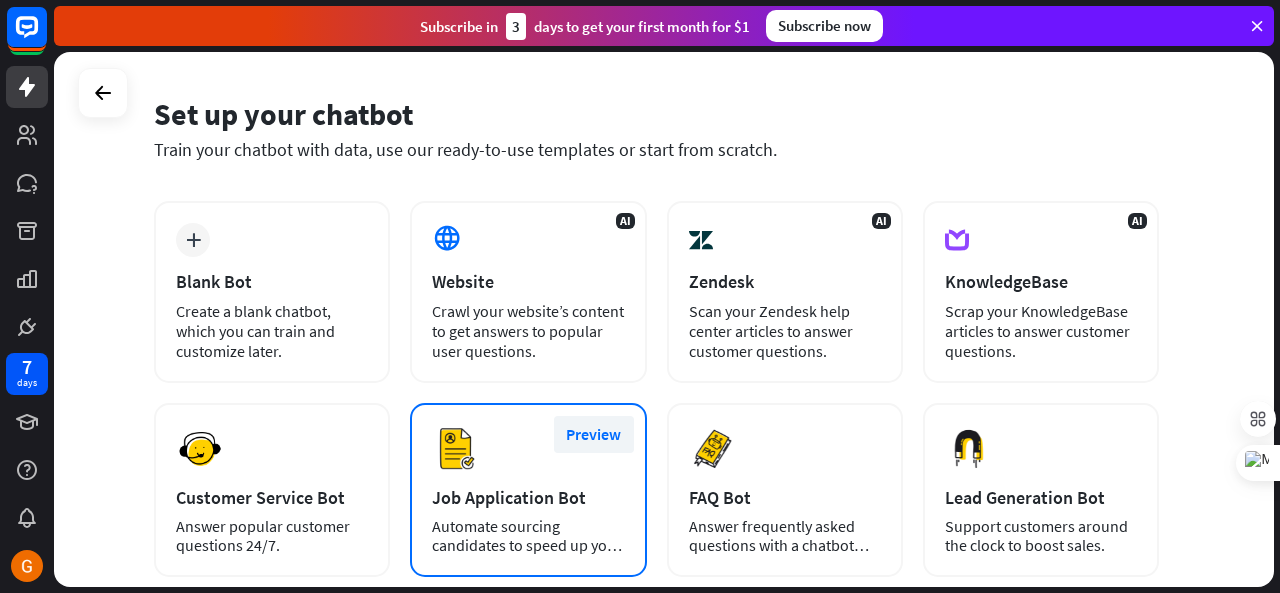 click on "Preview" at bounding box center (594, 434) 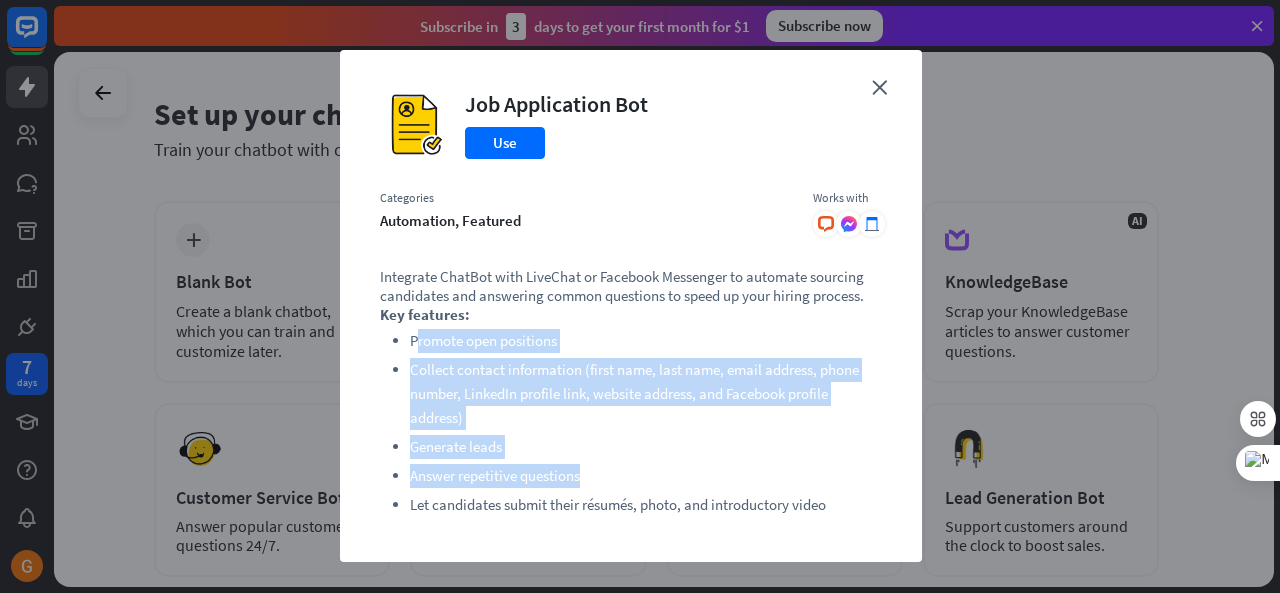 drag, startPoint x: 412, startPoint y: 339, endPoint x: 801, endPoint y: 485, distance: 415.4961 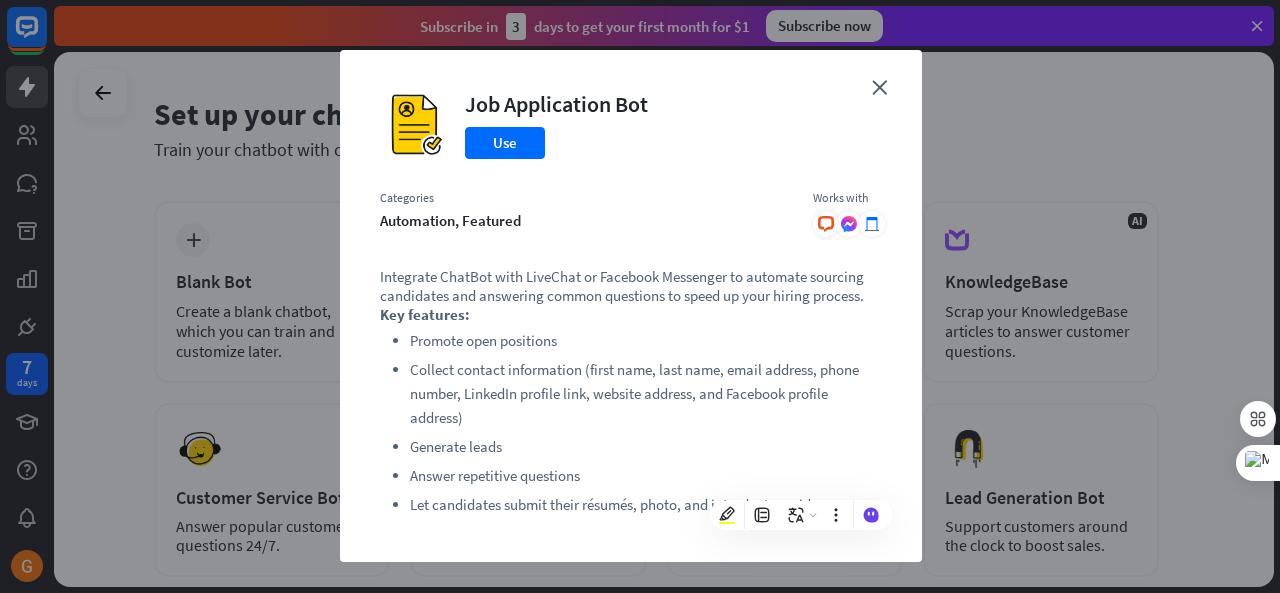 click on "Key features:" at bounding box center [631, 314] 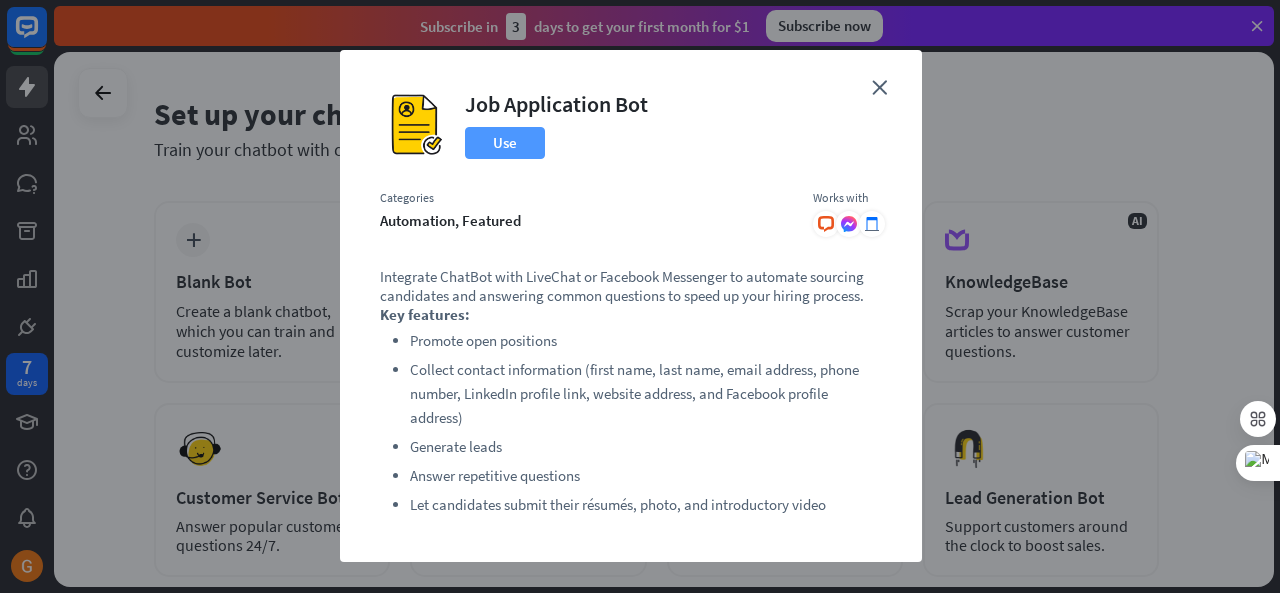 click on "Use" at bounding box center (505, 143) 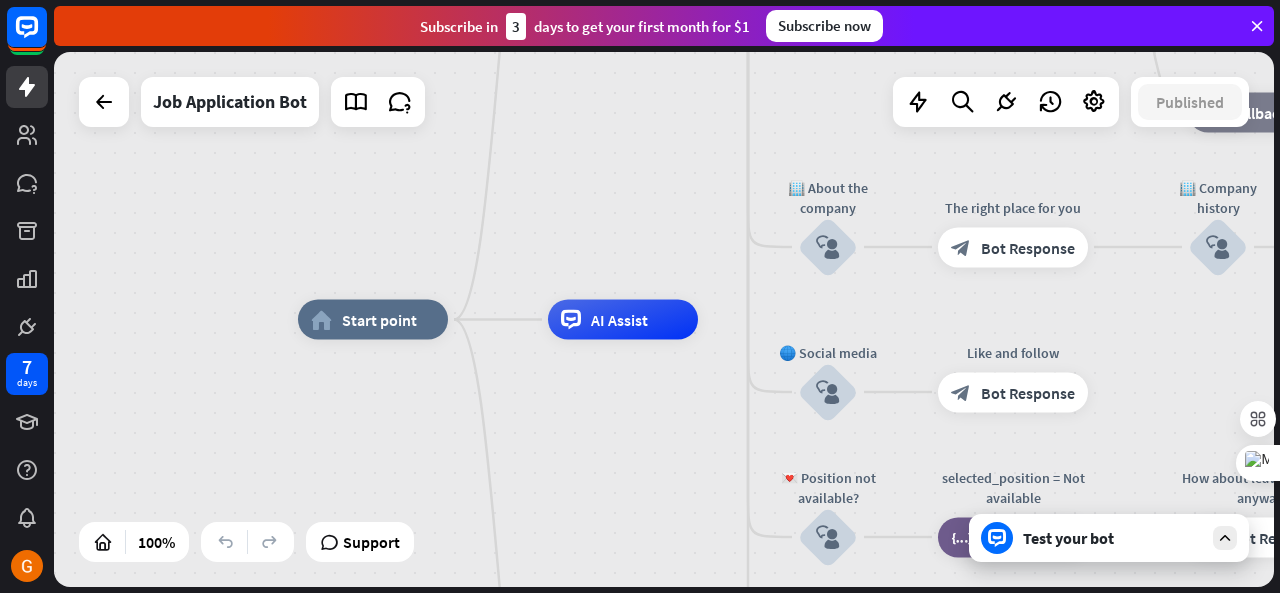 click on "Test your bot" at bounding box center (1113, 538) 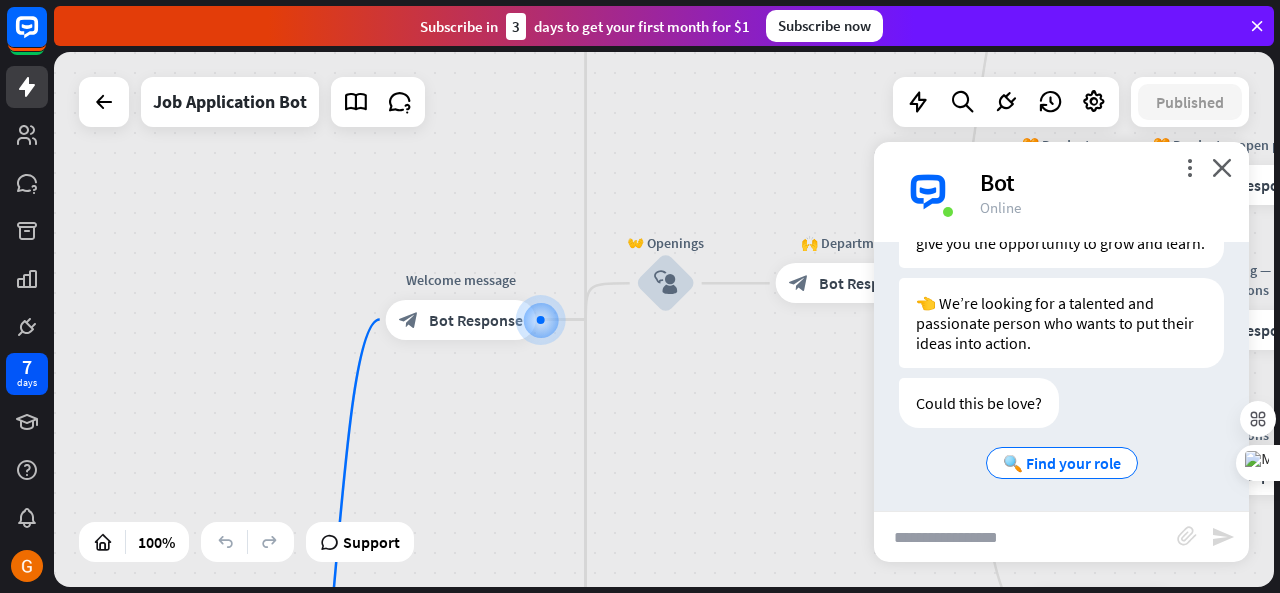 scroll, scrollTop: 386, scrollLeft: 0, axis: vertical 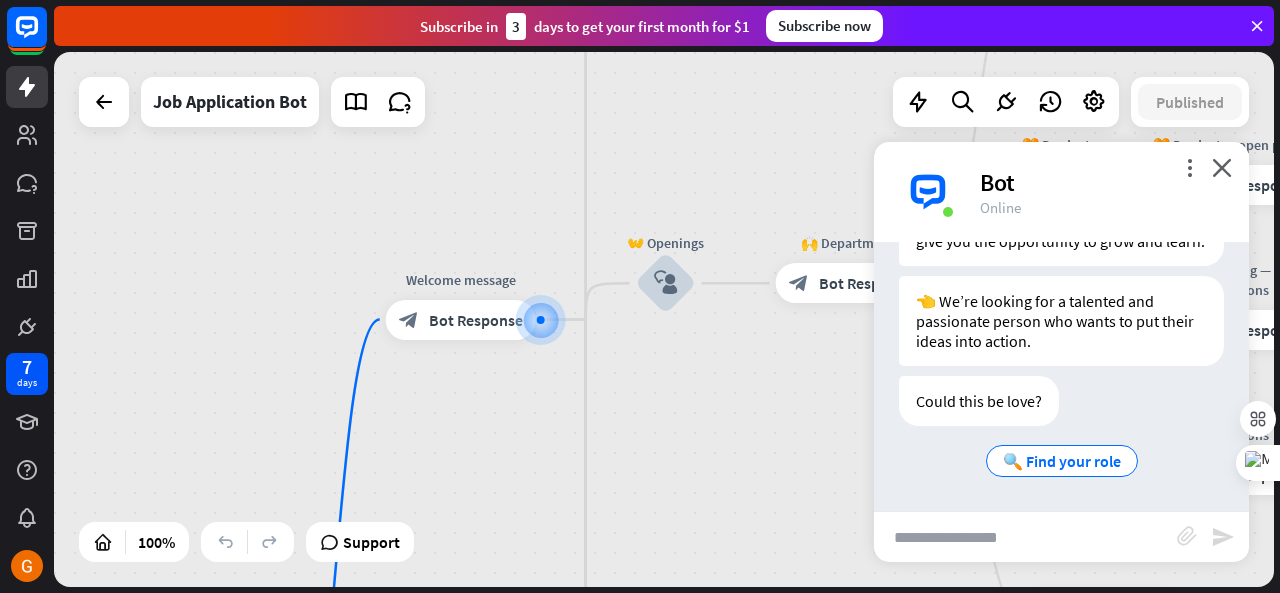 click at bounding box center [1025, 537] 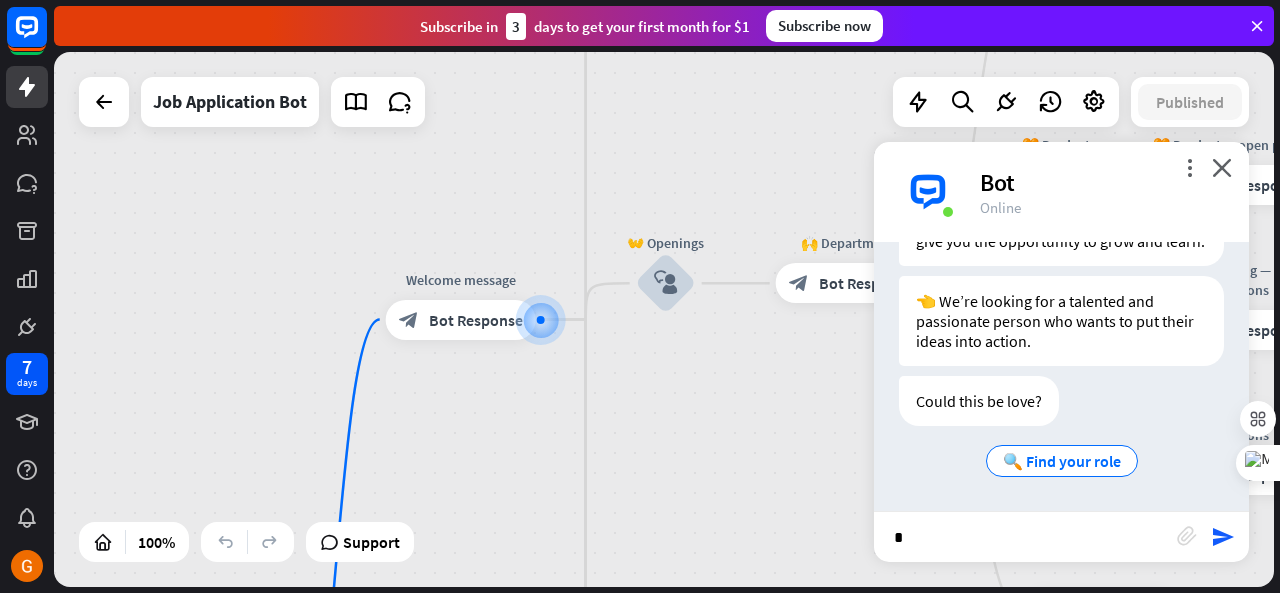 type on "**" 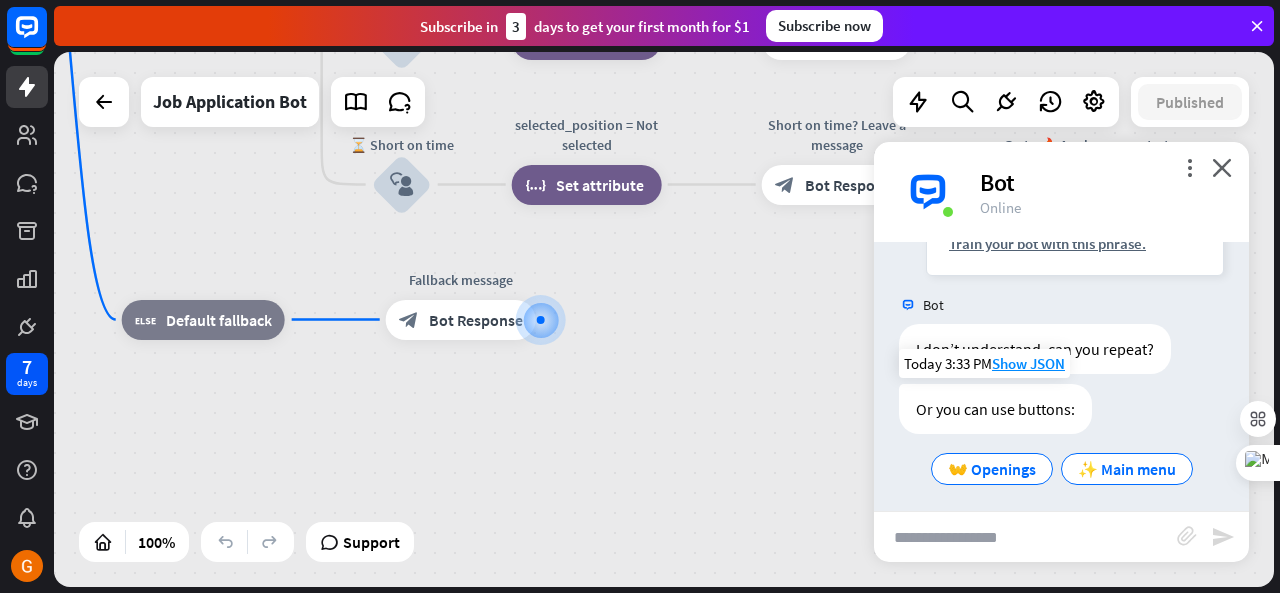 scroll, scrollTop: 746, scrollLeft: 0, axis: vertical 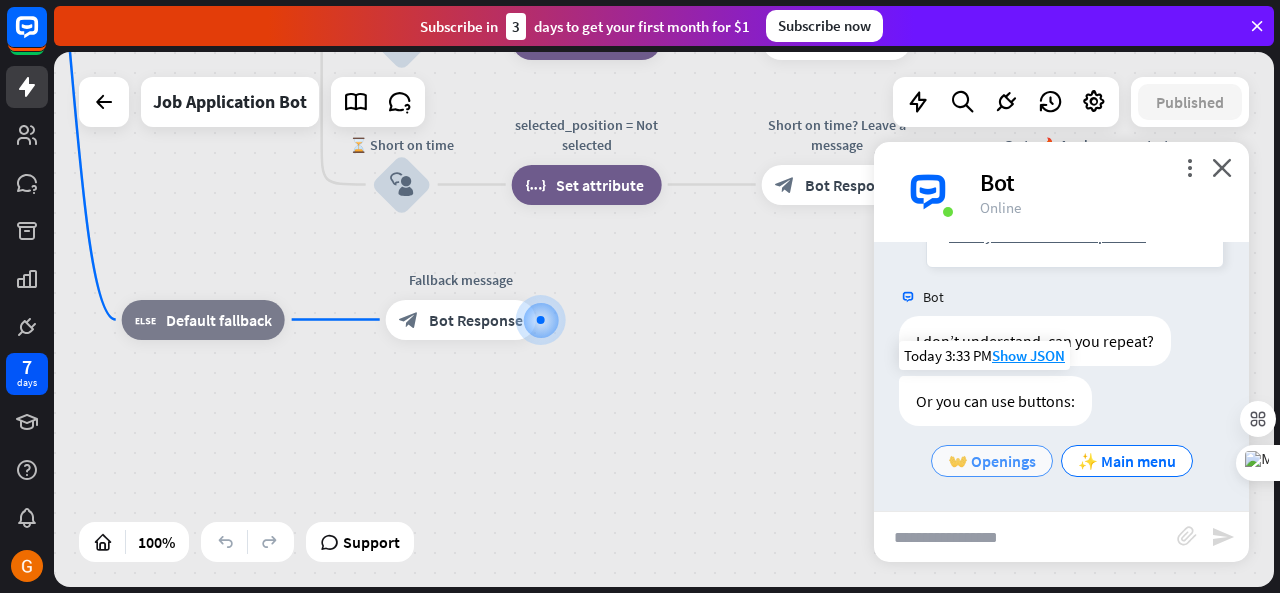 click on "👐 Openings" at bounding box center [992, 461] 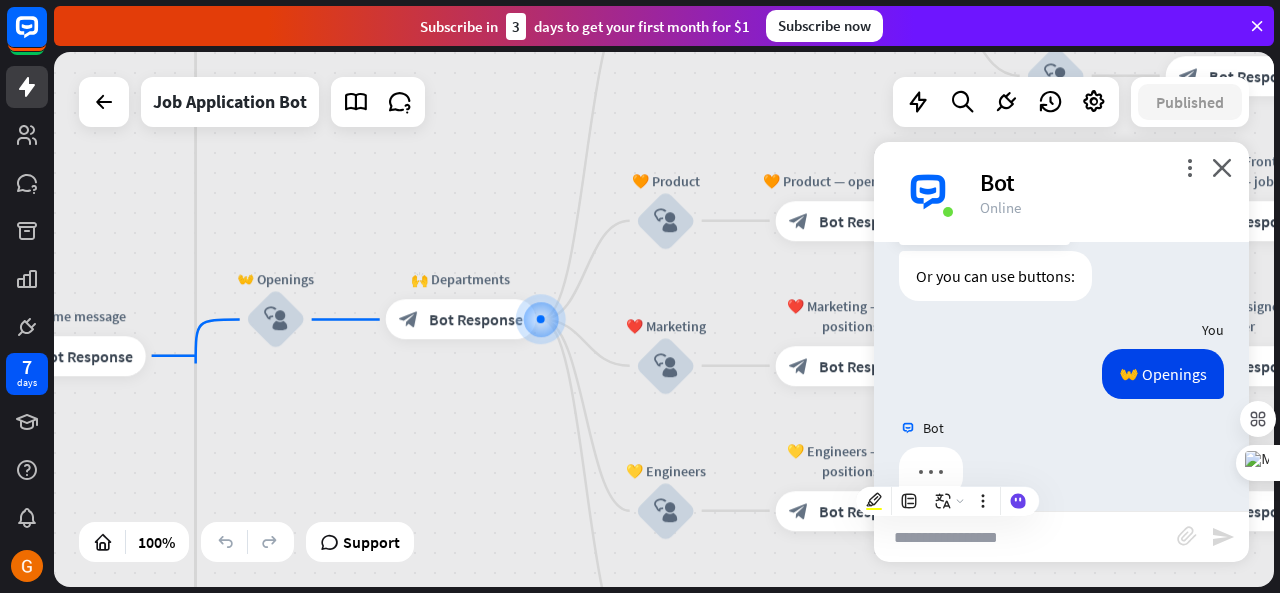 scroll, scrollTop: 886, scrollLeft: 0, axis: vertical 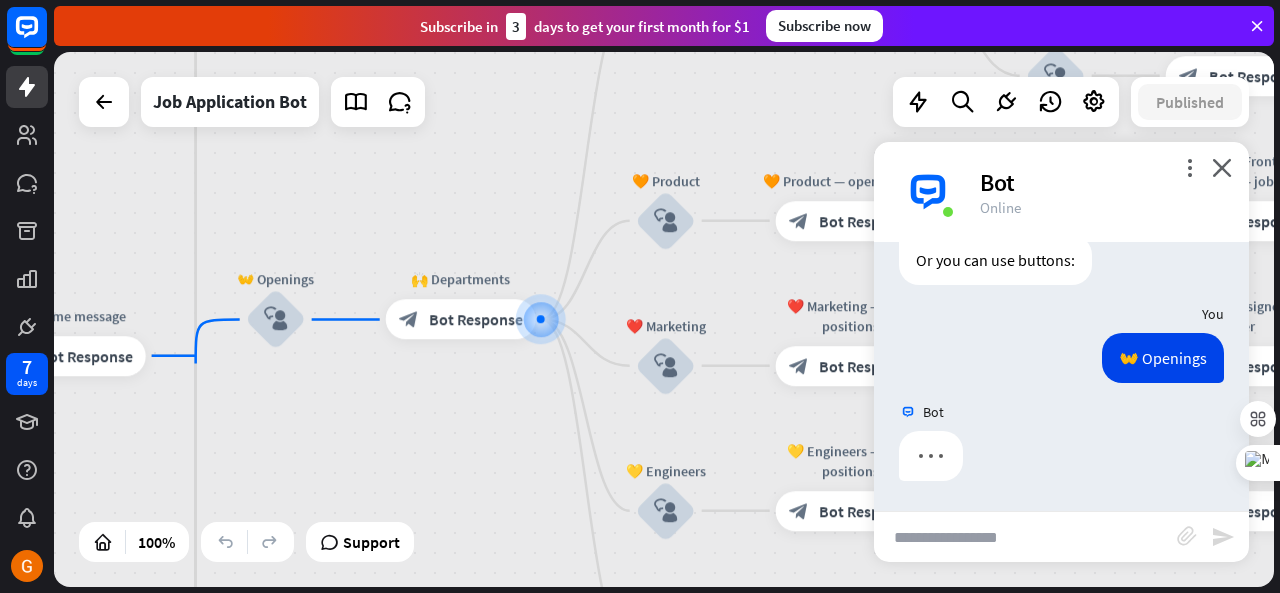 click on "You" at bounding box center (1061, 314) 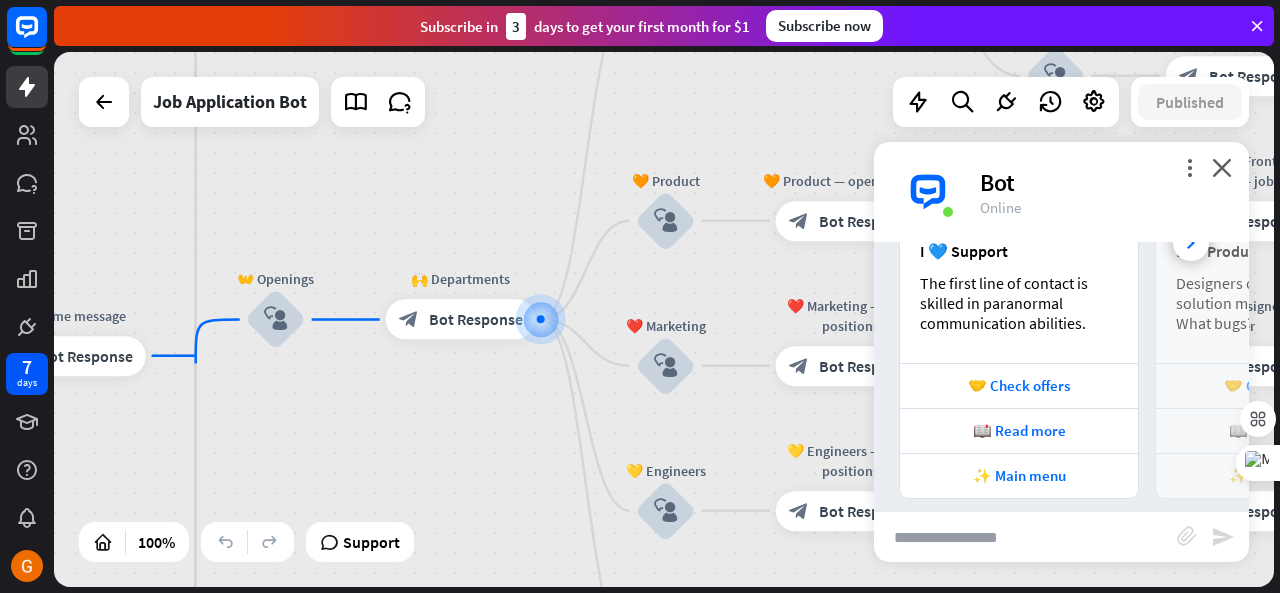 scroll, scrollTop: 1337, scrollLeft: 0, axis: vertical 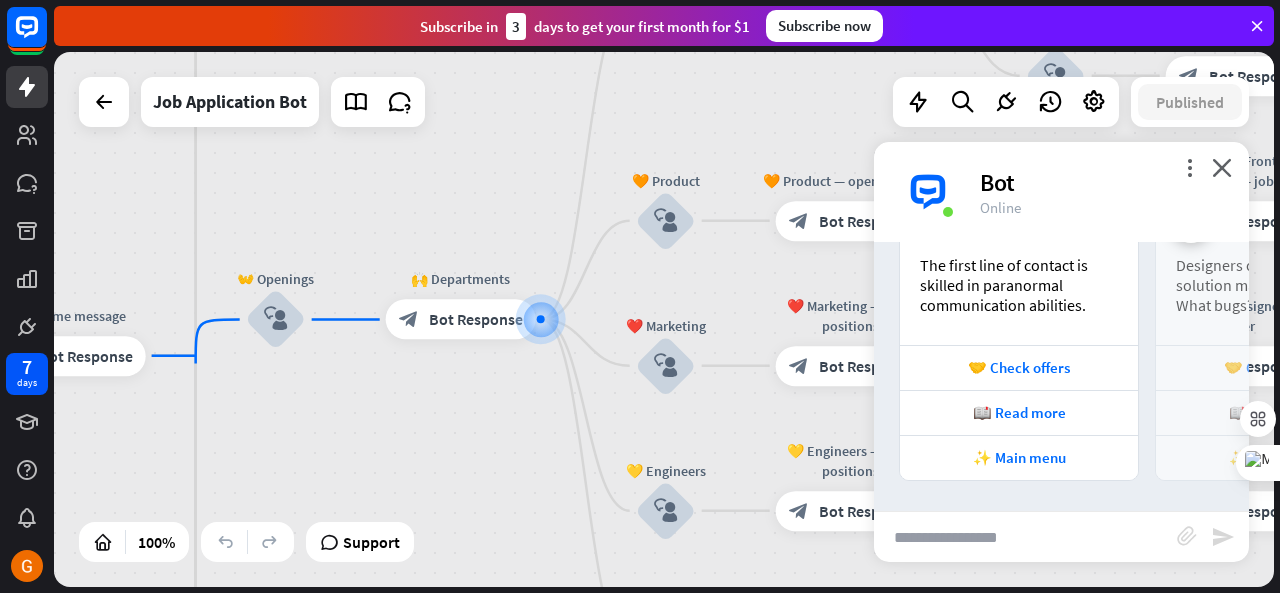 click at bounding box center (1025, 537) 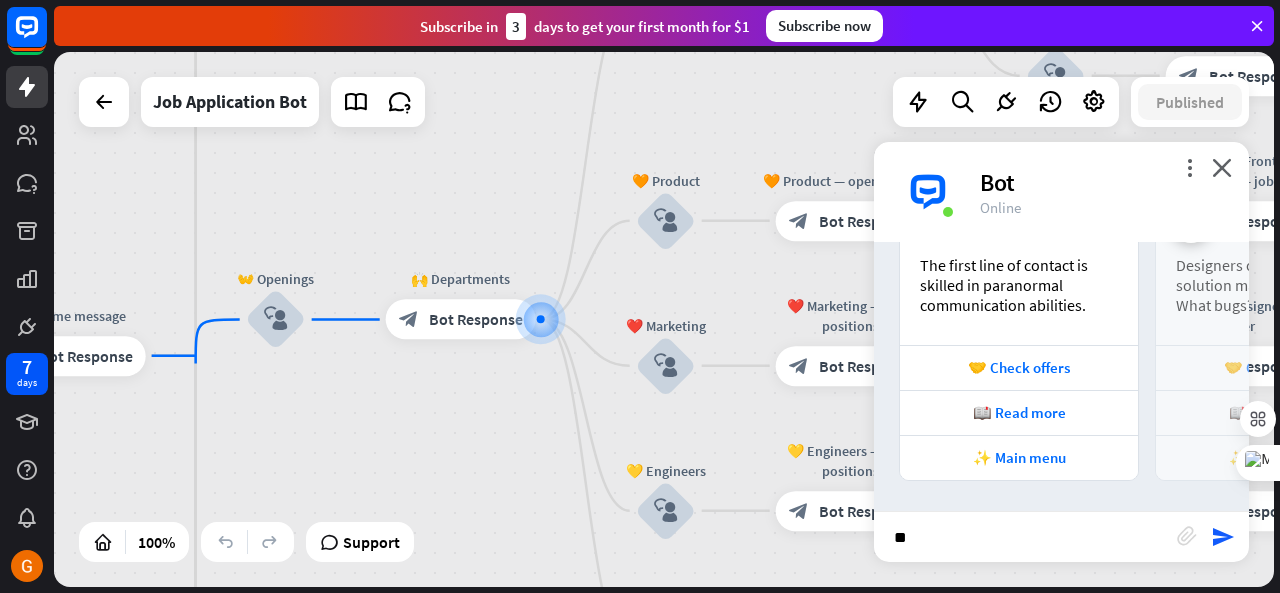 type on "*" 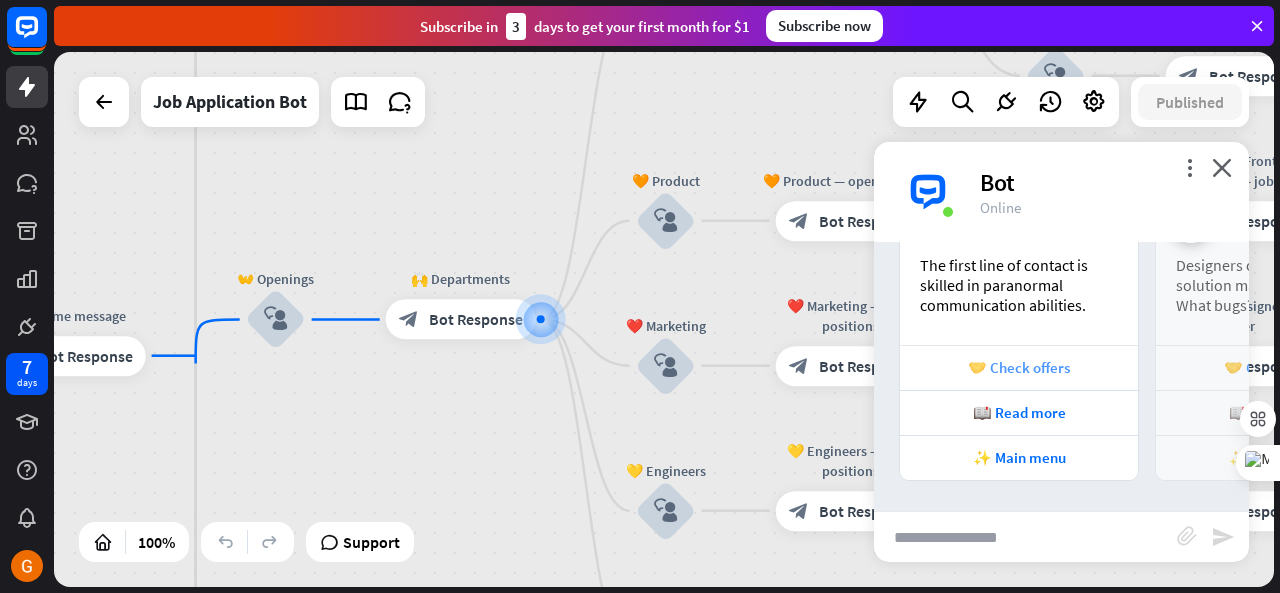 click on "🤝 Check offers" at bounding box center (1019, 367) 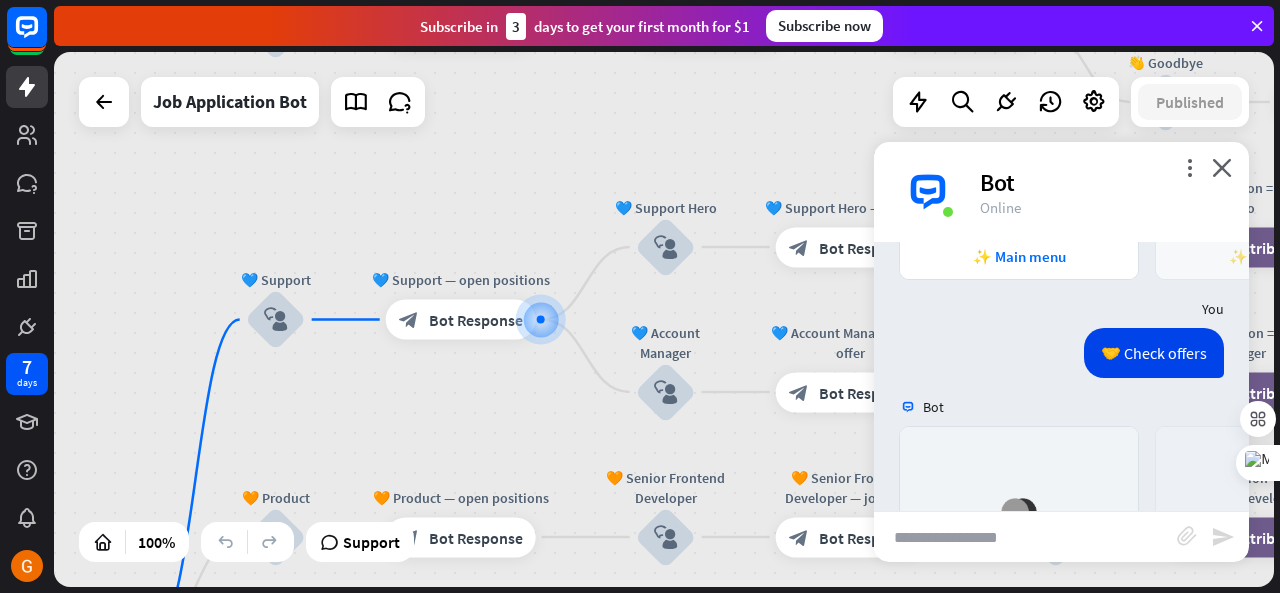 scroll, scrollTop: 1878, scrollLeft: 0, axis: vertical 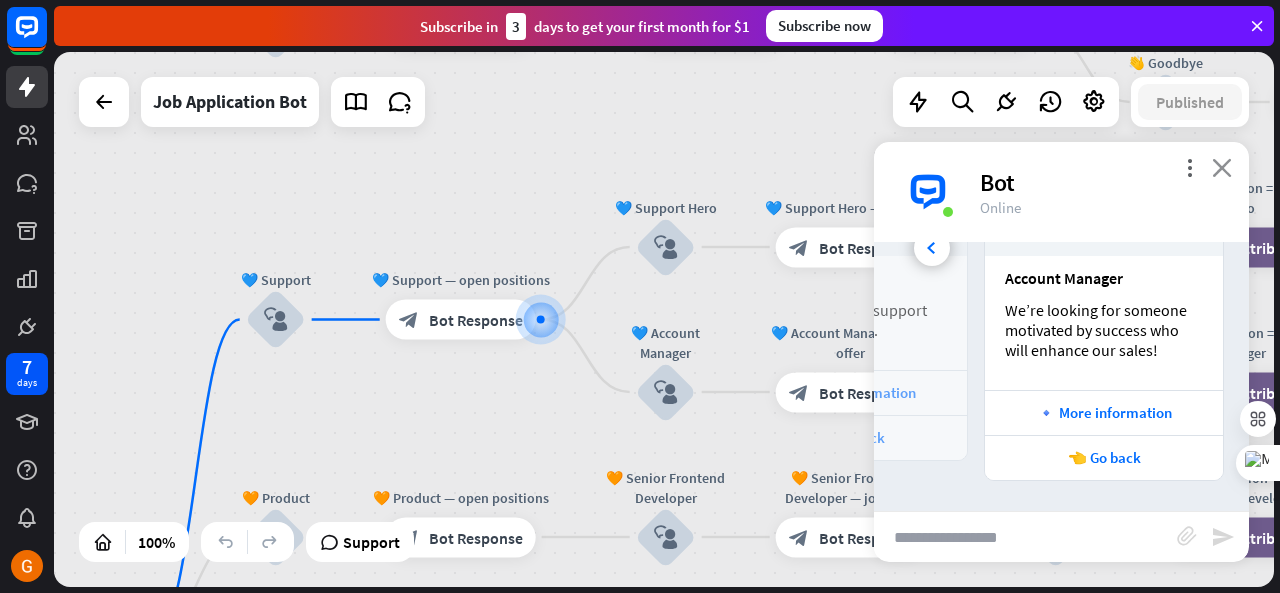 click on "close" at bounding box center (1222, 167) 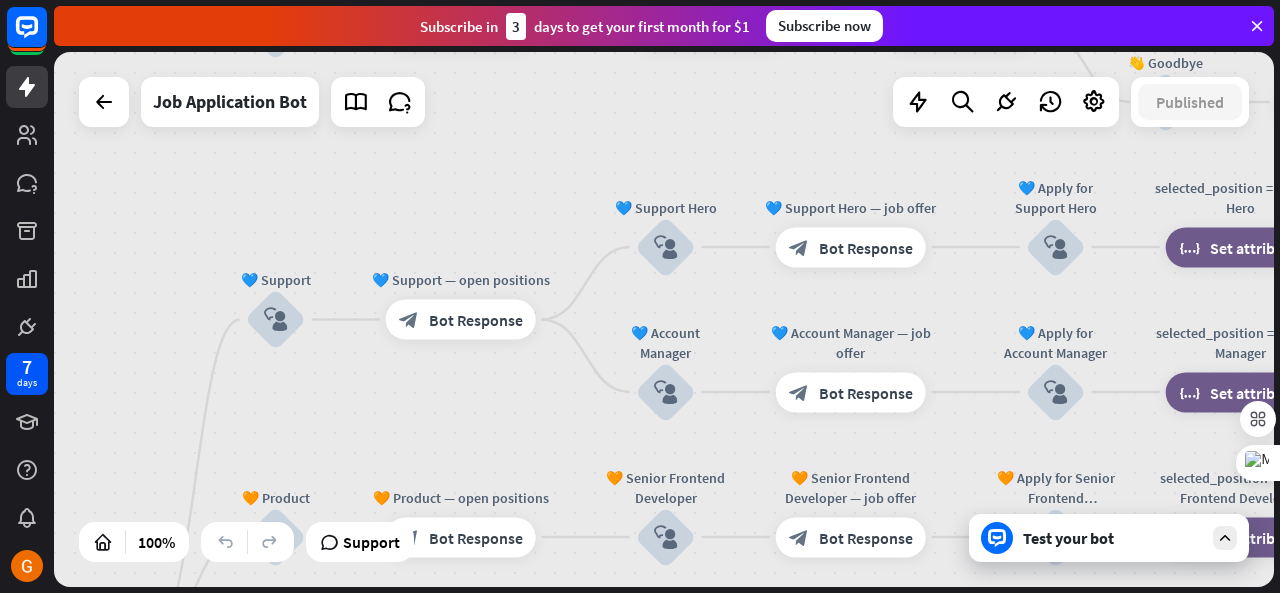 click at bounding box center (1225, 538) 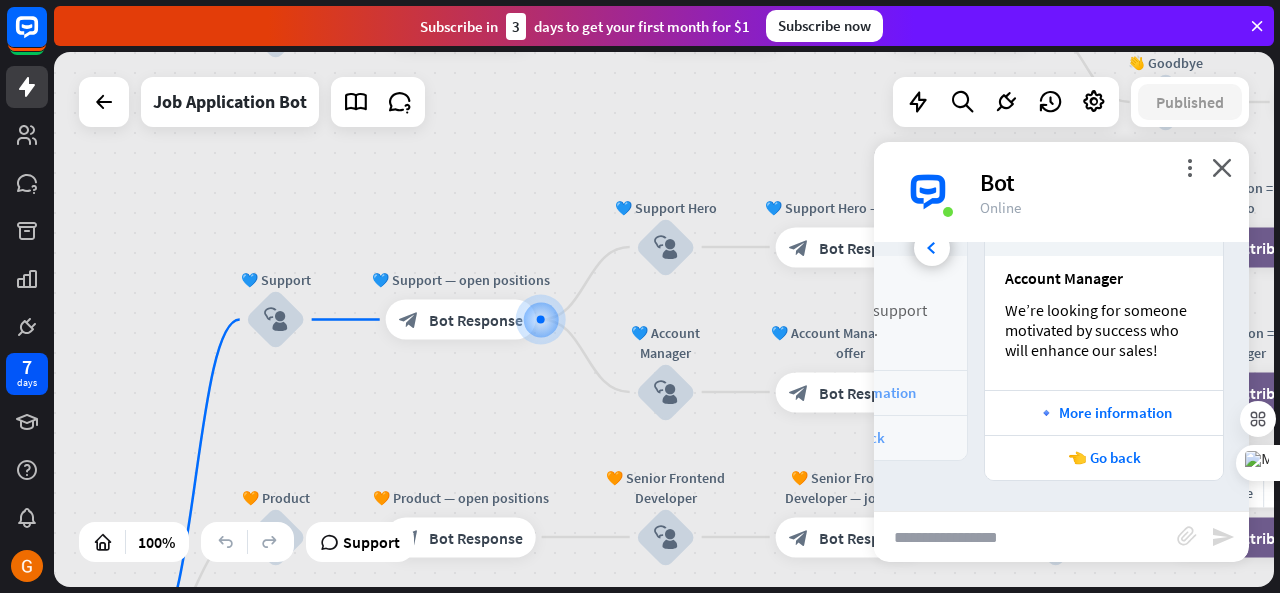 scroll, scrollTop: 1866, scrollLeft: 0, axis: vertical 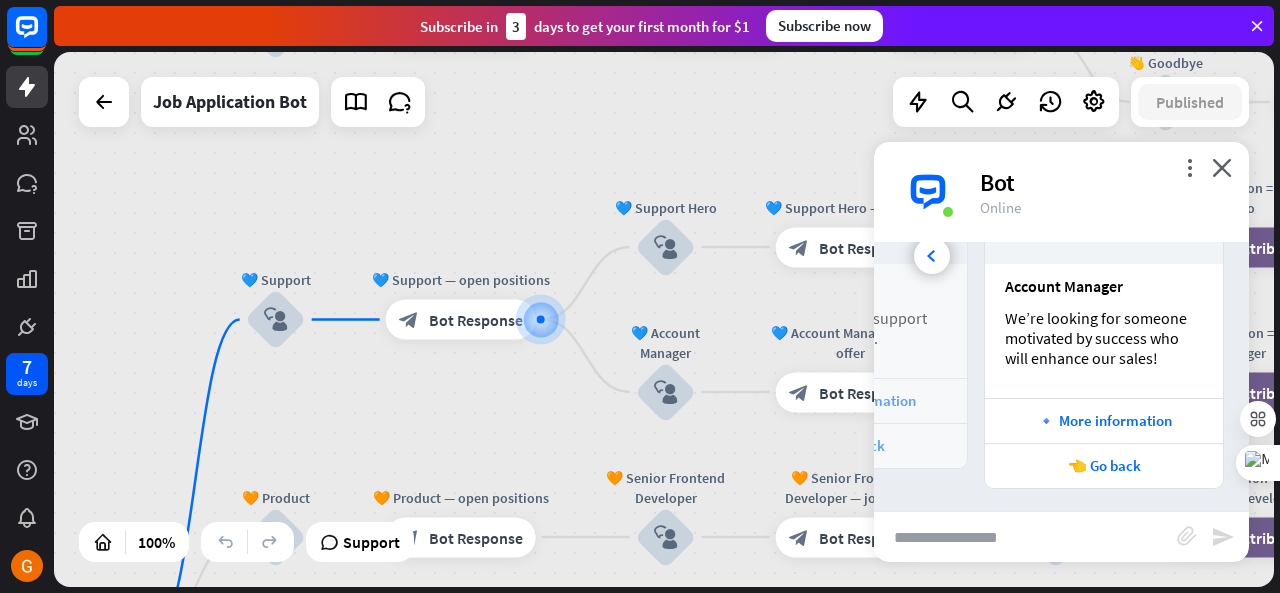 drag, startPoint x: 1111, startPoint y: 285, endPoint x: 988, endPoint y: 291, distance: 123.146255 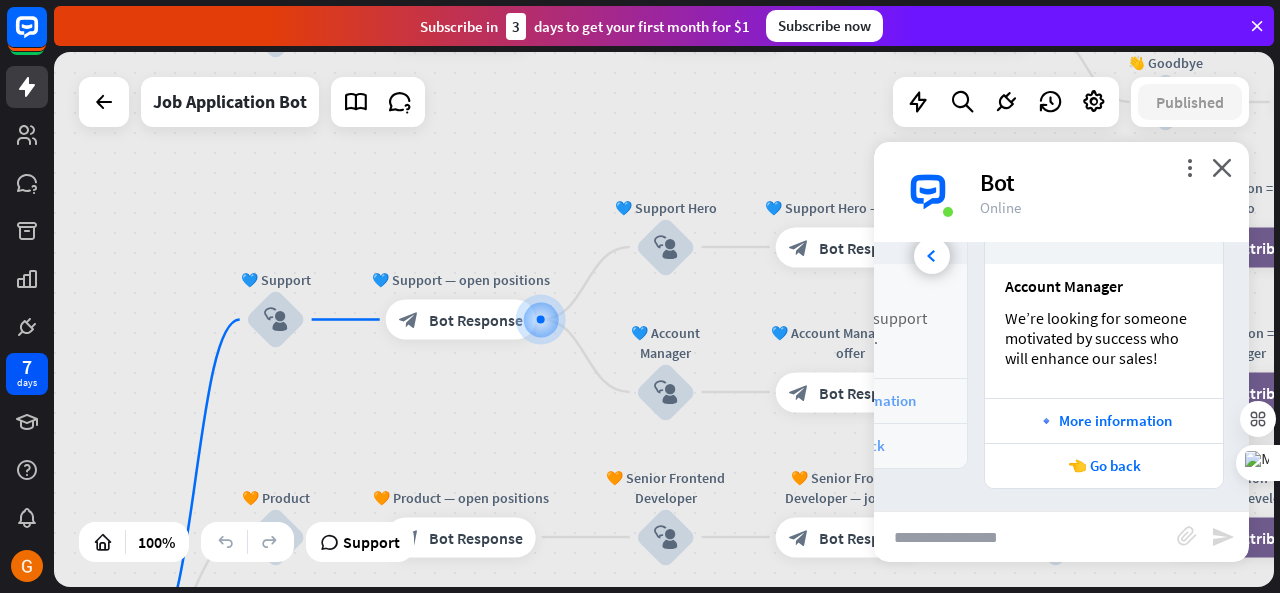 click on "Account Manager We’re looking for someone motivated by success who will enhance our sales!" at bounding box center (1104, 331) 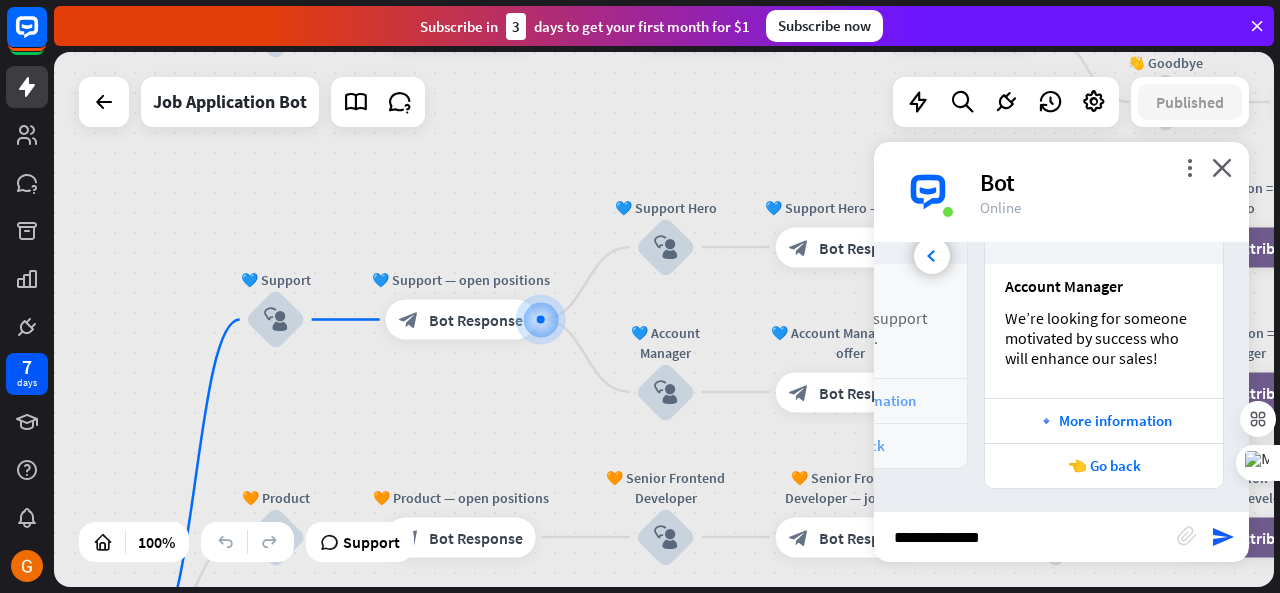 type on "**********" 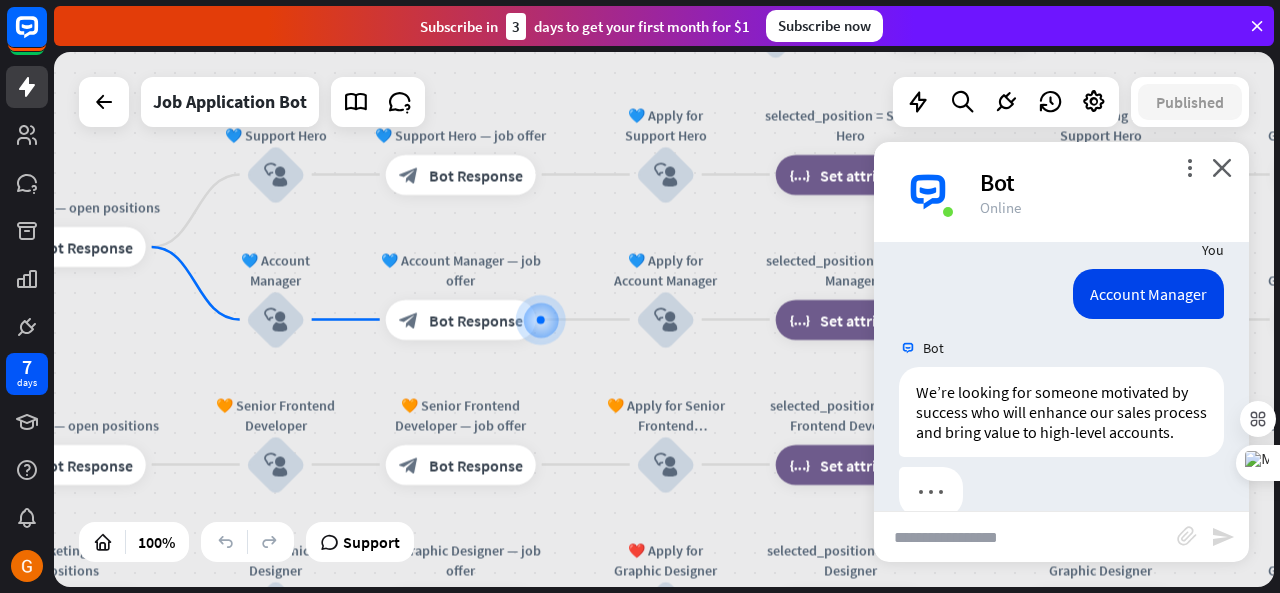 scroll, scrollTop: 2194, scrollLeft: 0, axis: vertical 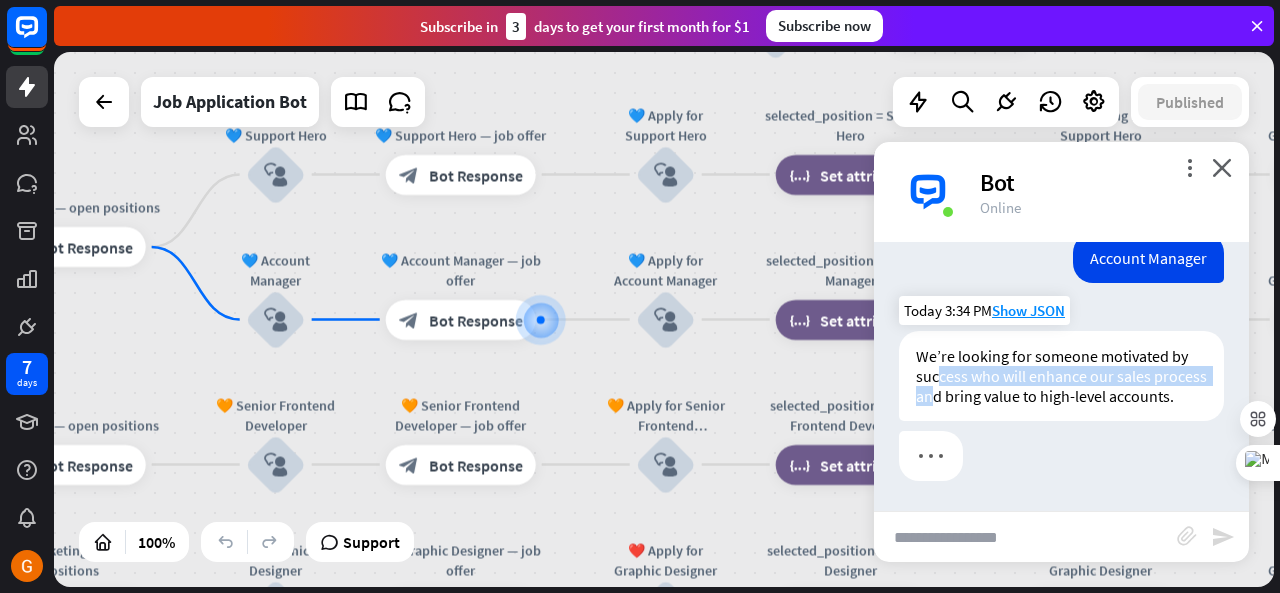 drag, startPoint x: 987, startPoint y: 385, endPoint x: 942, endPoint y: 364, distance: 49.658836 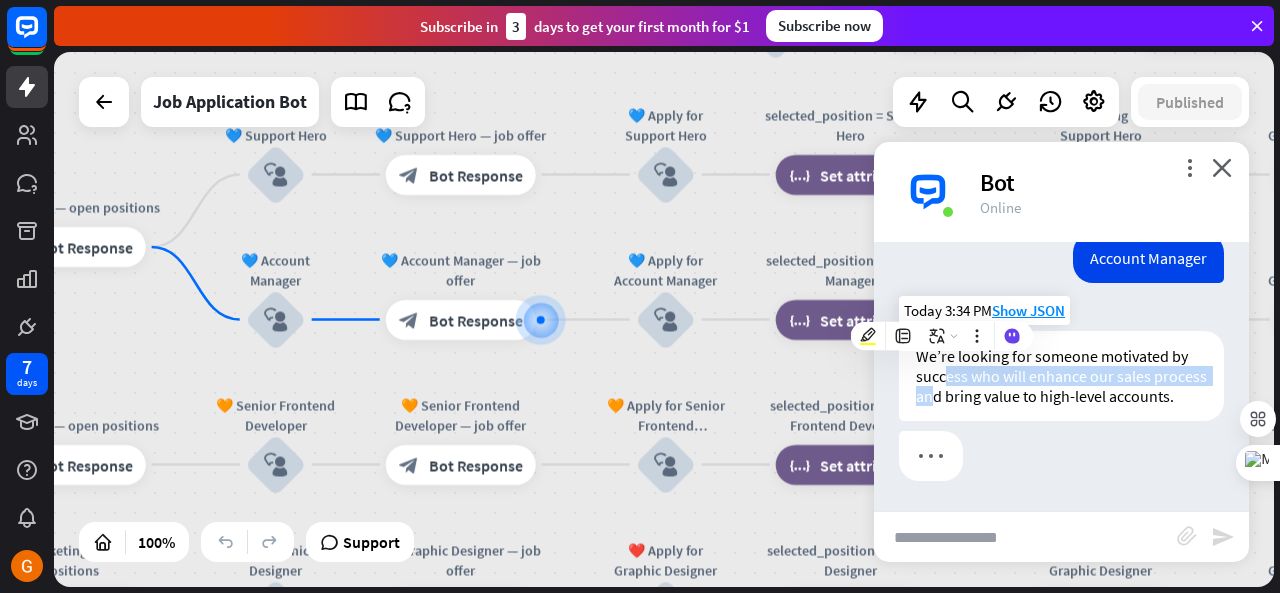 click on "We’re looking for someone motivated by success who will enhance our sales process and bring value to high-level accounts." at bounding box center (1061, 376) 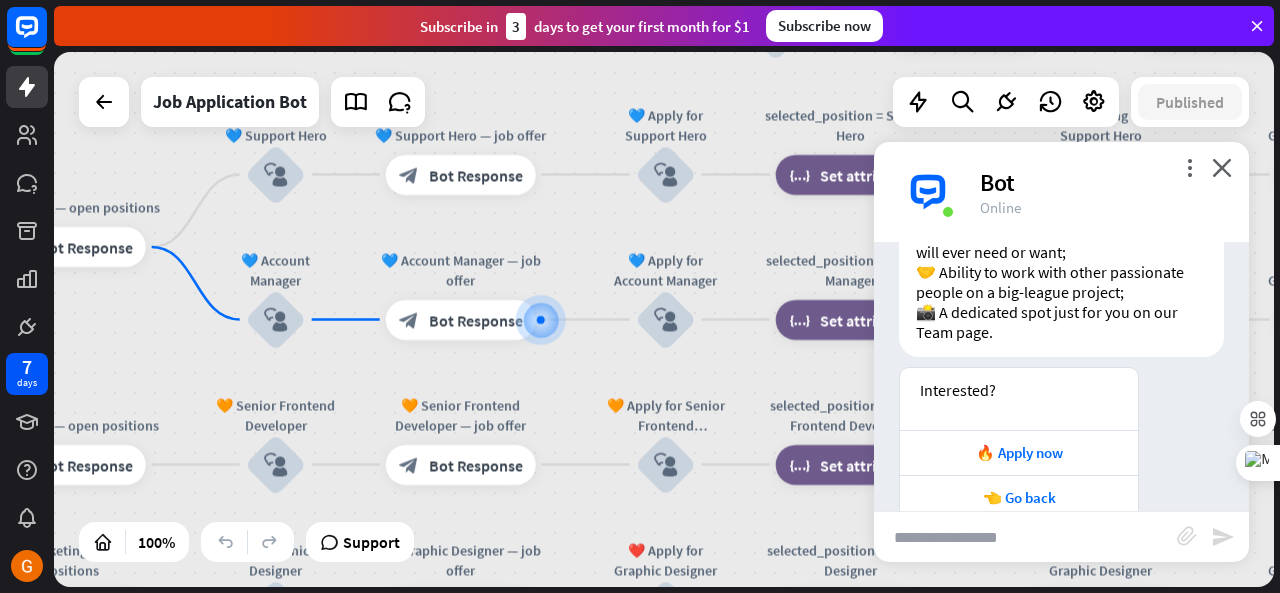 scroll, scrollTop: 3018, scrollLeft: 0, axis: vertical 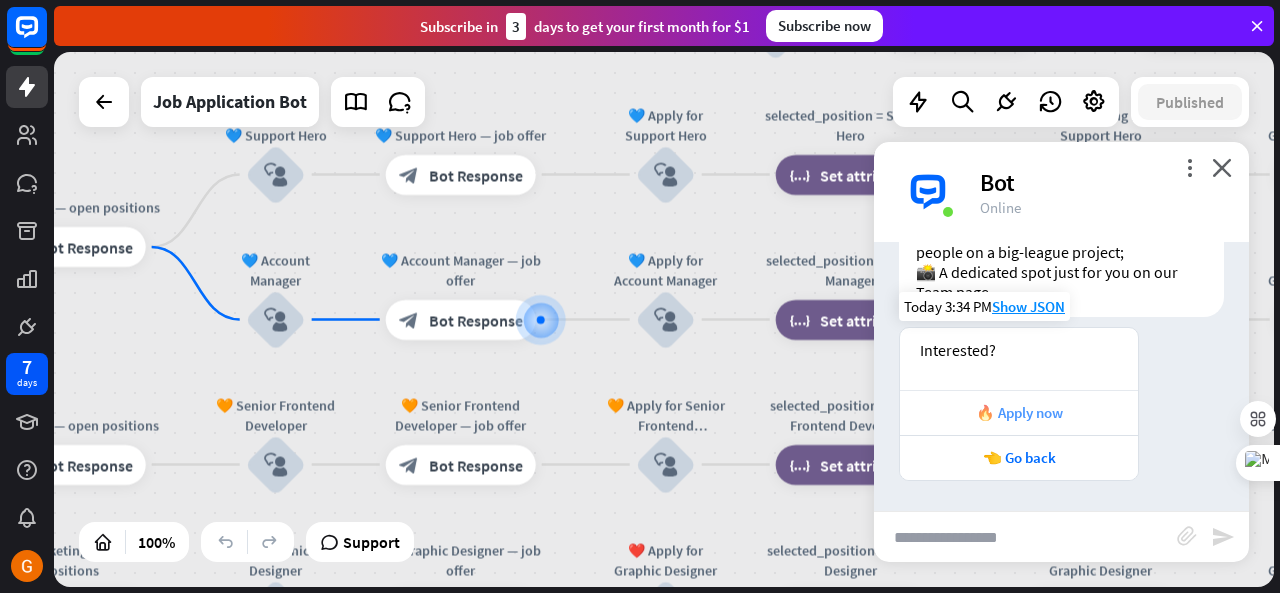 click on "🔥 Apply now" at bounding box center [1019, 412] 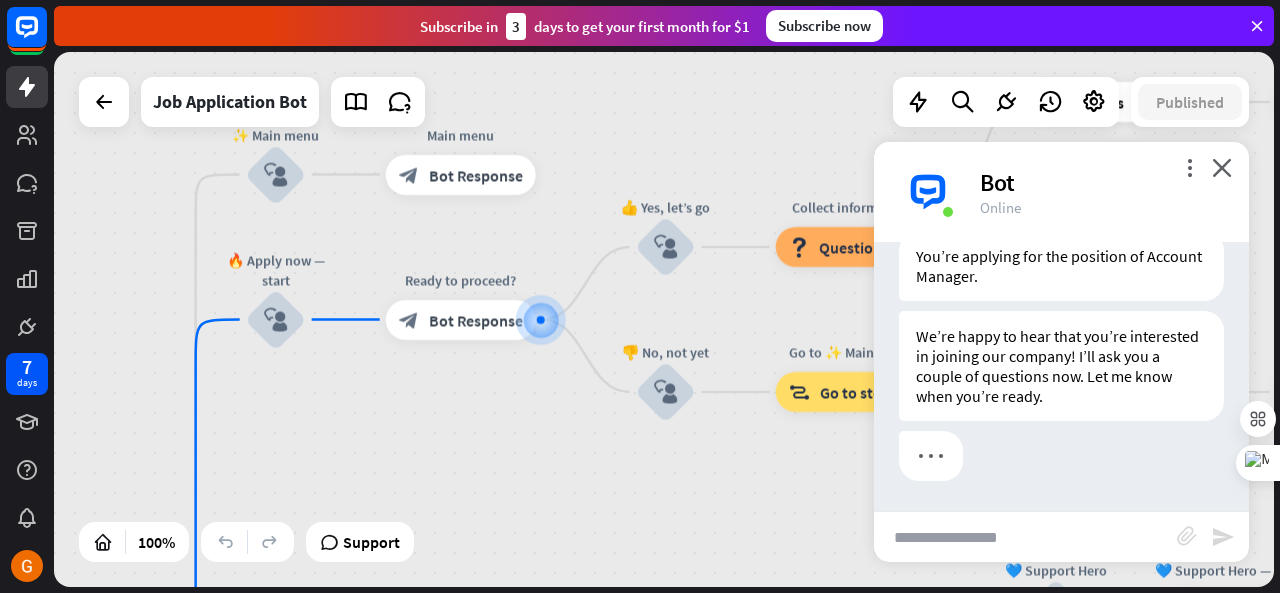 scroll, scrollTop: 3414, scrollLeft: 0, axis: vertical 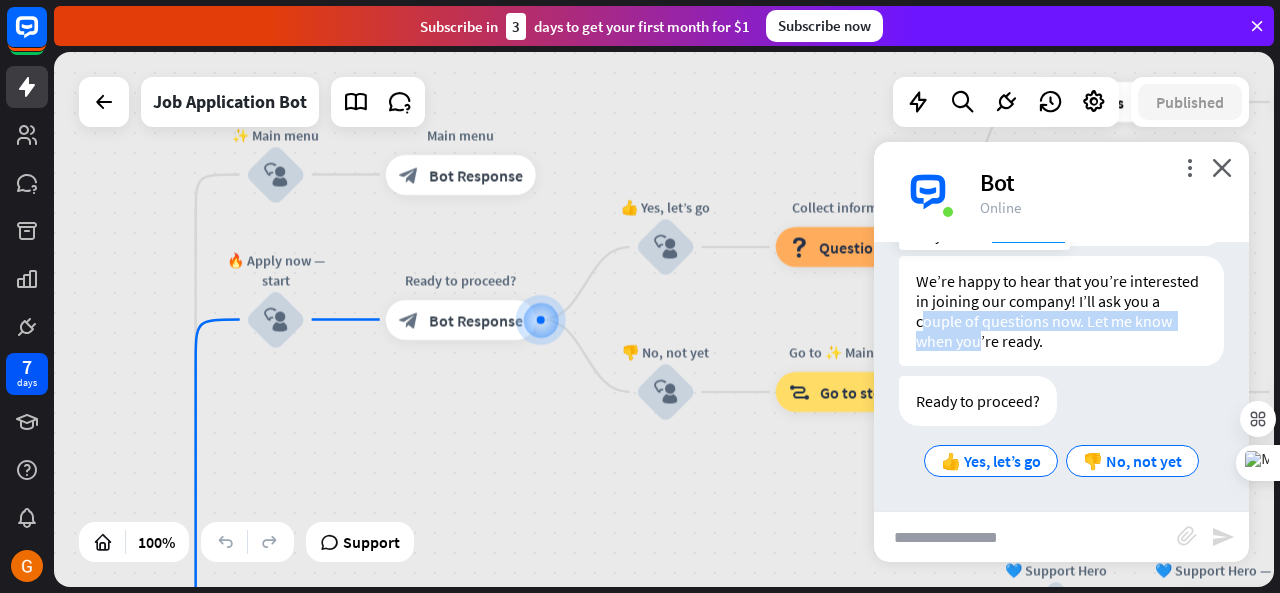 drag, startPoint x: 1018, startPoint y: 407, endPoint x: 962, endPoint y: 363, distance: 71.21797 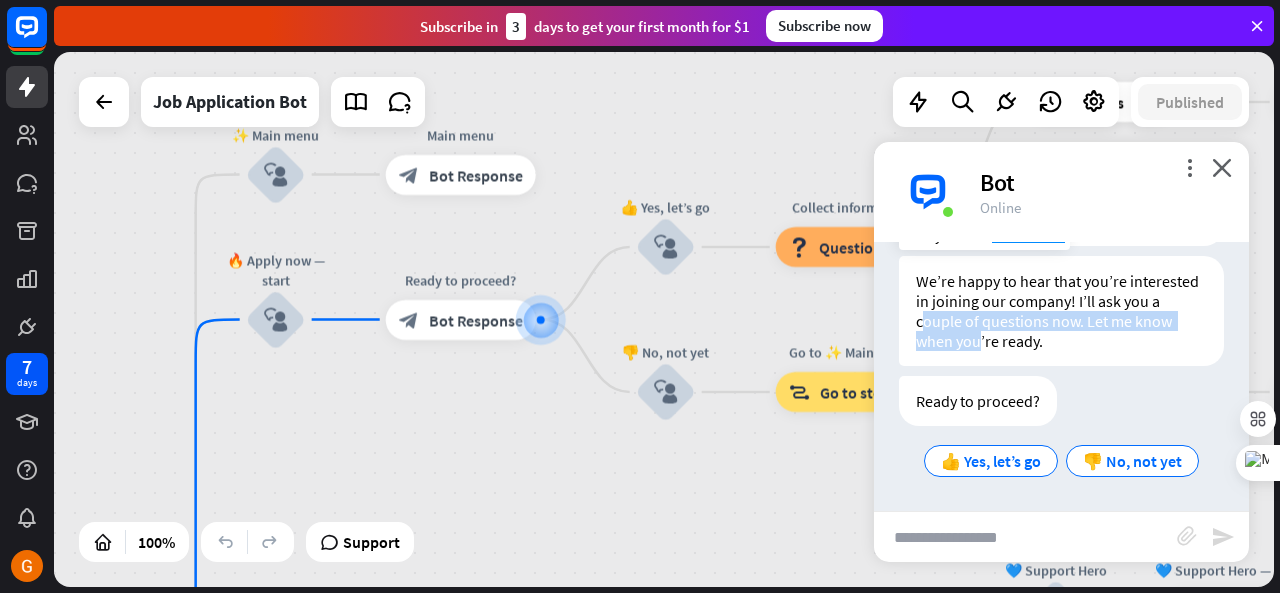 click on "We’re happy to hear that you’re interested in joining our company! I’ll ask you a couple of questions now. Let me know when you’re ready." at bounding box center [1061, 311] 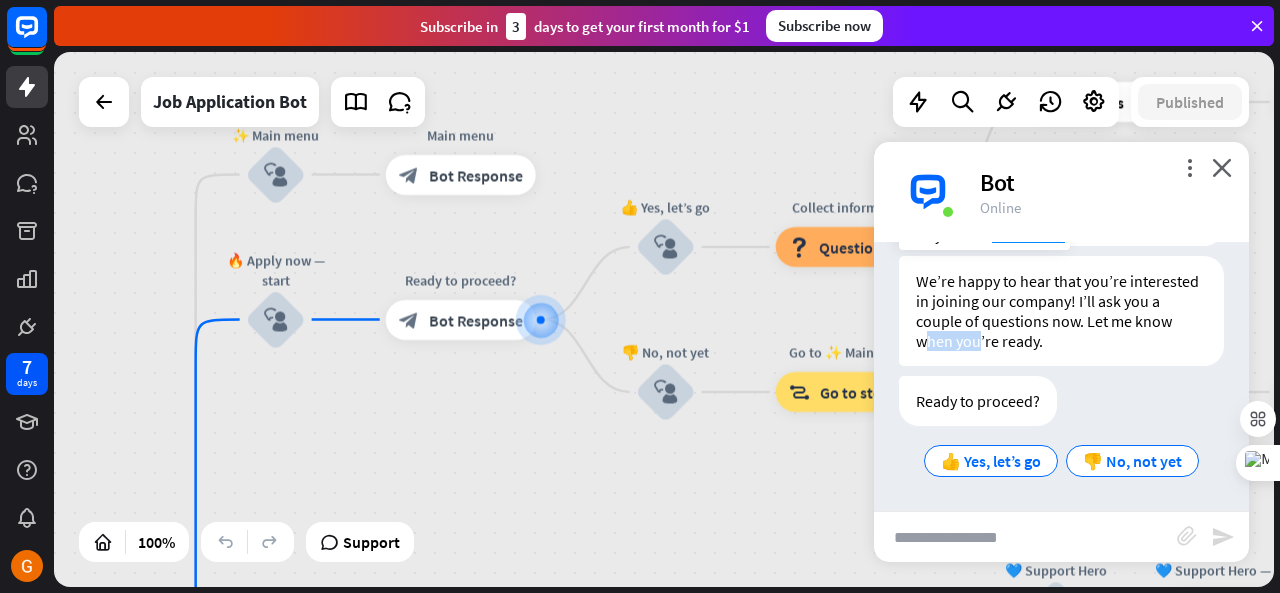 click on "We’re happy to hear that you’re interested in joining our company! I’ll ask you a couple of questions now. Let me know when you’re ready." at bounding box center [1061, 311] 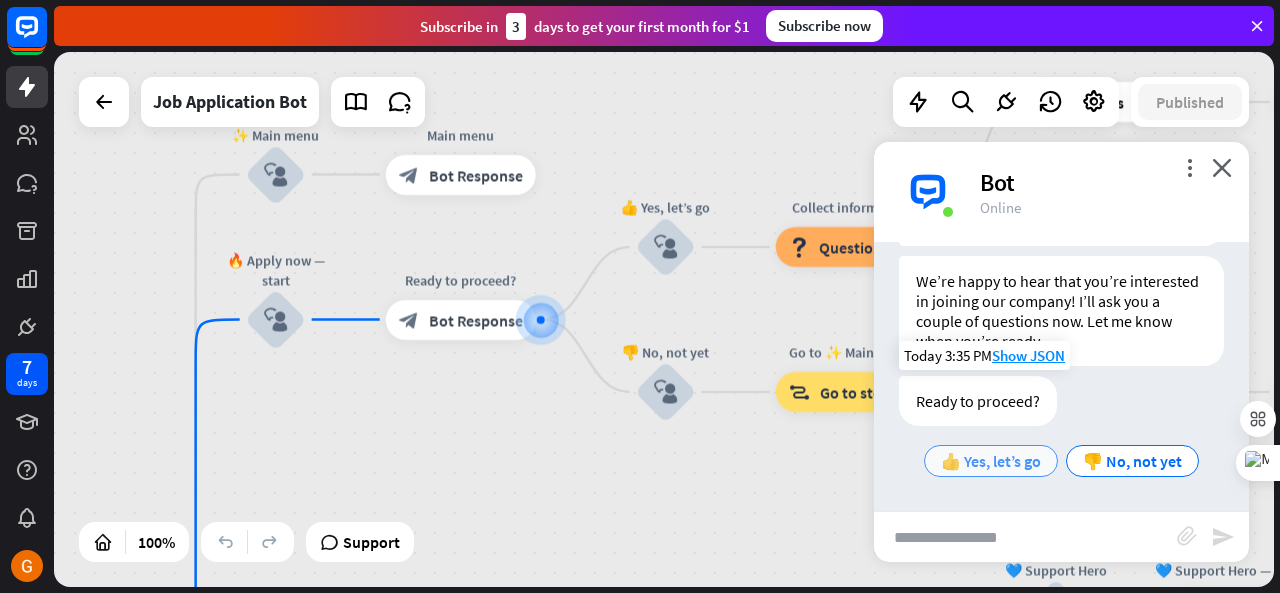 click on "👍 Yes, let’s go" at bounding box center (991, 461) 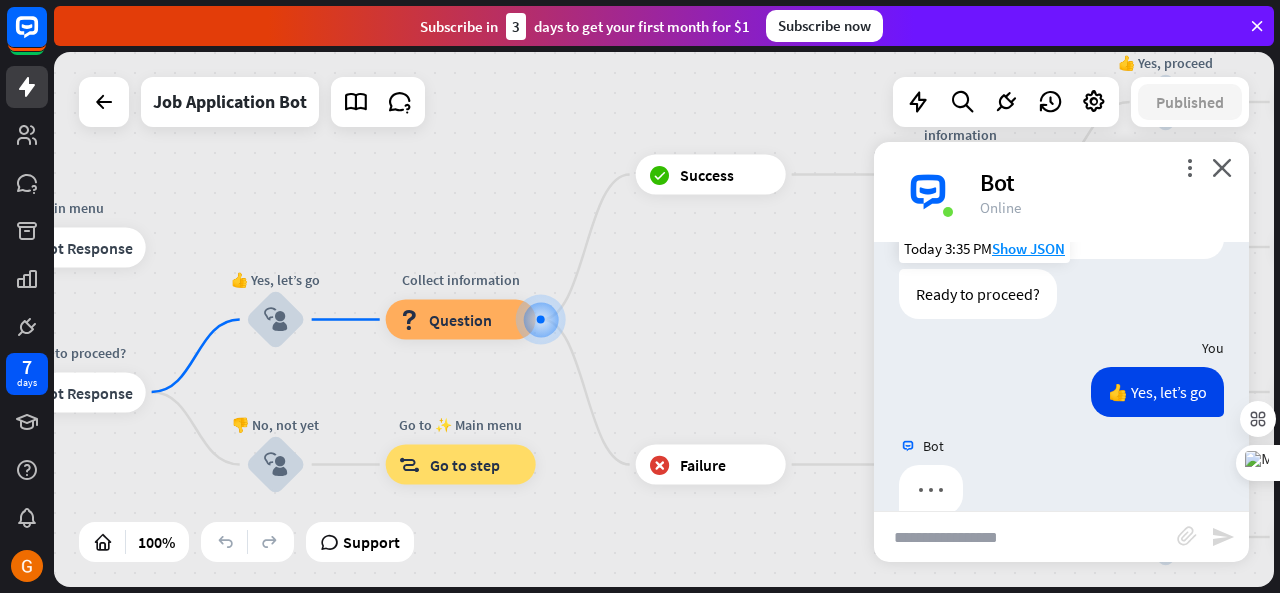 scroll, scrollTop: 3610, scrollLeft: 0, axis: vertical 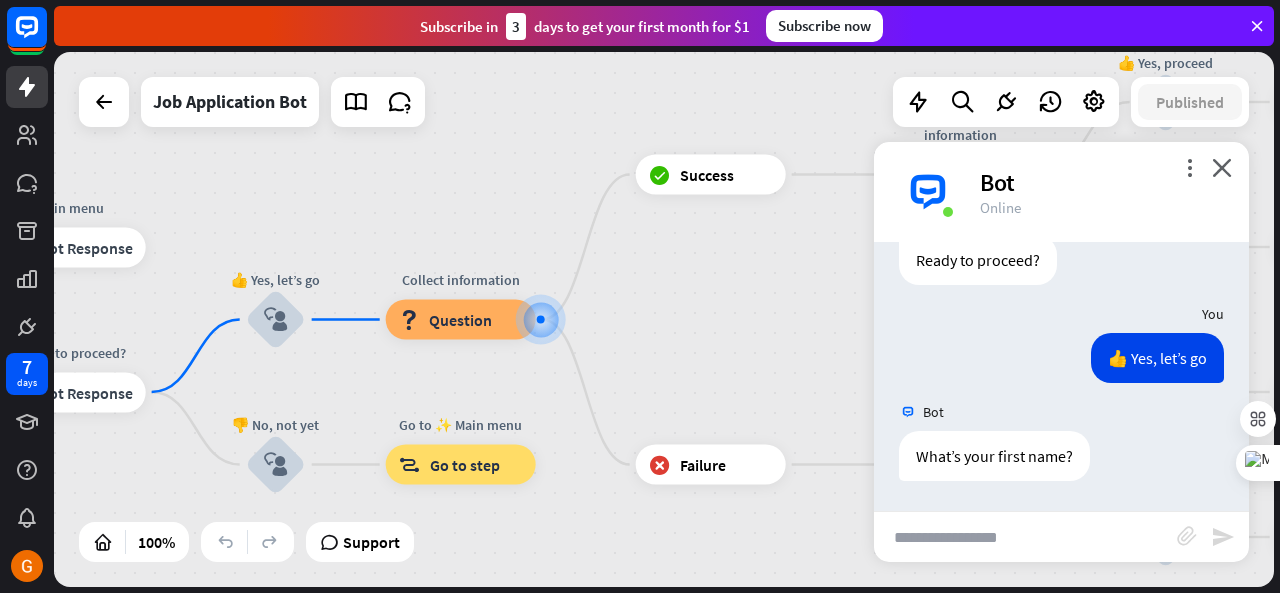click at bounding box center (1025, 537) 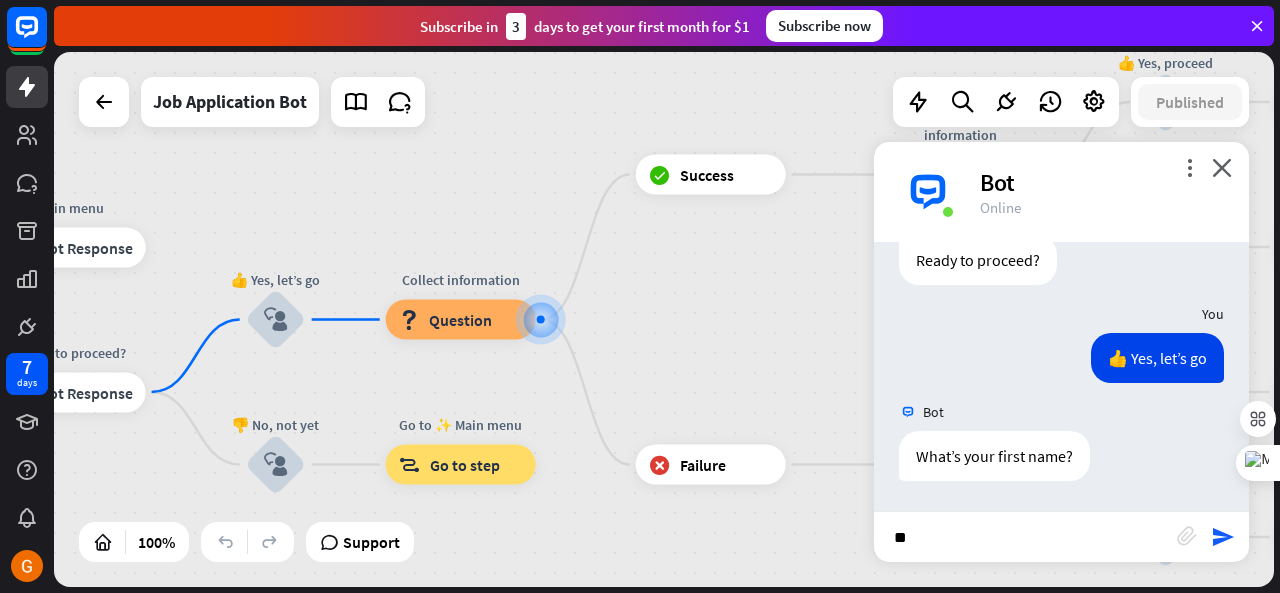 type on "*" 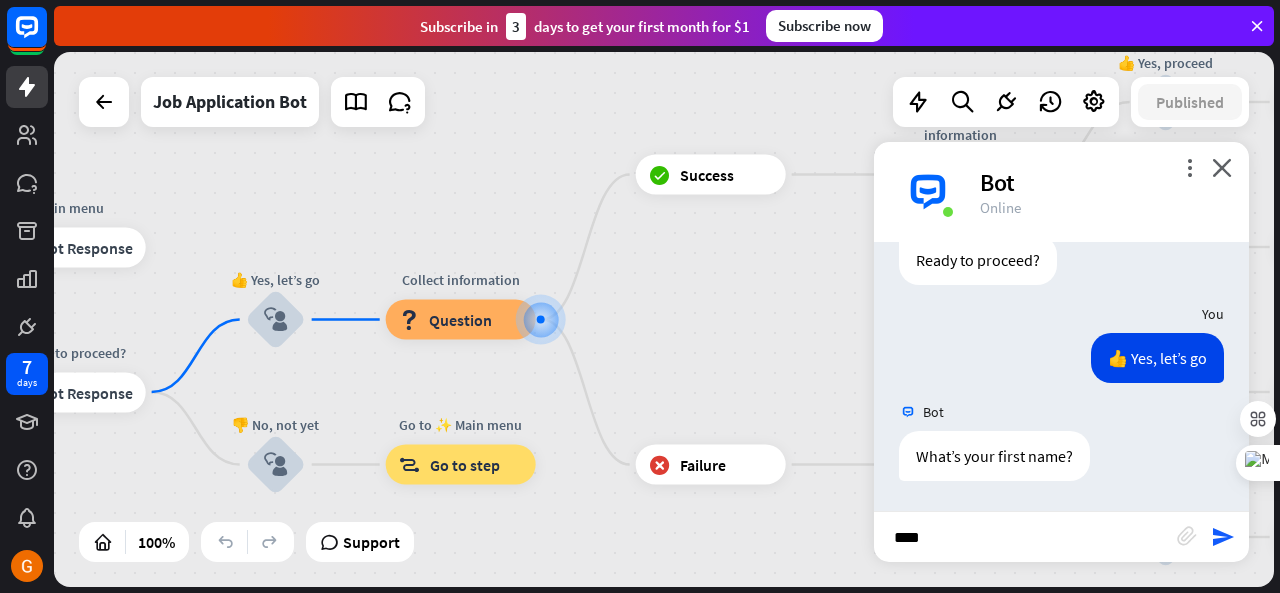 type on "*****" 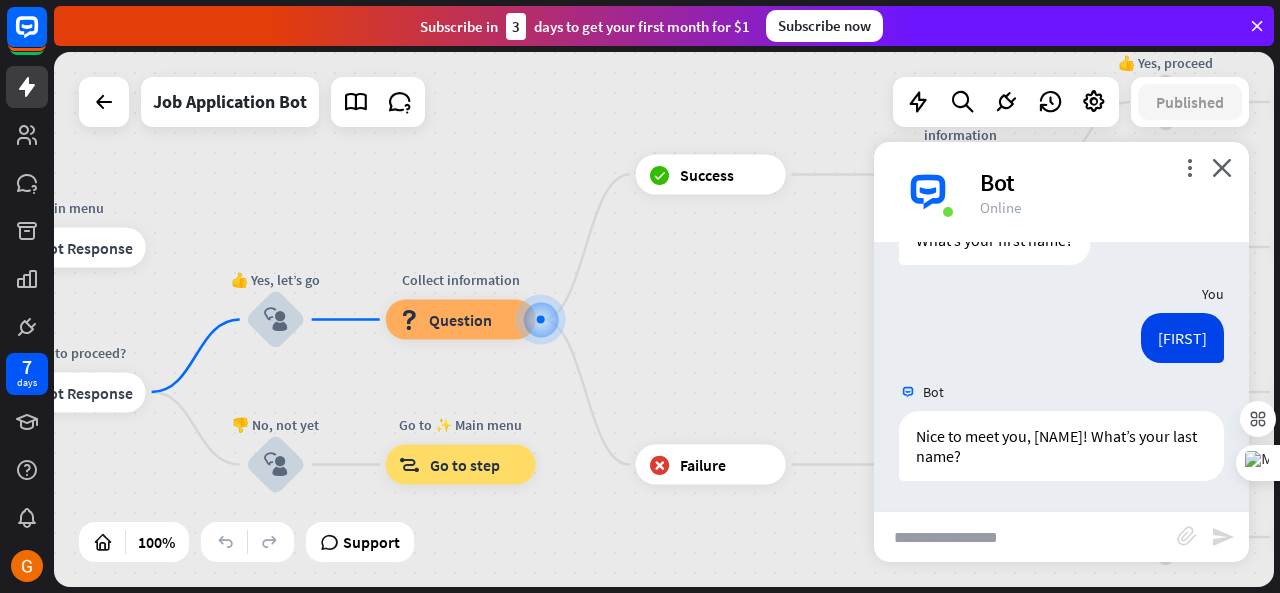 scroll, scrollTop: 3826, scrollLeft: 0, axis: vertical 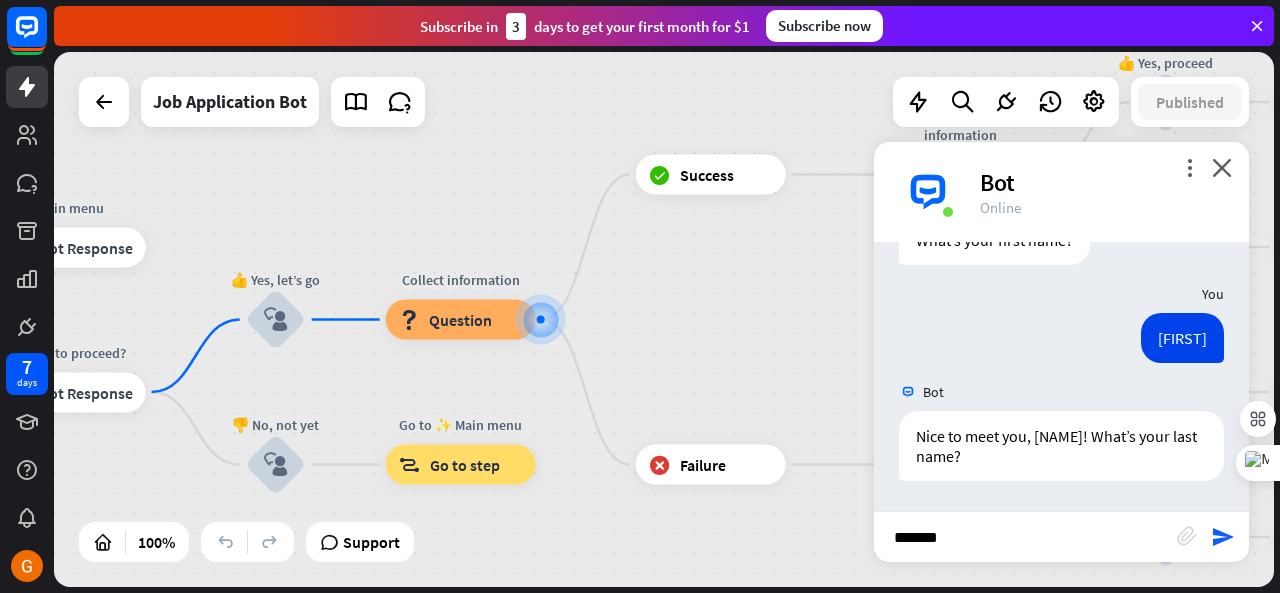 type on "********" 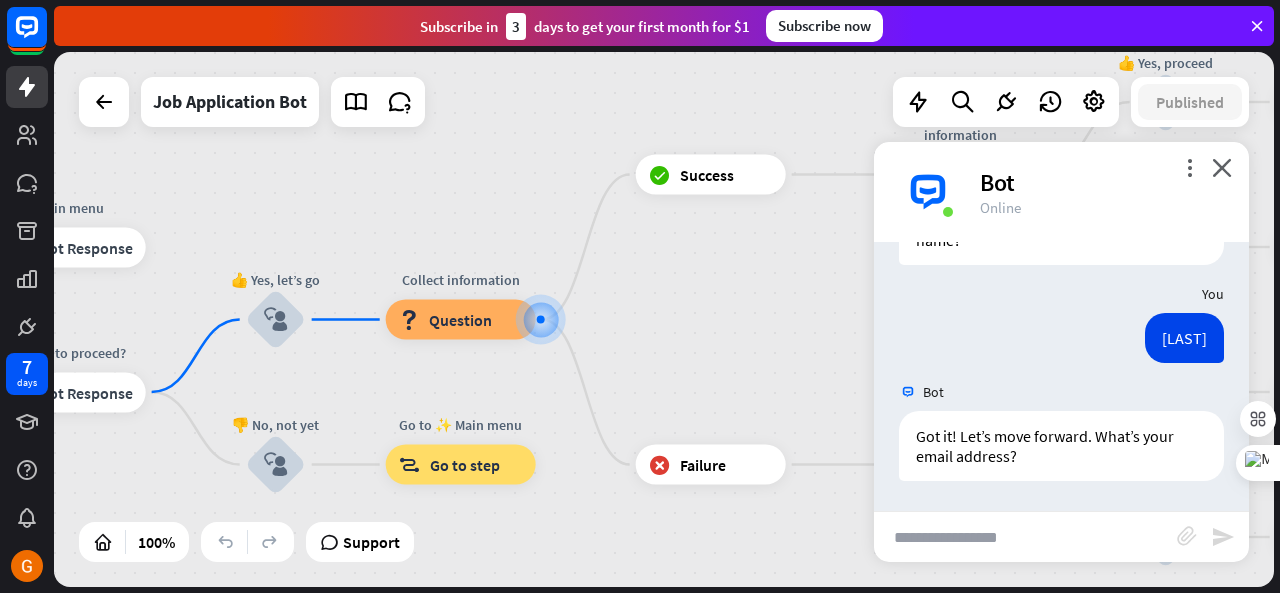 scroll, scrollTop: 4042, scrollLeft: 0, axis: vertical 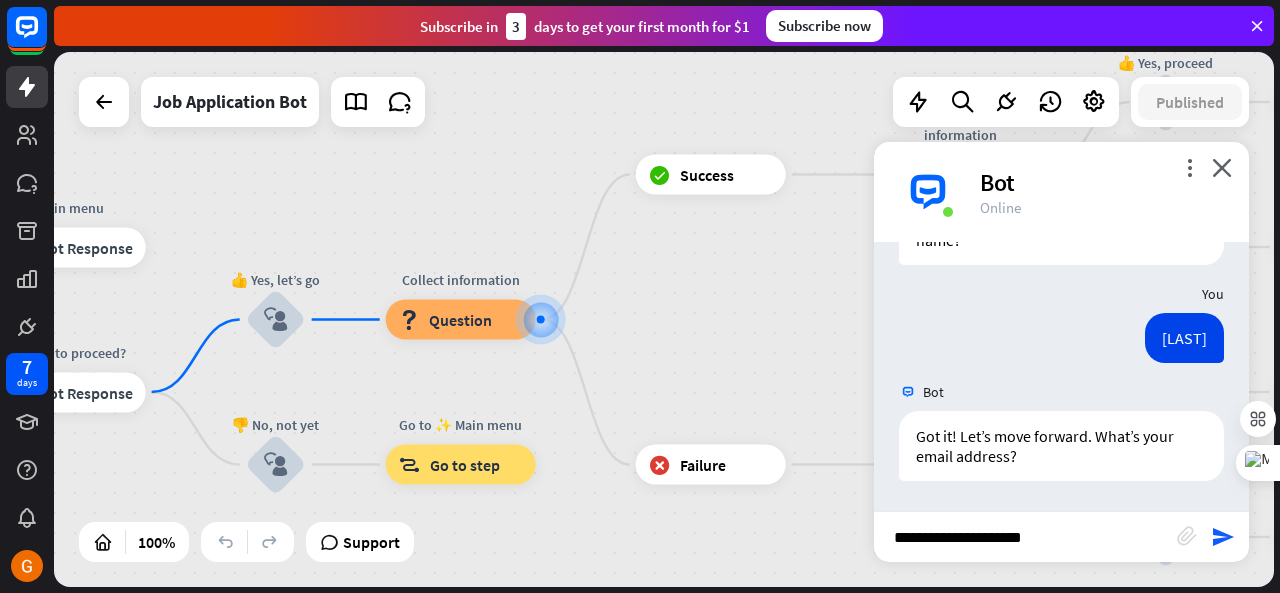 type on "**********" 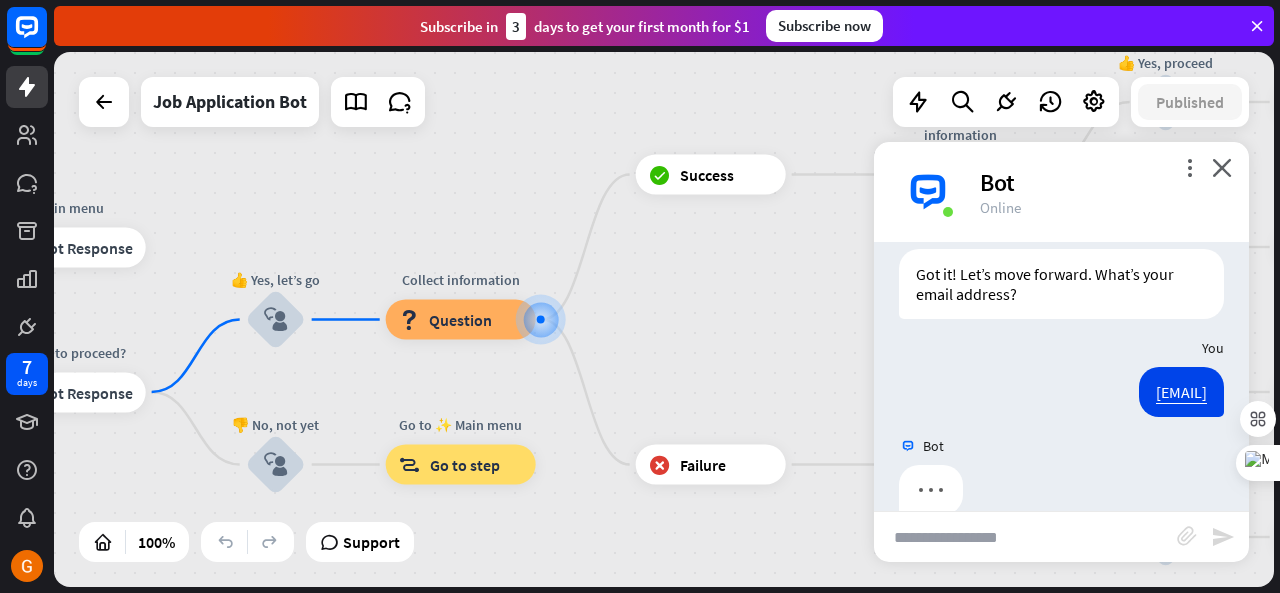 scroll, scrollTop: 4238, scrollLeft: 0, axis: vertical 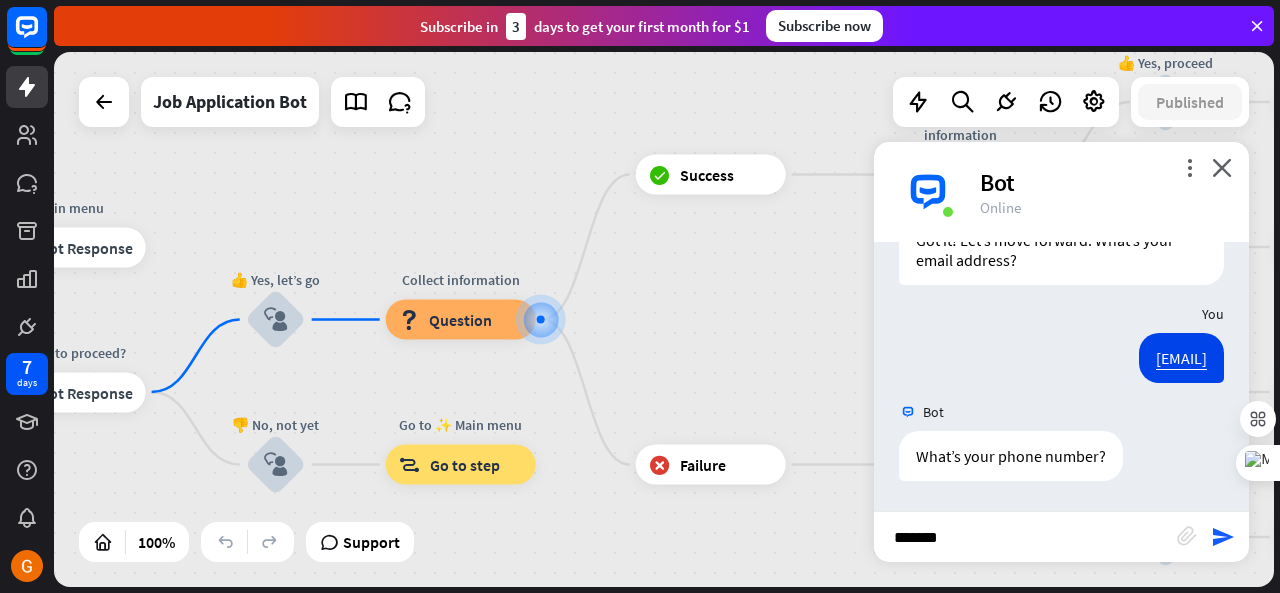 type on "********" 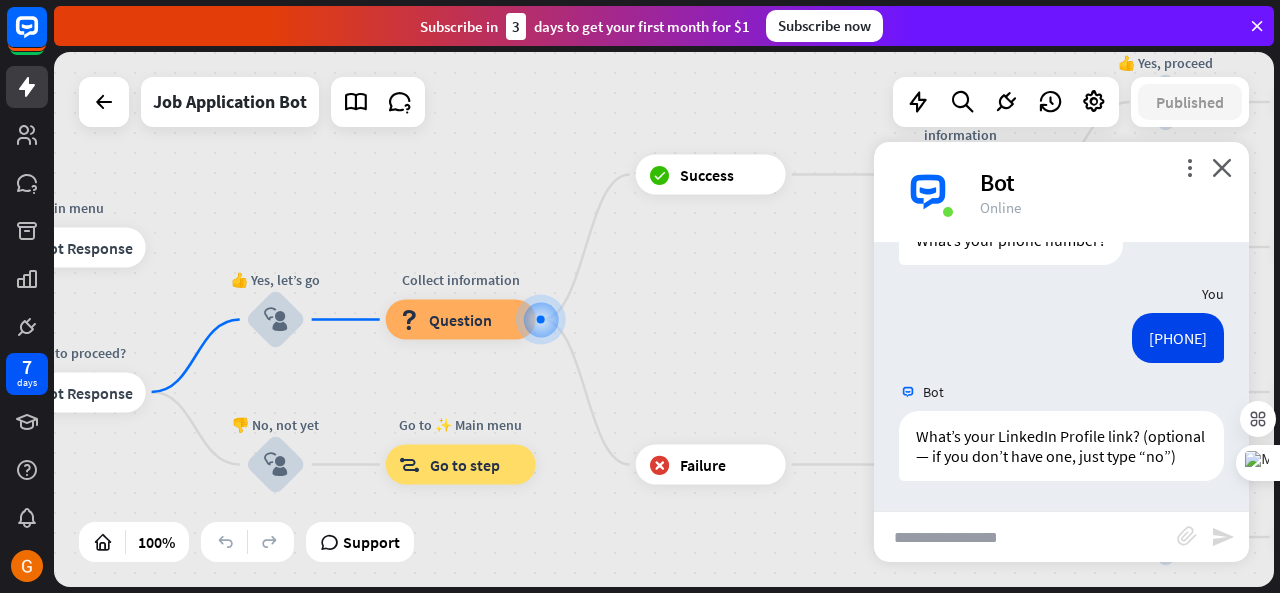 scroll, scrollTop: 4474, scrollLeft: 0, axis: vertical 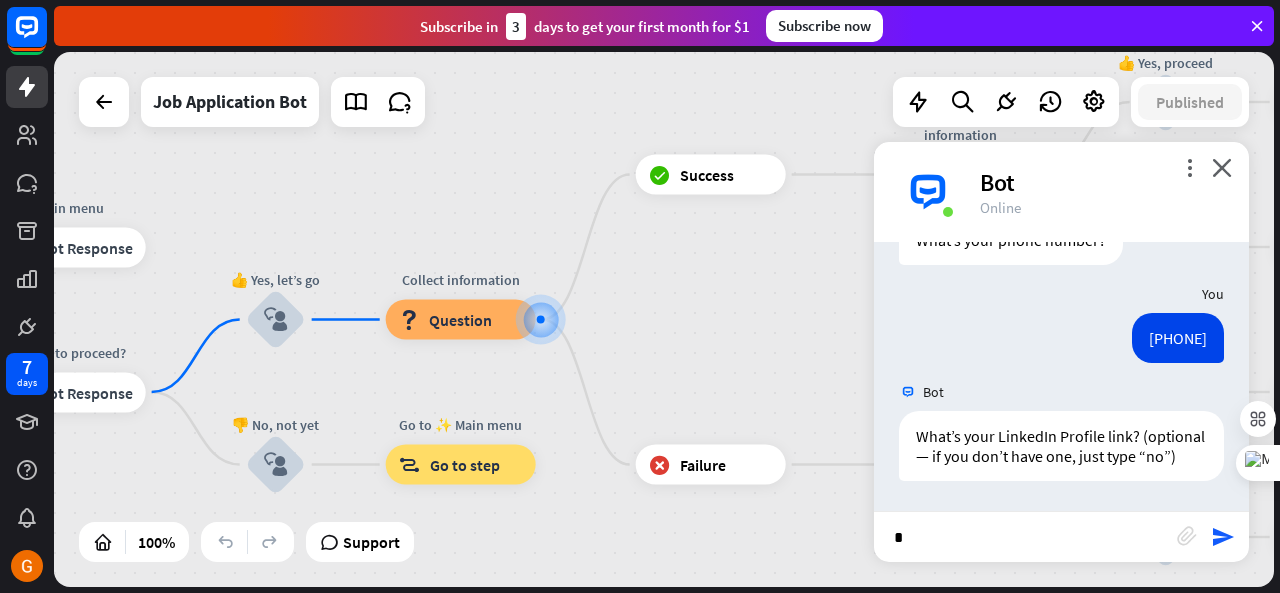 type on "**" 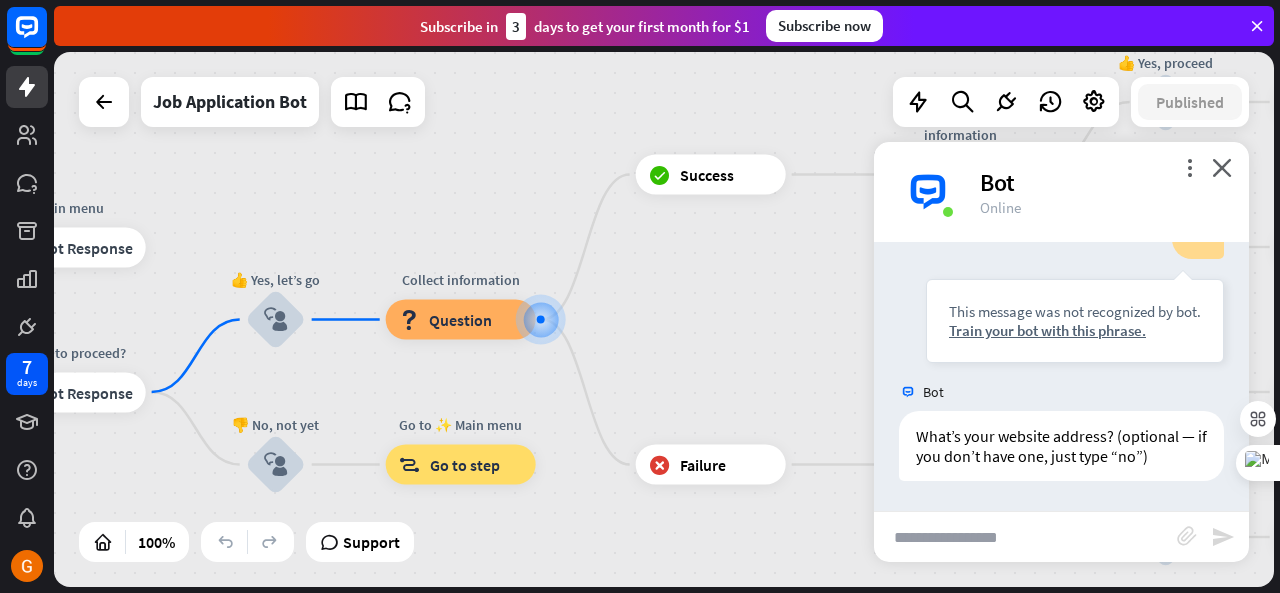 scroll, scrollTop: 4793, scrollLeft: 0, axis: vertical 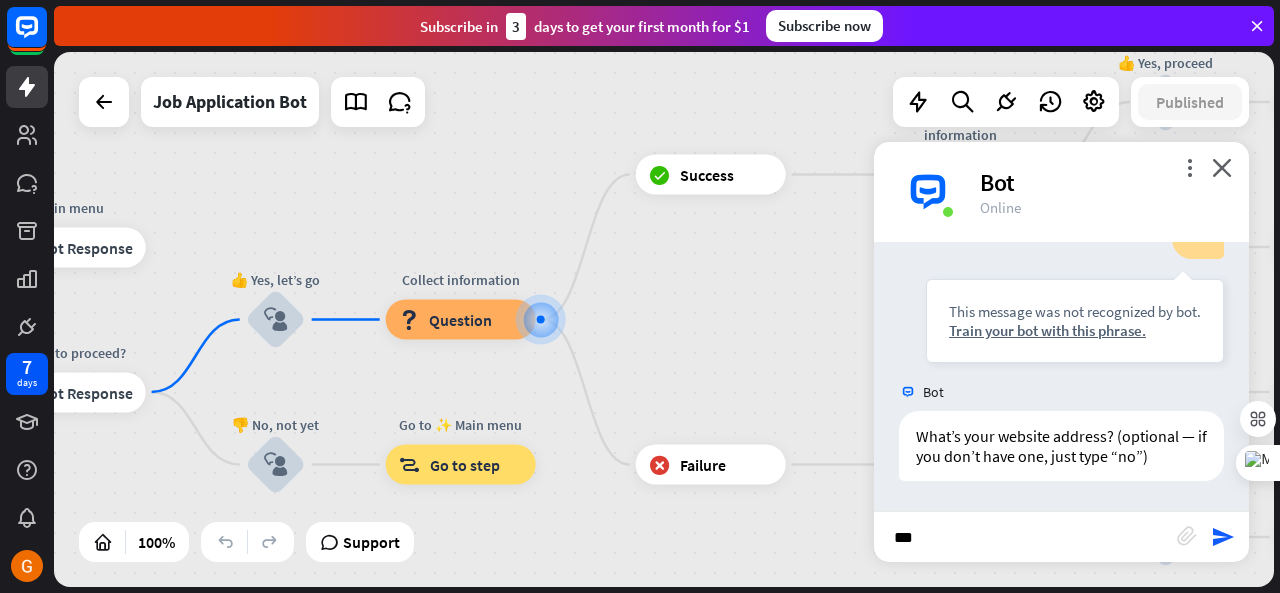 type on "****" 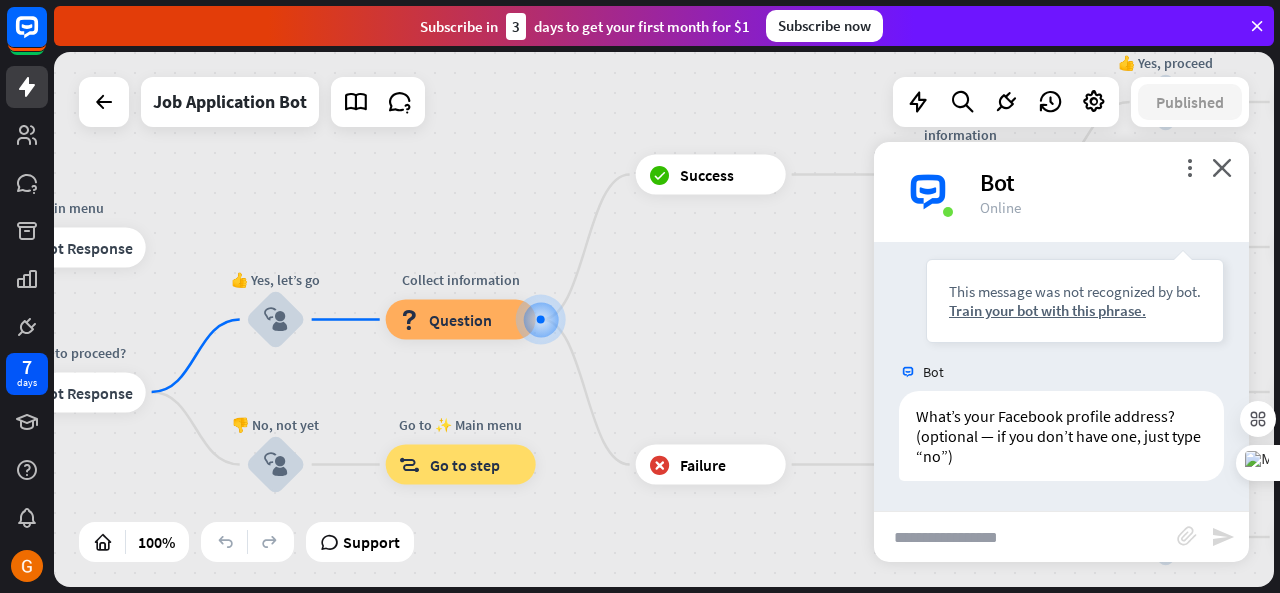 scroll, scrollTop: 5132, scrollLeft: 0, axis: vertical 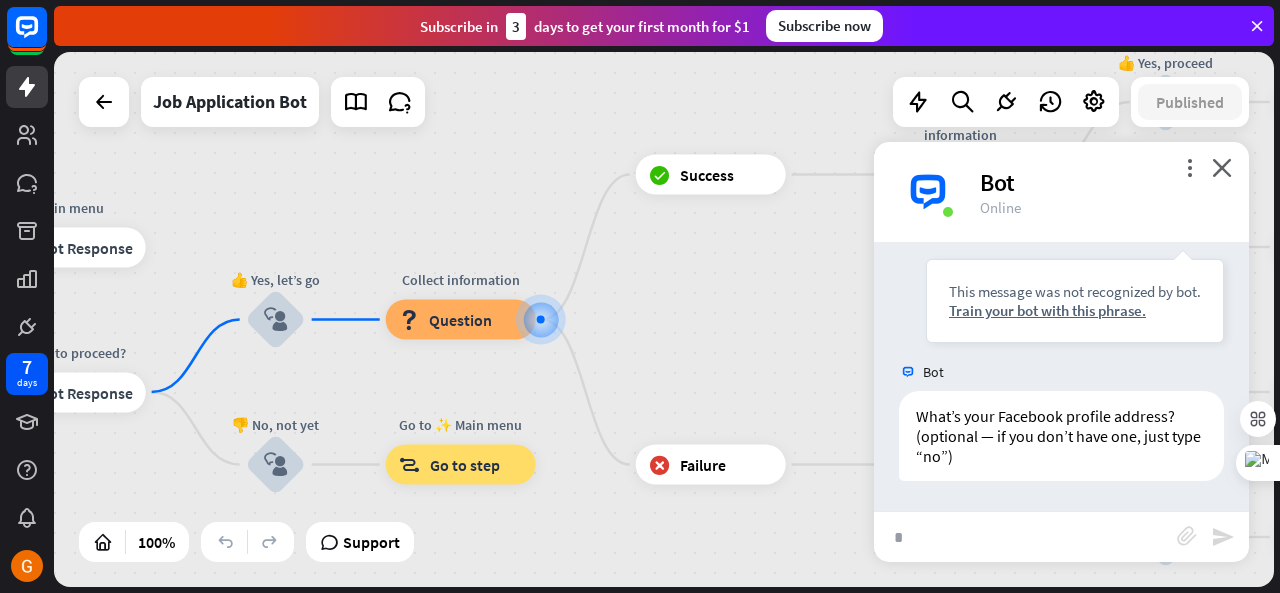 type on "**" 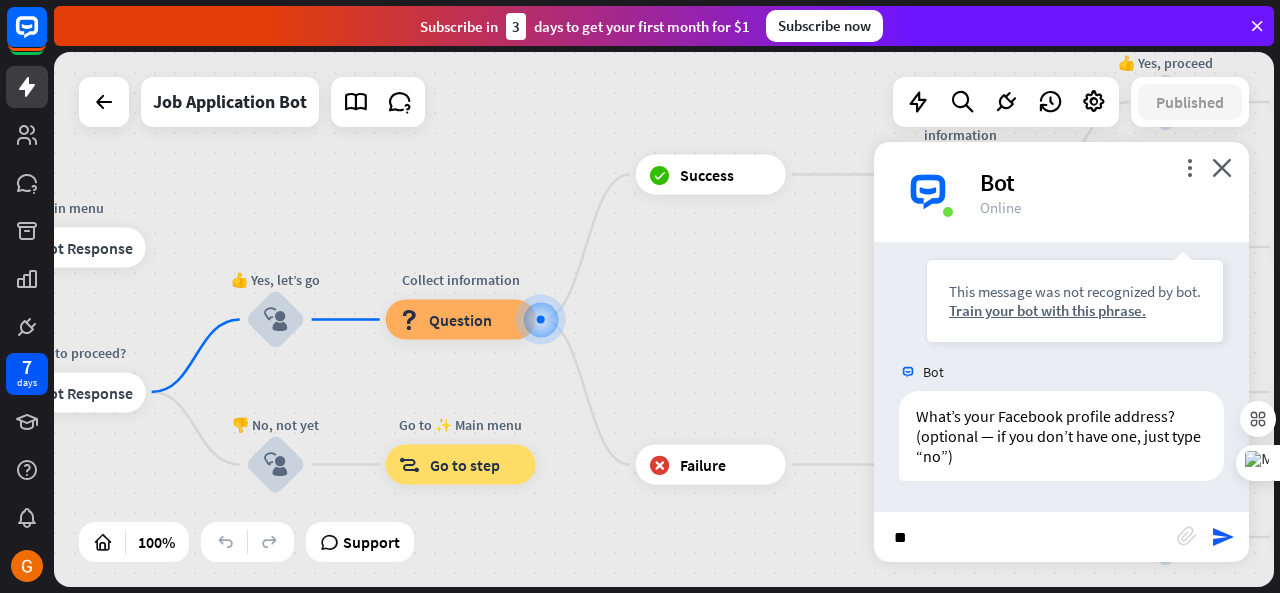 type 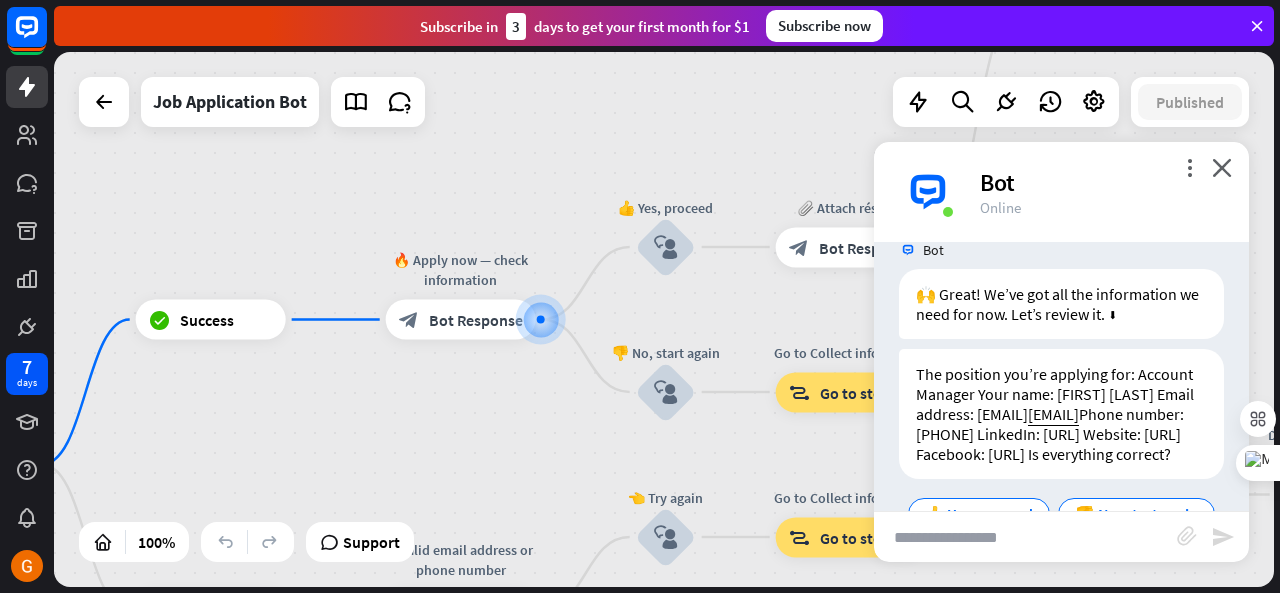 scroll, scrollTop: 5826, scrollLeft: 0, axis: vertical 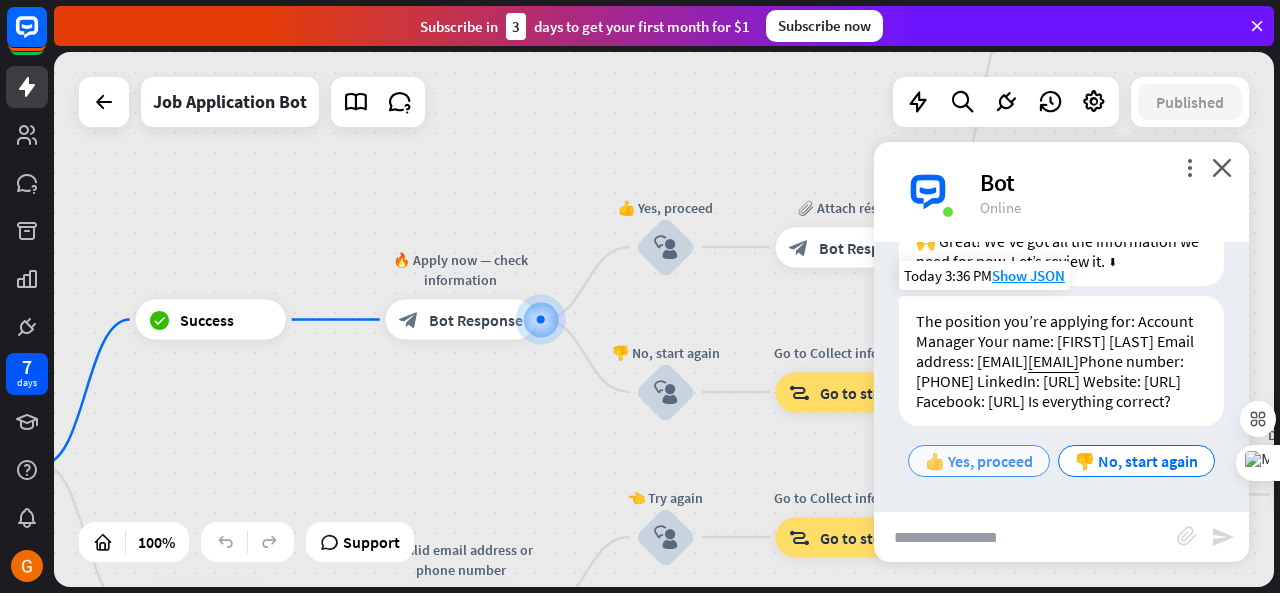 click on "👍 Yes, proceed" at bounding box center (979, 461) 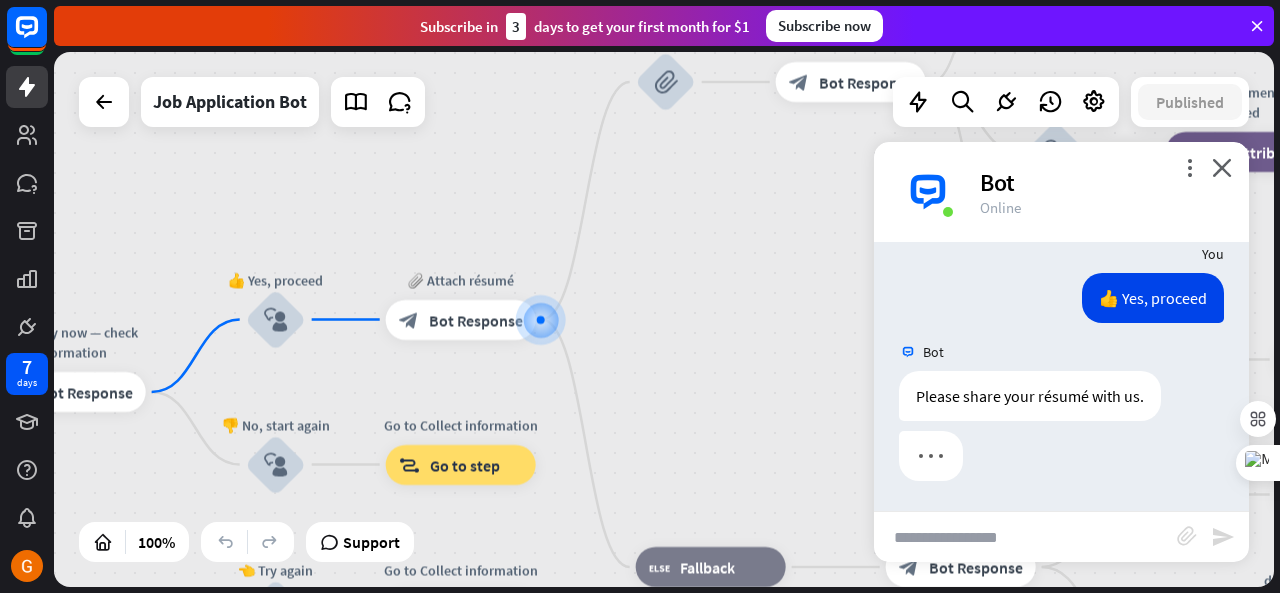 scroll, scrollTop: 5988, scrollLeft: 0, axis: vertical 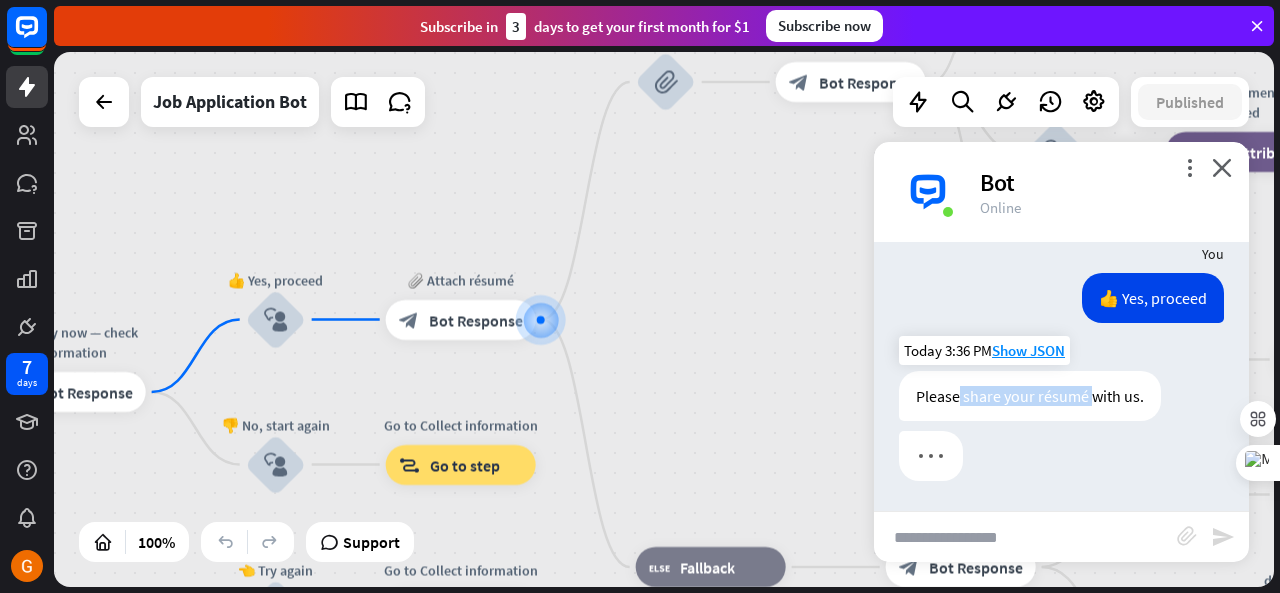 drag, startPoint x: 958, startPoint y: 398, endPoint x: 1093, endPoint y: 401, distance: 135.03333 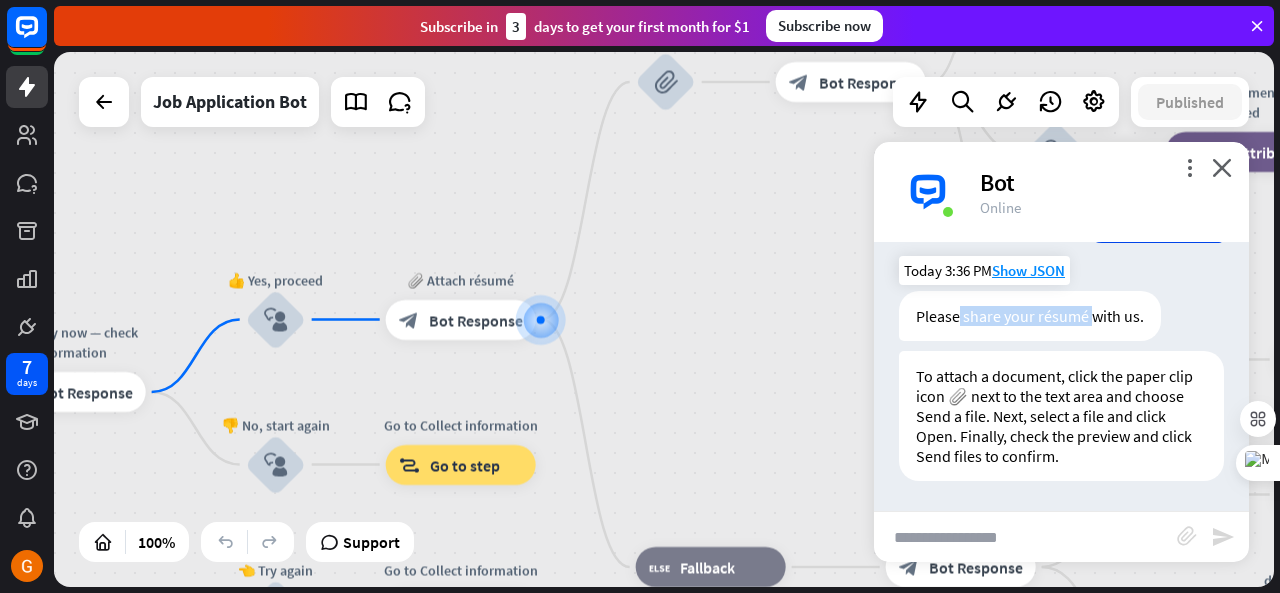 scroll, scrollTop: 6068, scrollLeft: 0, axis: vertical 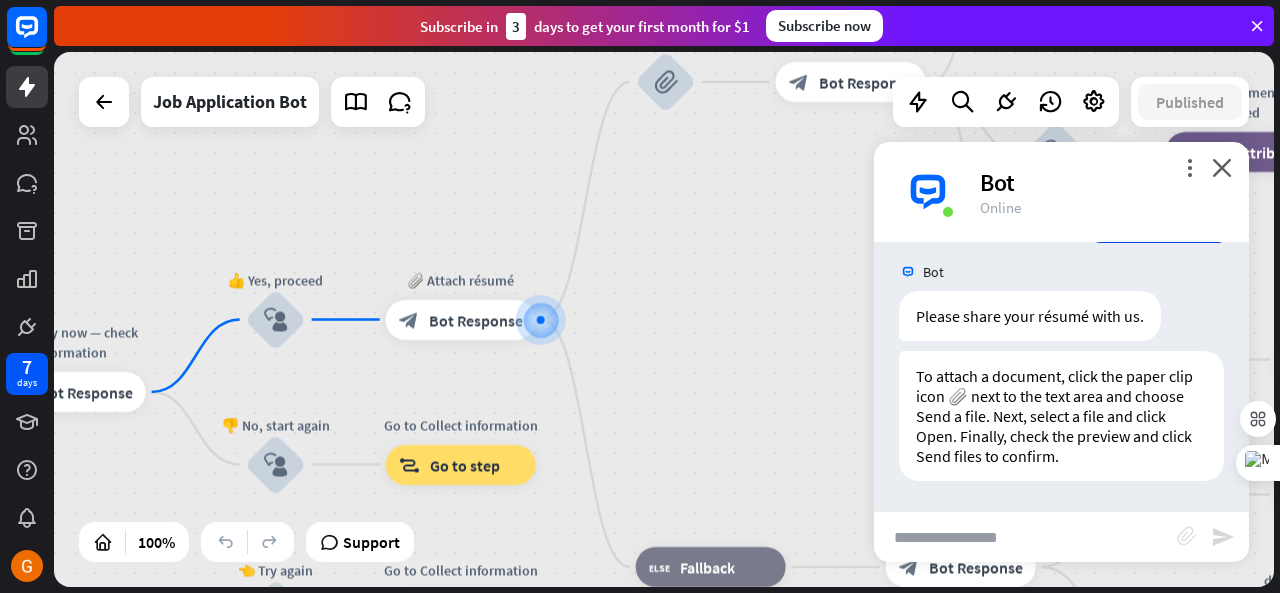 click on "block_attachment" at bounding box center [1187, 536] 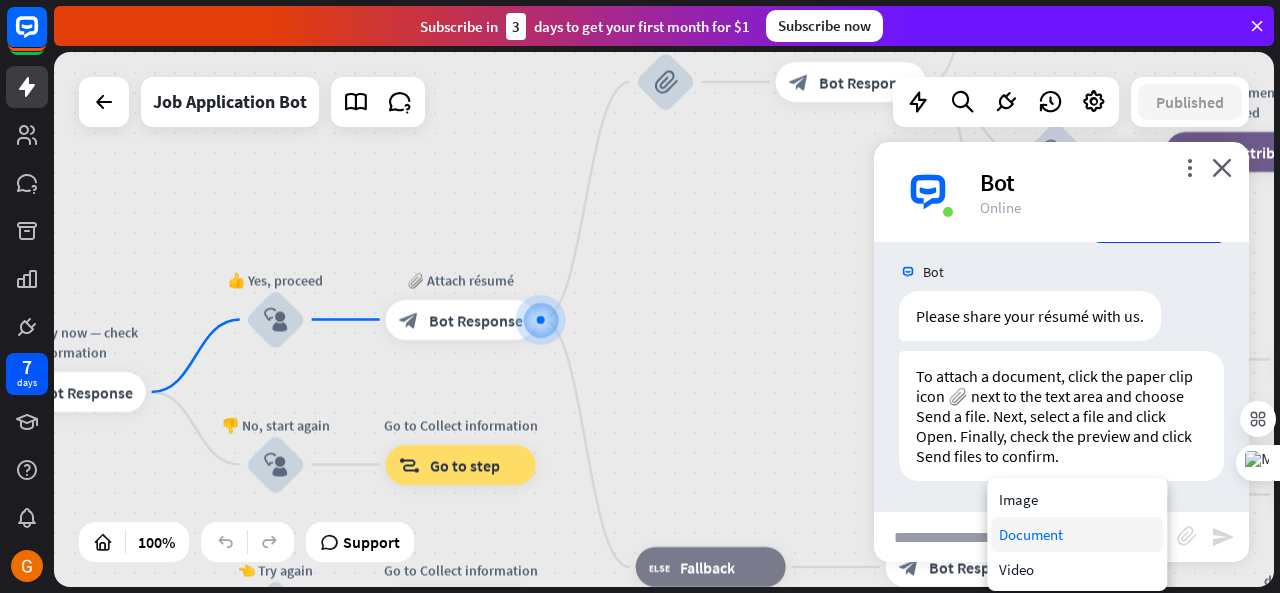 click on "Document" at bounding box center [1077, 534] 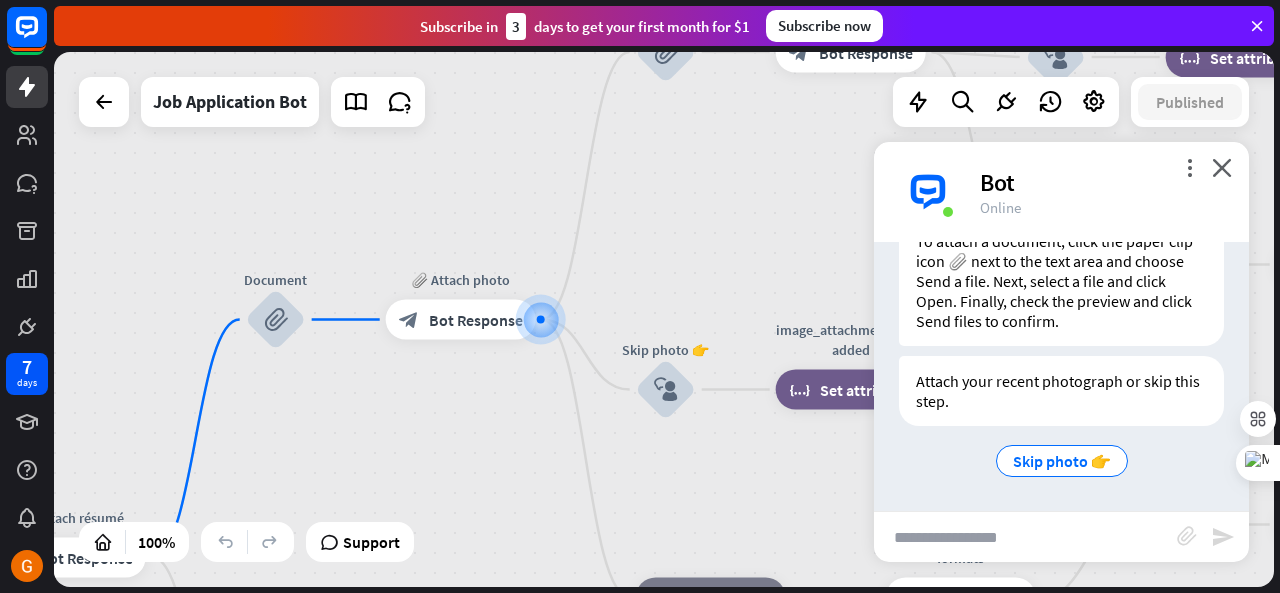 scroll, scrollTop: 6202, scrollLeft: 0, axis: vertical 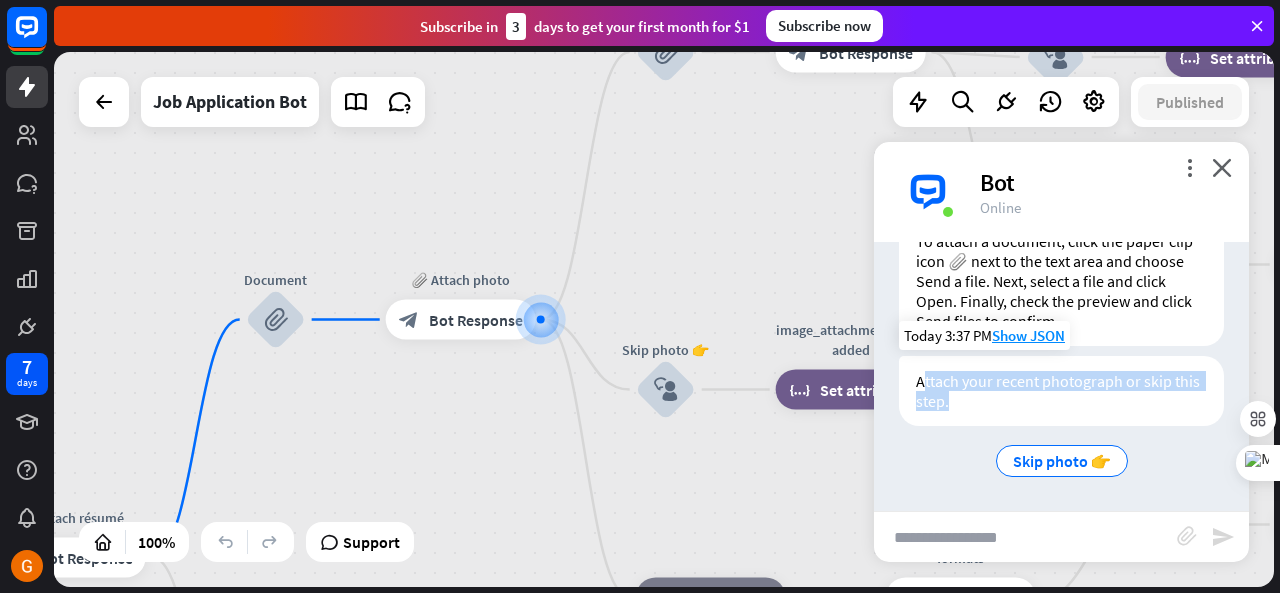 drag, startPoint x: 1011, startPoint y: 402, endPoint x: 924, endPoint y: 377, distance: 90.52071 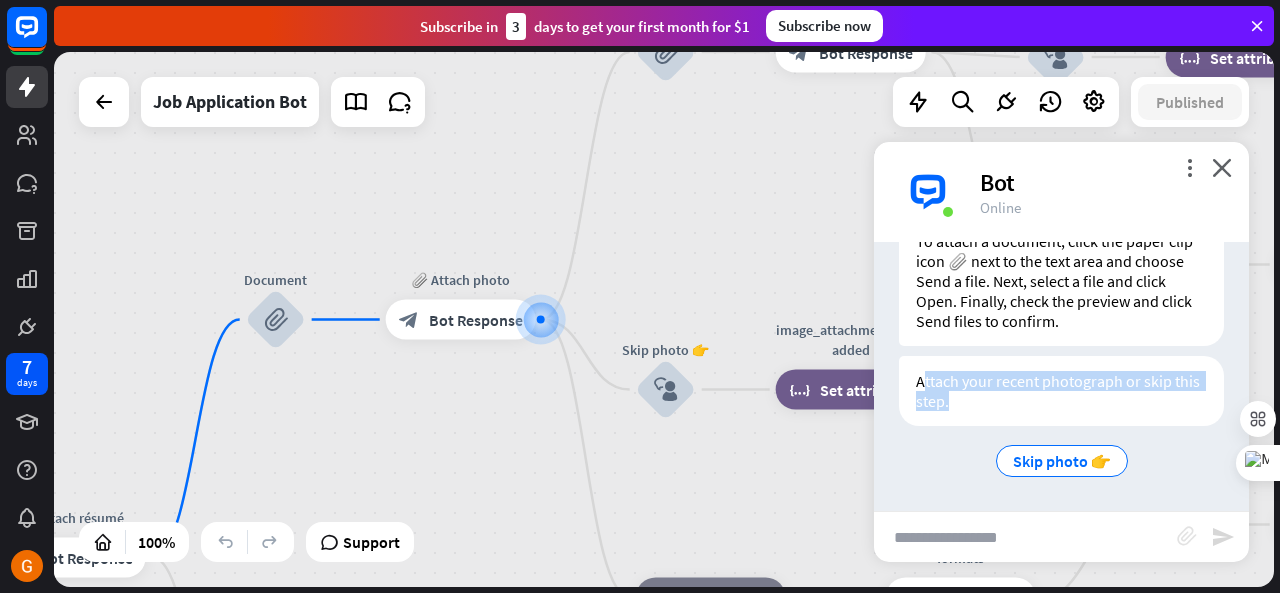 click on "block_attachment" at bounding box center [1187, 536] 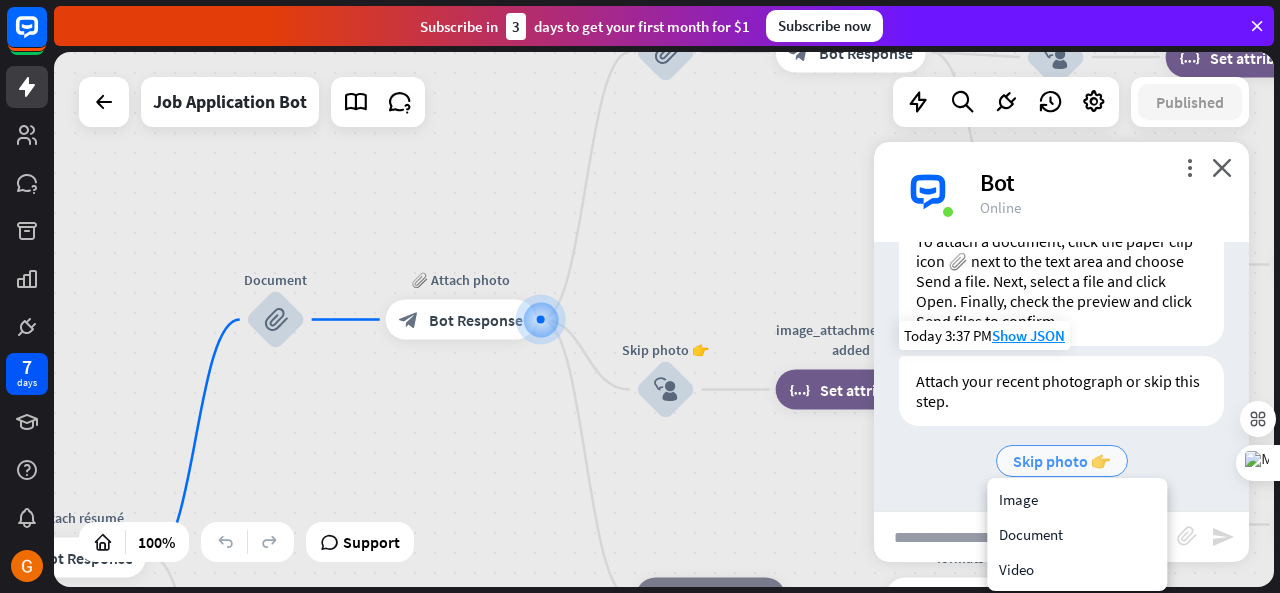 click on "Skip photo 👉" at bounding box center [1062, 461] 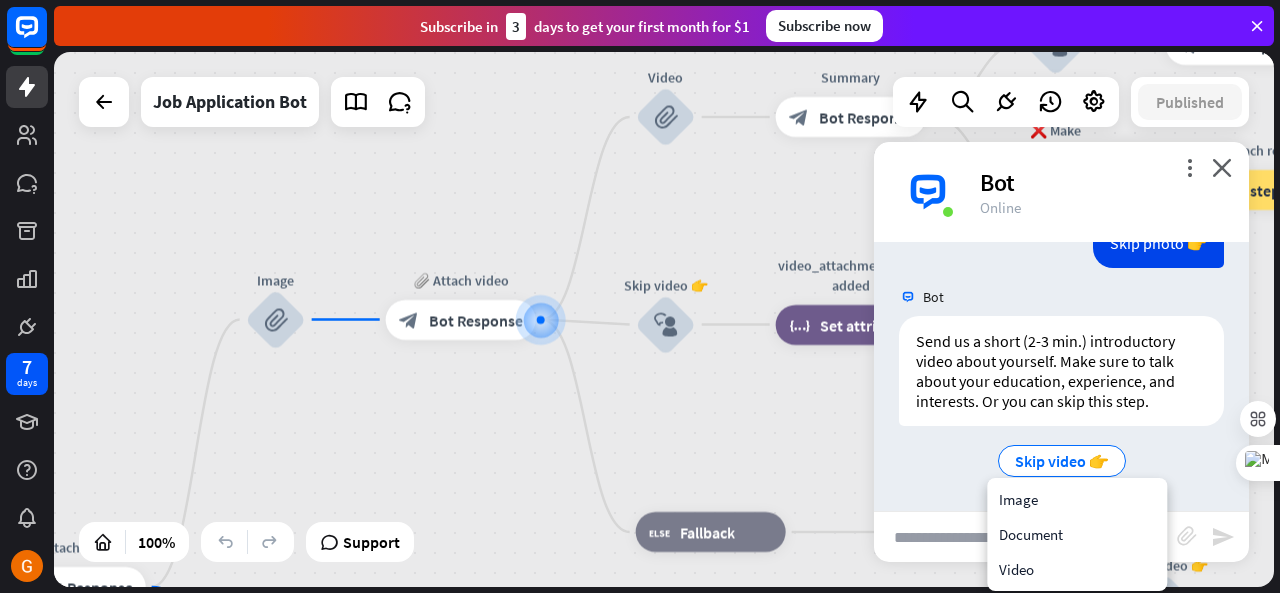 scroll, scrollTop: 6458, scrollLeft: 0, axis: vertical 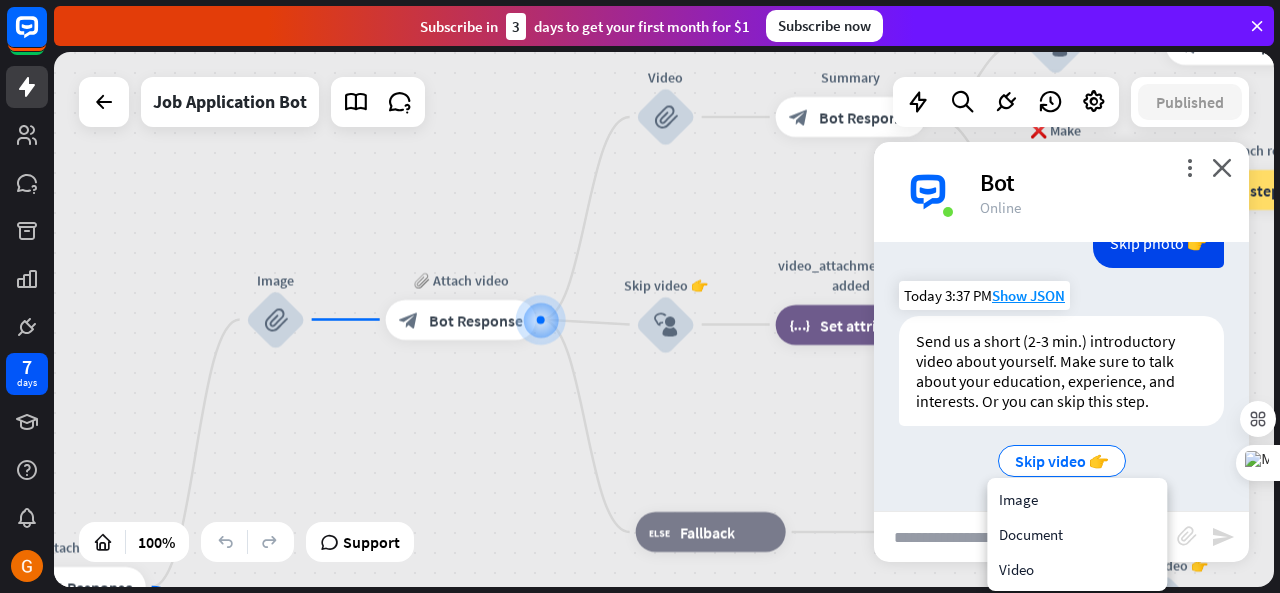 click on "Send us a short (2-3 min.) introductory video about yourself. Make sure to talk about your education, experience, and interests. Or you can skip this step." at bounding box center [1061, 371] 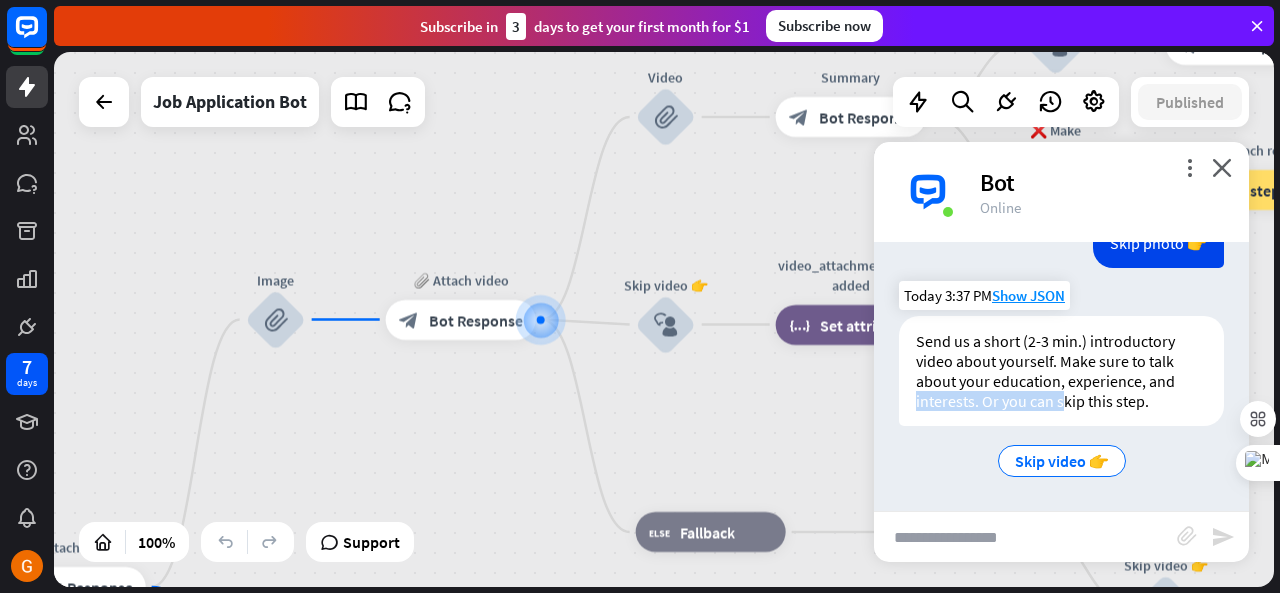 drag, startPoint x: 901, startPoint y: 407, endPoint x: 1064, endPoint y: 400, distance: 163.15024 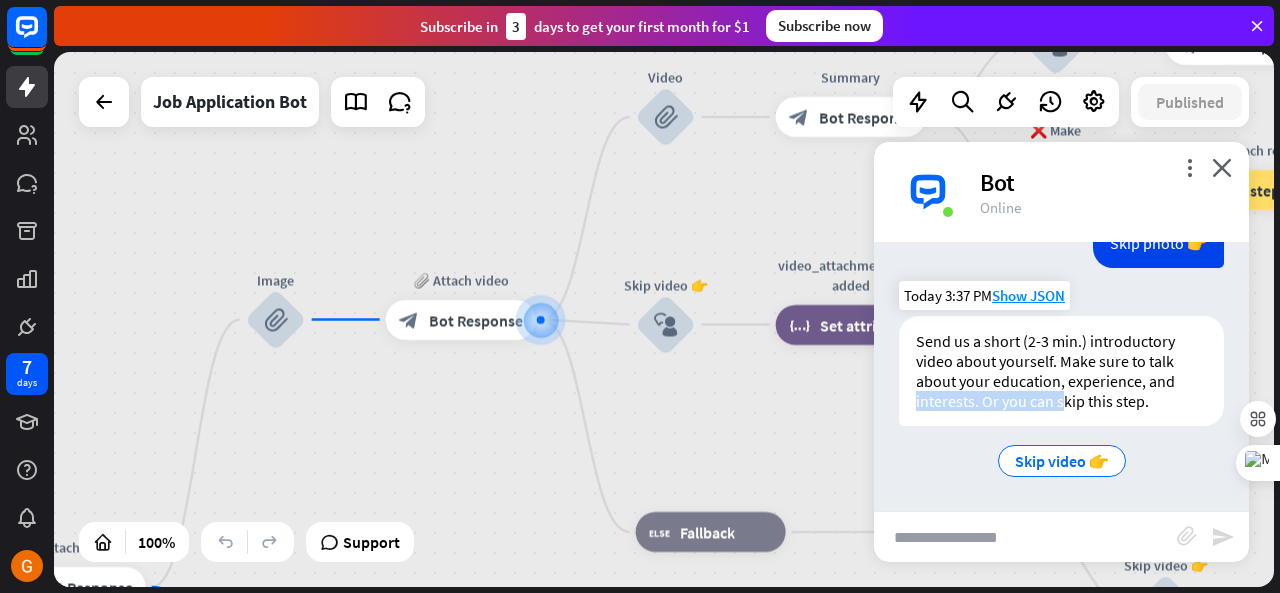 click on "Send us a short (2-3 min.) introductory video about yourself. Make sure to talk about your education, experience, and interests. Or you can skip this step." at bounding box center [1061, 371] 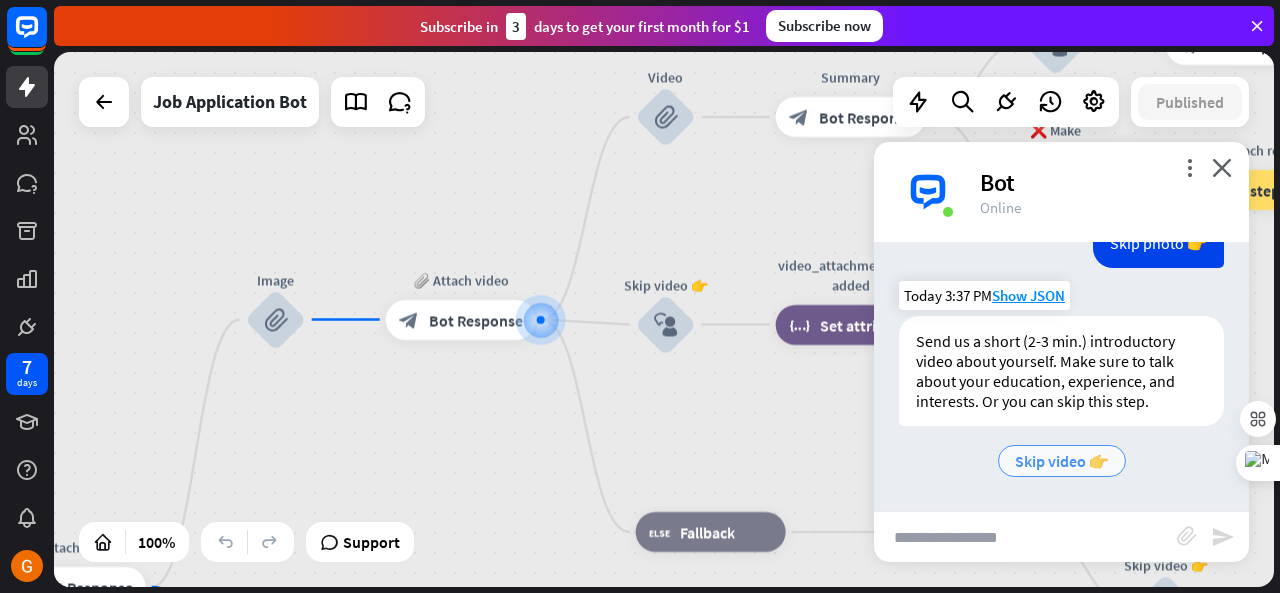 click on "Skip video 👉" at bounding box center (1062, 461) 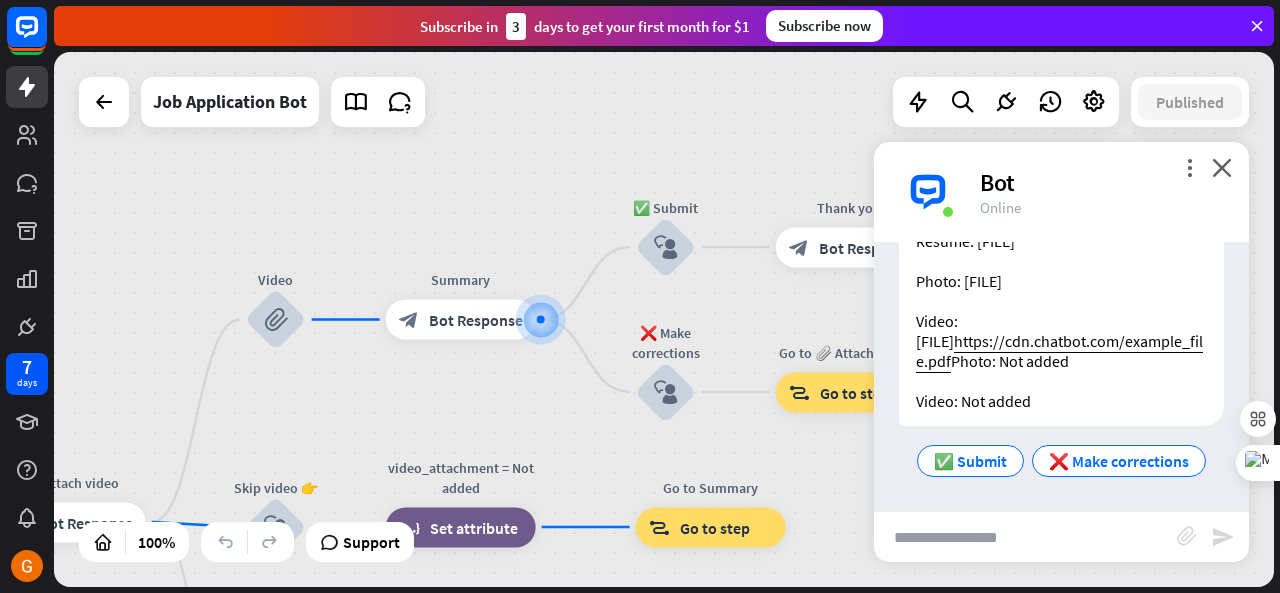 scroll, scrollTop: 6834, scrollLeft: 0, axis: vertical 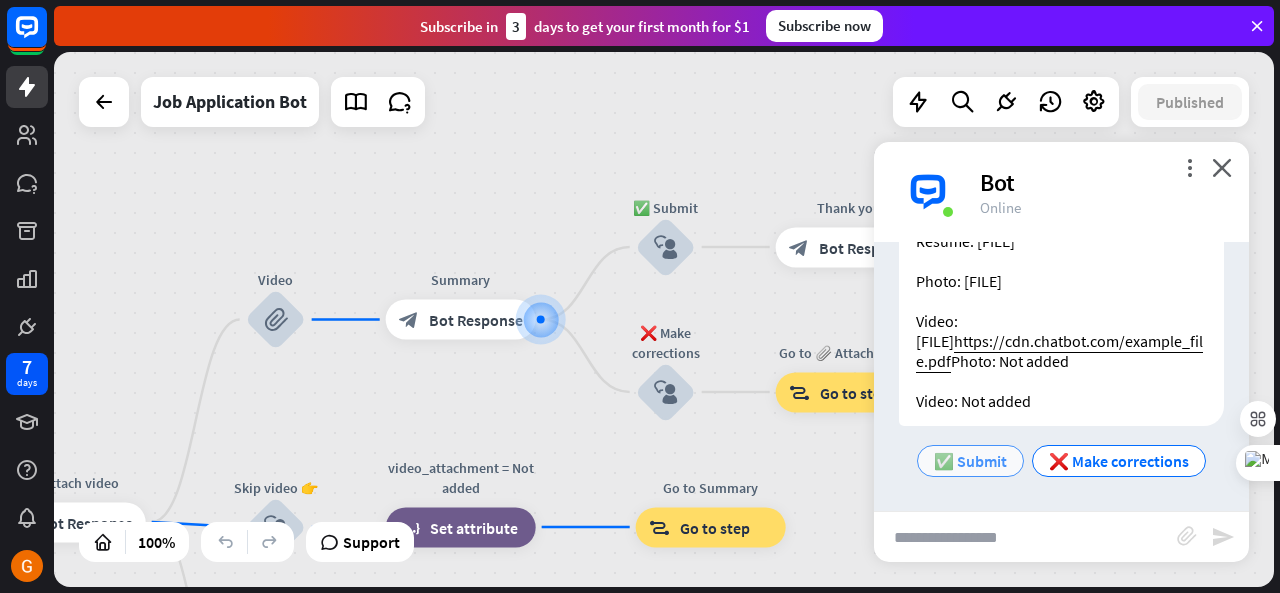 click on "✅ Submit" at bounding box center (970, 461) 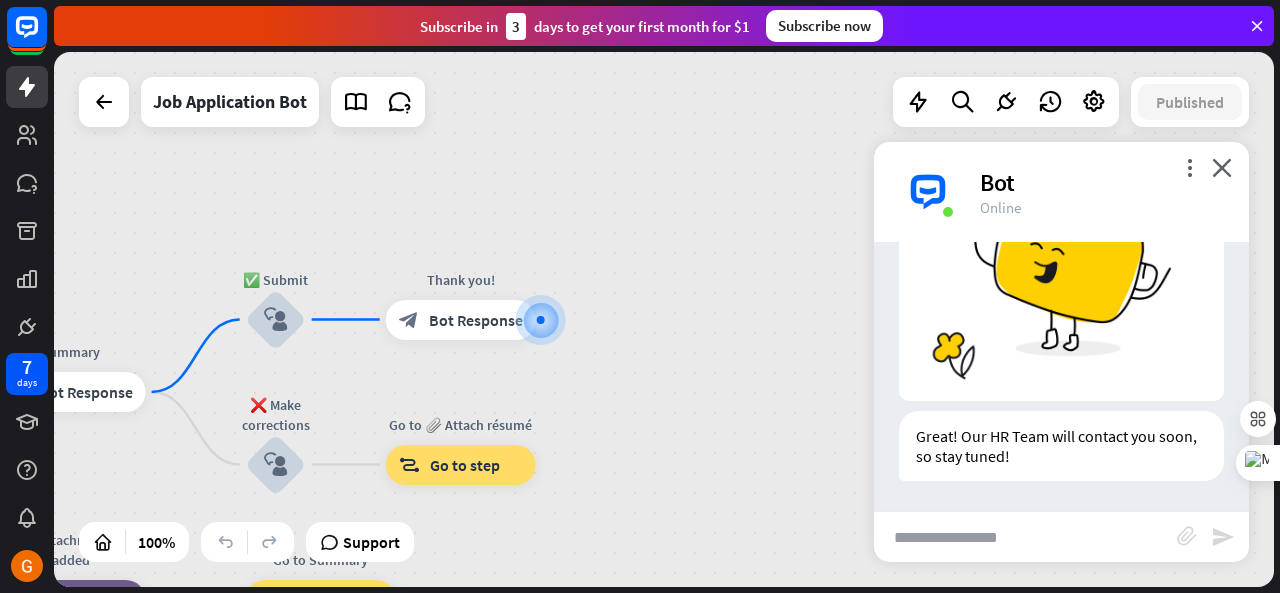 scroll, scrollTop: 7262, scrollLeft: 0, axis: vertical 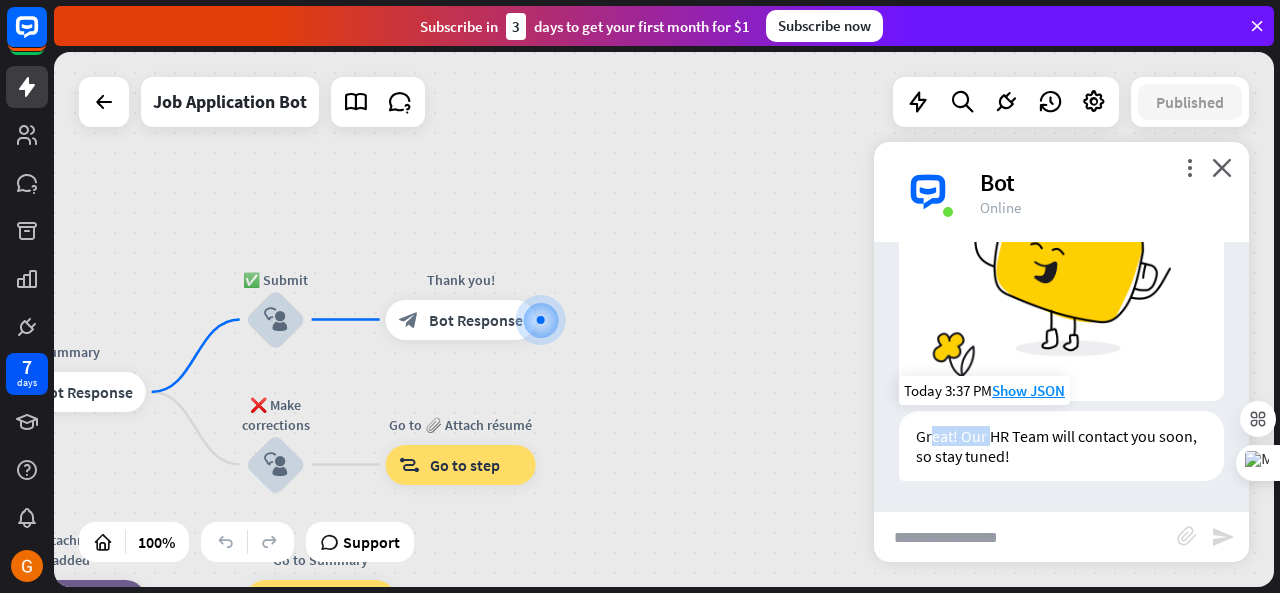 drag, startPoint x: 989, startPoint y: 447, endPoint x: 934, endPoint y: 441, distance: 55.326305 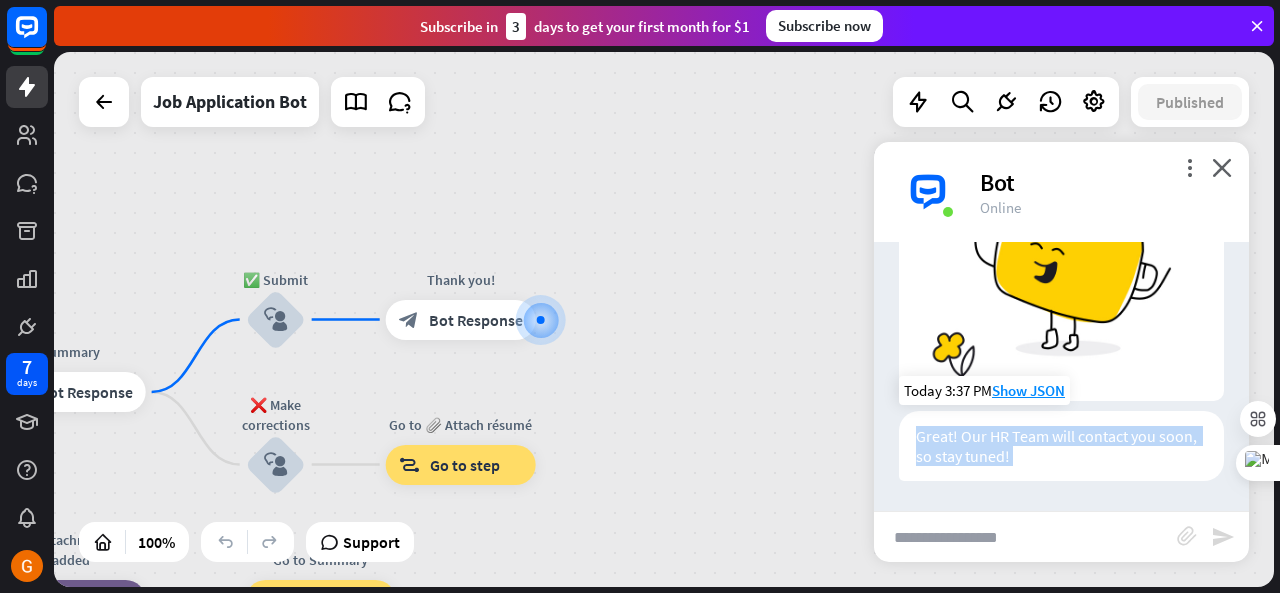 drag, startPoint x: 934, startPoint y: 441, endPoint x: 1047, endPoint y: 446, distance: 113.110565 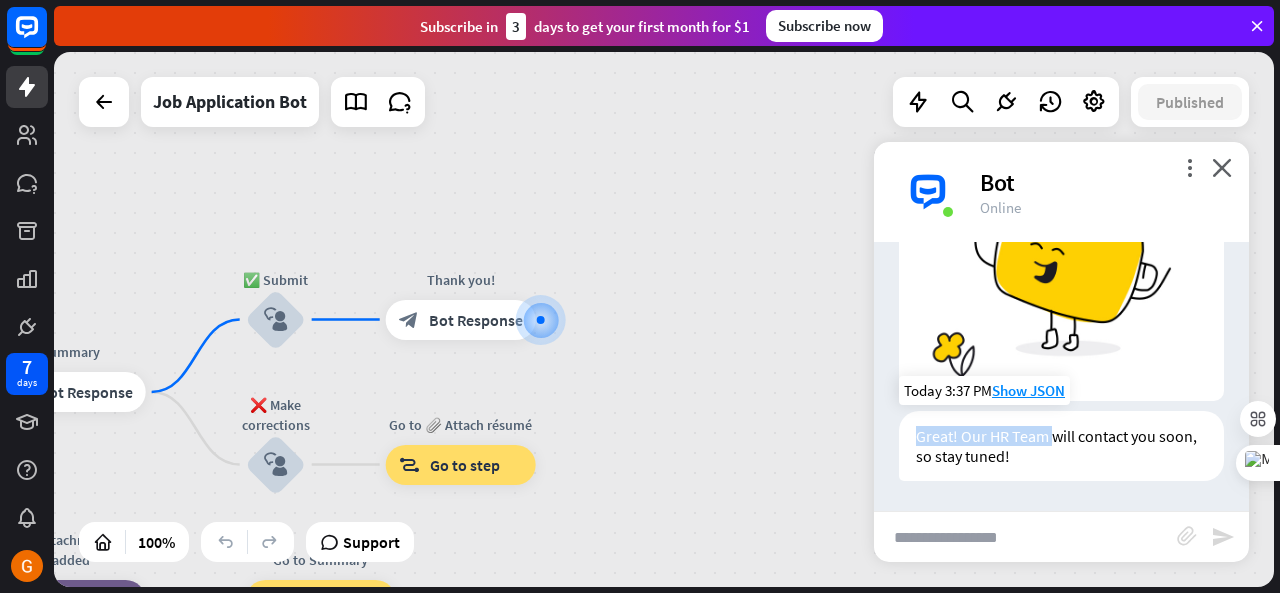 click on "Great! Our HR Team will contact you soon, so stay tuned!" at bounding box center [1061, 446] 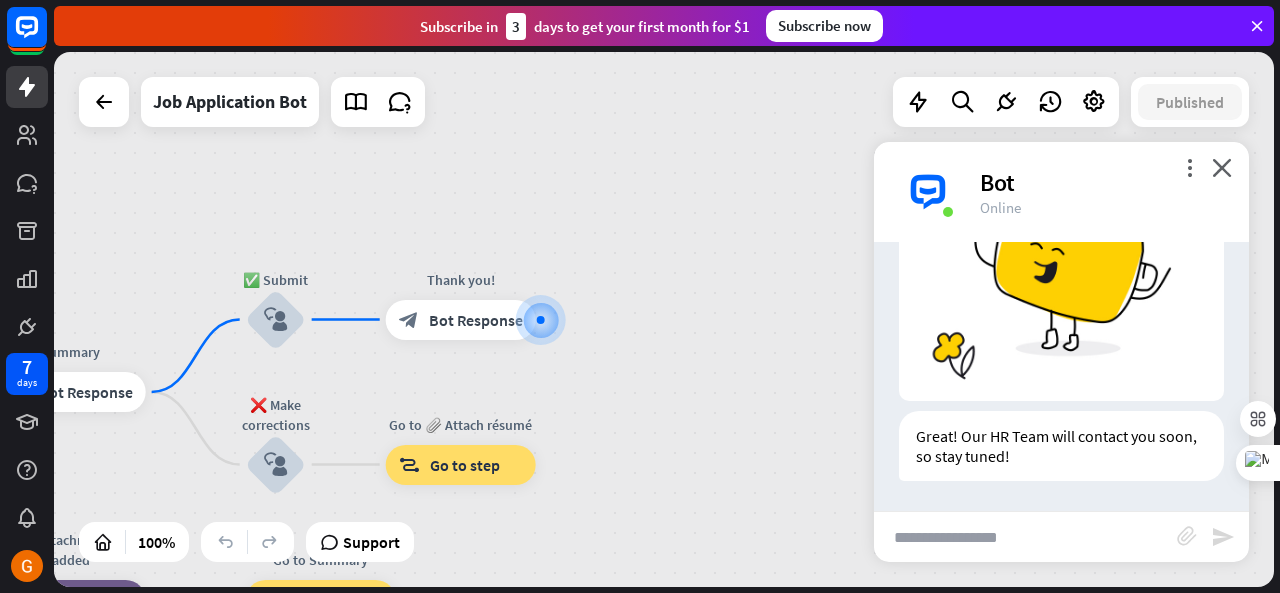 scroll, scrollTop: 7261, scrollLeft: 0, axis: vertical 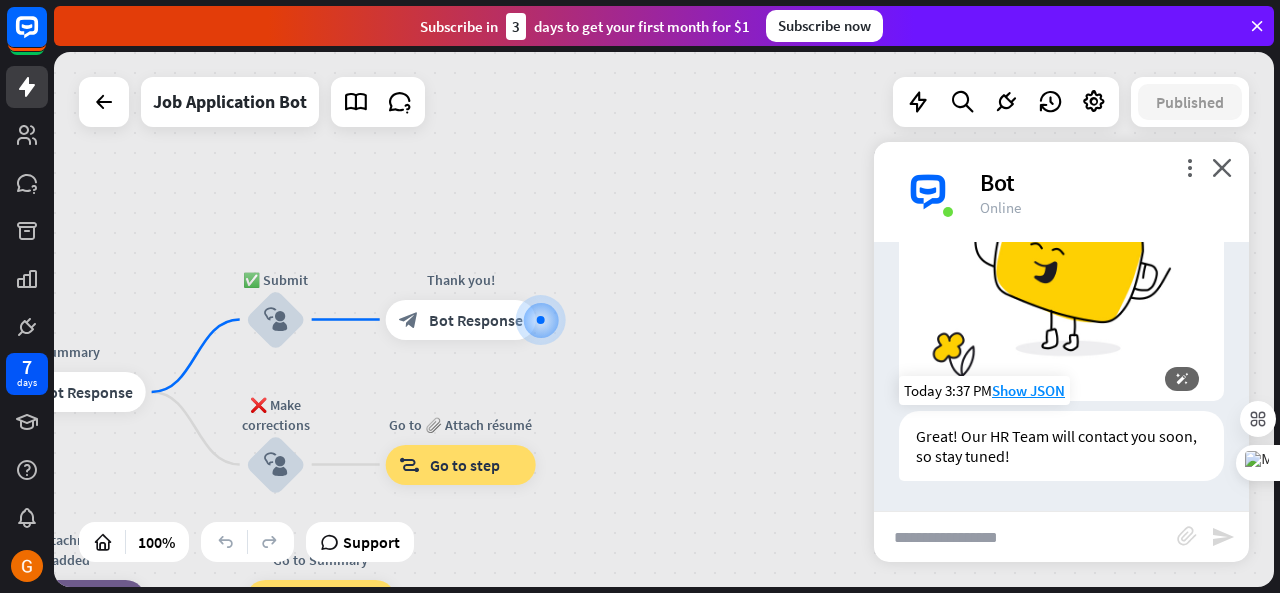 drag, startPoint x: 1240, startPoint y: 488, endPoint x: 1150, endPoint y: 451, distance: 97.308784 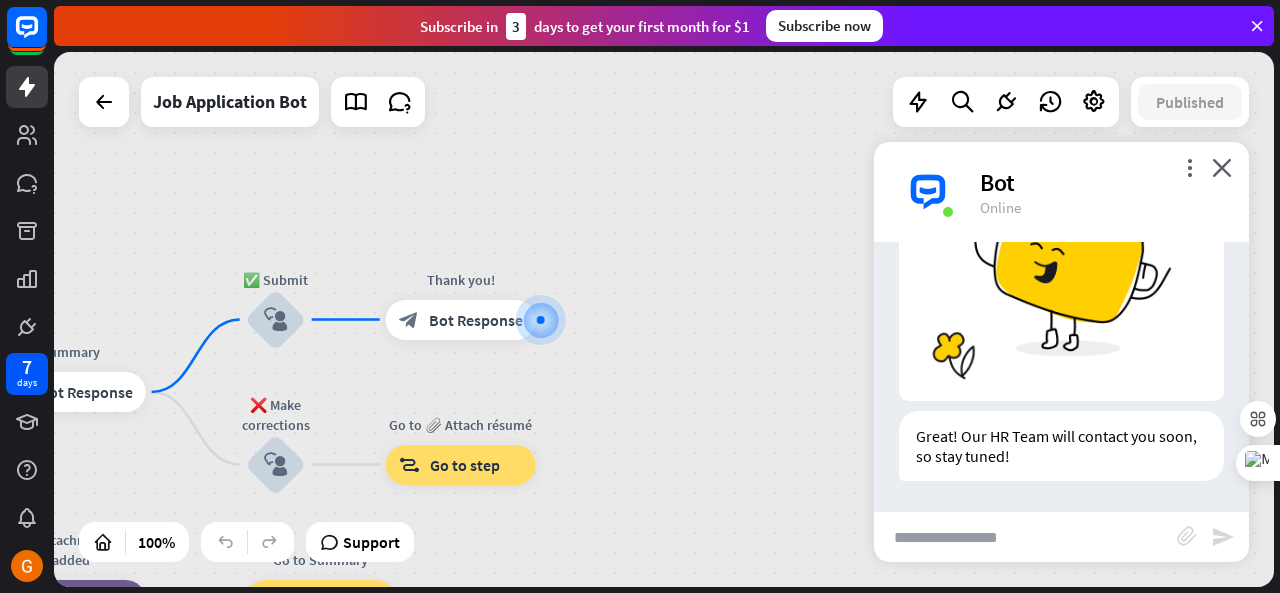 click on "home_2   Start point                 Welcome message   block_bot_response   Bot Response                 ✨ Main menu   block_user_input                 Main menu   block_bot_response   Bot Response                 🔥 Apply now — start   block_user_input                 Ready to proceed?   block_bot_response   Bot Response                 👍 Yes, let’s go   block_user_input                 Collect information   block_question   Question                   block_success   Success                 🔥 Apply now — check information   block_bot_response   Bot Response                 👍 Yes, proceed   block_user_input                 📎 Attach résumé   block_bot_response   Bot Response                 Document   block_attachment                 📎 Attach photo   block_bot_response   Bot Response                 Image   block_attachment                 📎 Attach video   block_bot_response   Bot Response                 Video   block_attachment                 Summary" at bounding box center [664, 319] 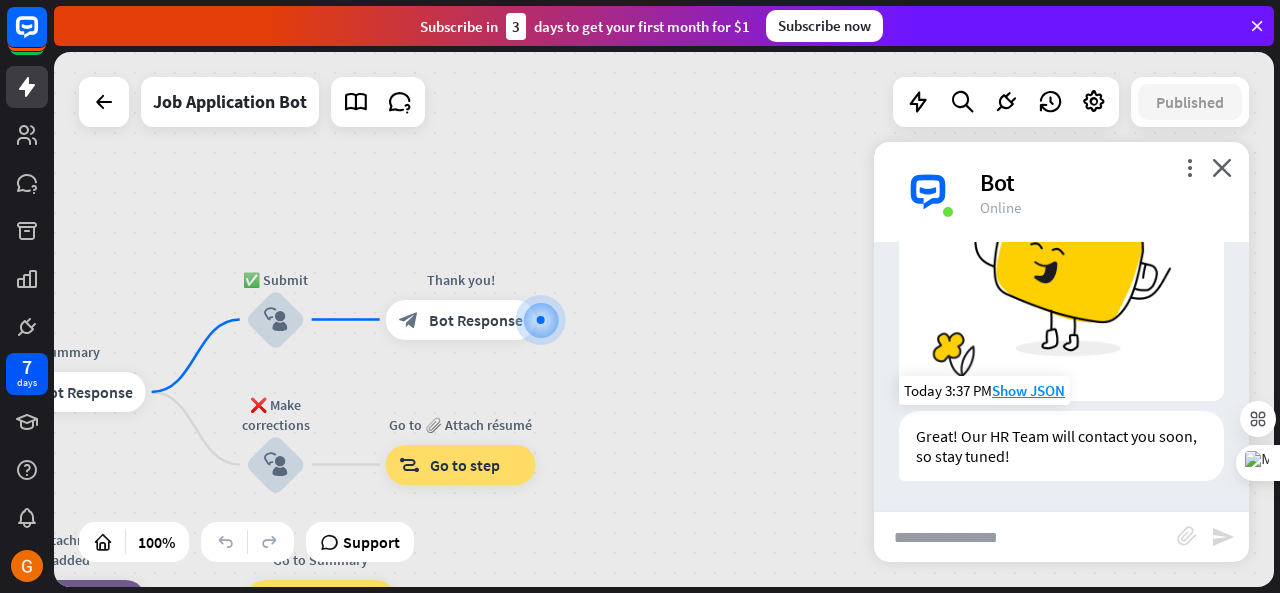 click on "Great! Our HR Team will contact you soon, so stay tuned!" at bounding box center [1061, 446] 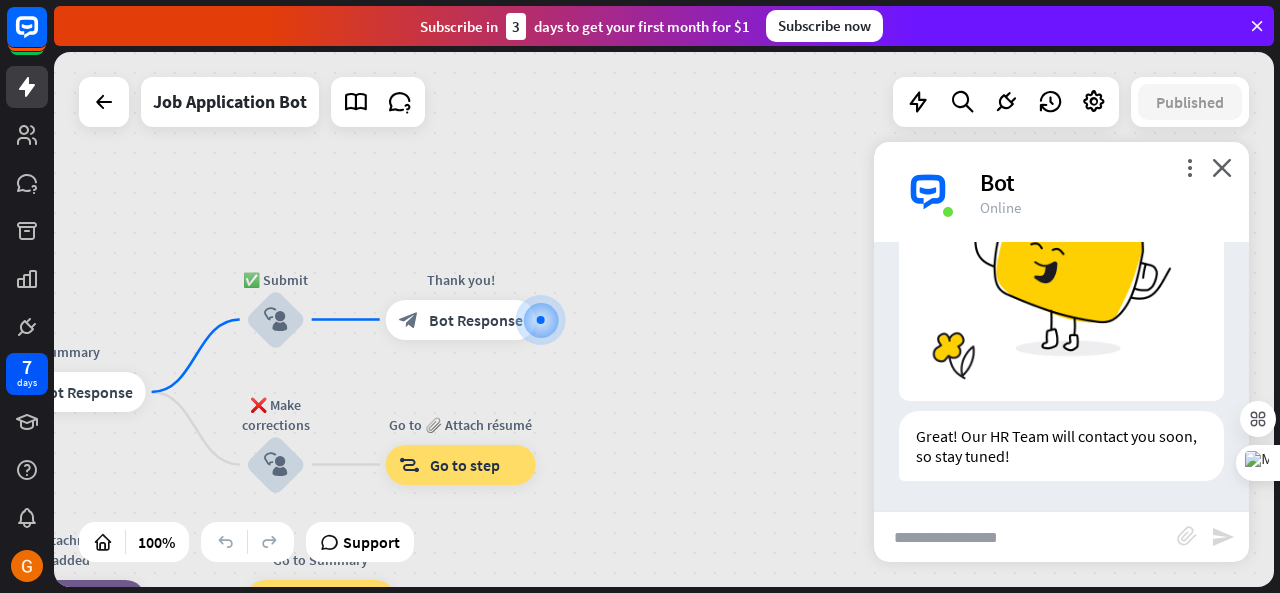 click on "home_2   Start point                 Welcome message   block_bot_response   Bot Response                 ✨ Main menu   block_user_input                 Main menu   block_bot_response   Bot Response                 🔥 Apply now — start   block_user_input                 Ready to proceed?   block_bot_response   Bot Response                 👍 Yes, let’s go   block_user_input                 Collect information   block_question   Question                   block_success   Success                 🔥 Apply now — check information   block_bot_response   Bot Response                 👍 Yes, proceed   block_user_input                 📎 Attach résumé   block_bot_response   Bot Response                 Document   block_attachment                 📎 Attach photo   block_bot_response   Bot Response                 Image   block_attachment                 📎 Attach video   block_bot_response   Bot Response                 Video   block_attachment                 Summary" at bounding box center (664, 319) 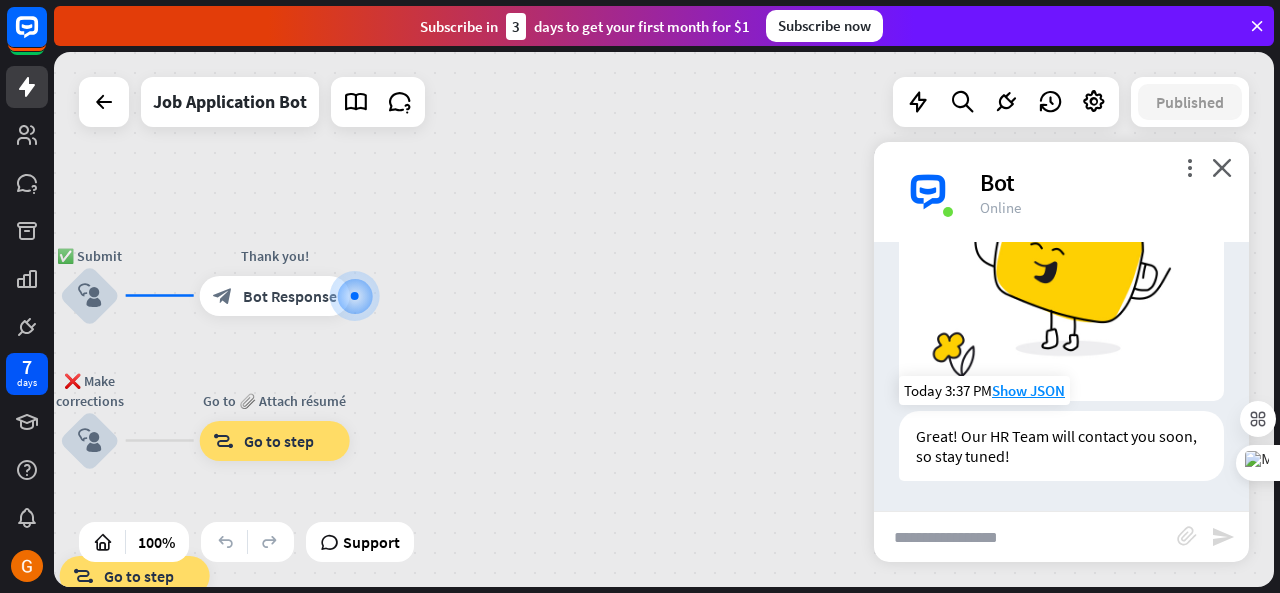 drag, startPoint x: 800, startPoint y: 435, endPoint x: 956, endPoint y: 440, distance: 156.08011 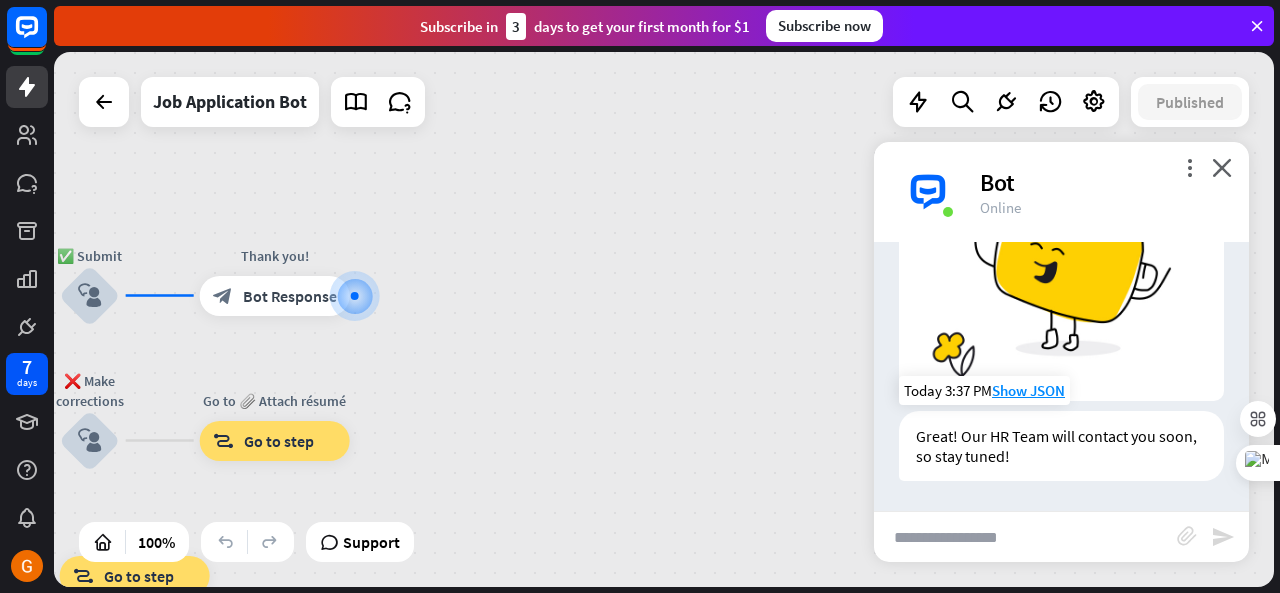 click on "home_2   Start point                 Welcome message   block_bot_response   Bot Response                 ✨ Main menu   block_user_input                 Main menu   block_bot_response   Bot Response                 🔥 Apply now — start   block_user_input                 Ready to proceed?   block_bot_response   Bot Response                 👍 Yes, let’s go   block_user_input                 Collect information   block_question   Question                   block_success   Success                 🔥 Apply now — check information   block_bot_response   Bot Response                 👍 Yes, proceed   block_user_input                 📎 Attach résumé   block_bot_response   Bot Response                 Document   block_attachment                 📎 Attach photo   block_bot_response   Bot Response                 Image   block_attachment                 📎 Attach video   block_bot_response   Bot Response                 Video   block_attachment                 Summary" at bounding box center [664, 319] 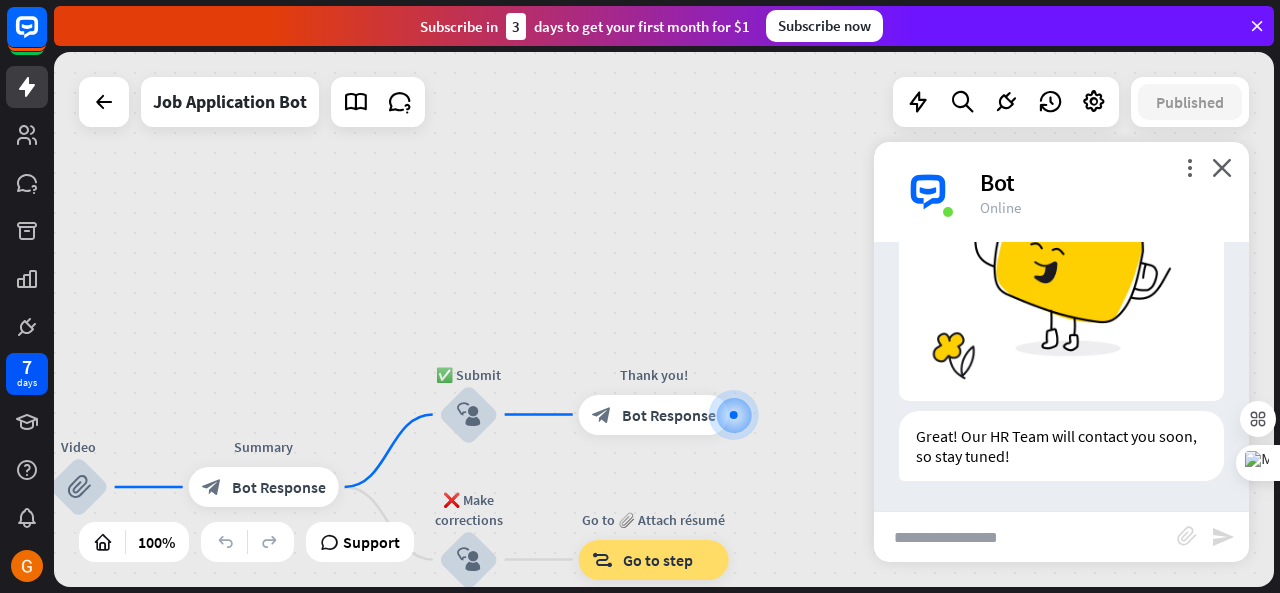 drag, startPoint x: 786, startPoint y: 249, endPoint x: 823, endPoint y: 339, distance: 97.308784 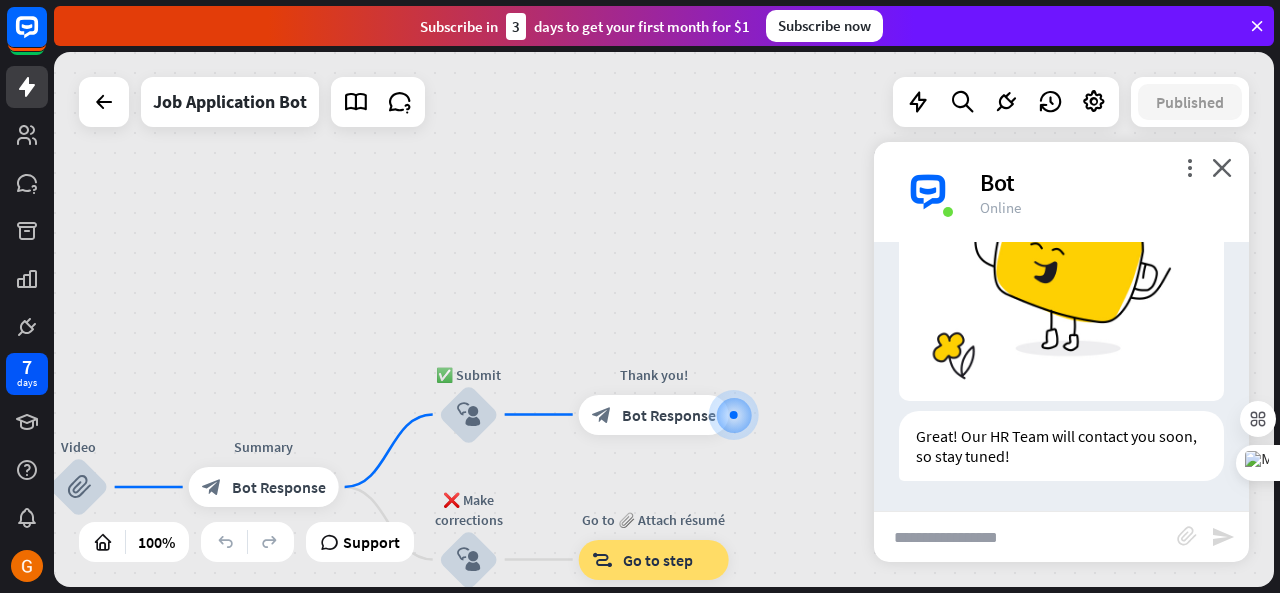 click on "home_2   Start point                 Welcome message   block_bot_response   Bot Response                 ✨ Main menu   block_user_input                 Main menu   block_bot_response   Bot Response                 🔥 Apply now — start   block_user_input                 Ready to proceed?   block_bot_response   Bot Response                 👍 Yes, let’s go   block_user_input                 Collect information   block_question   Question                   block_success   Success                 🔥 Apply now — check information   block_bot_response   Bot Response                 👍 Yes, proceed   block_user_input                 📎 Attach résumé   block_bot_response   Bot Response                 Document   block_attachment                 📎 Attach photo   block_bot_response   Bot Response                 Image   block_attachment                 📎 Attach video   block_bot_response   Bot Response                 Video   block_attachment                 Summary" at bounding box center (664, 319) 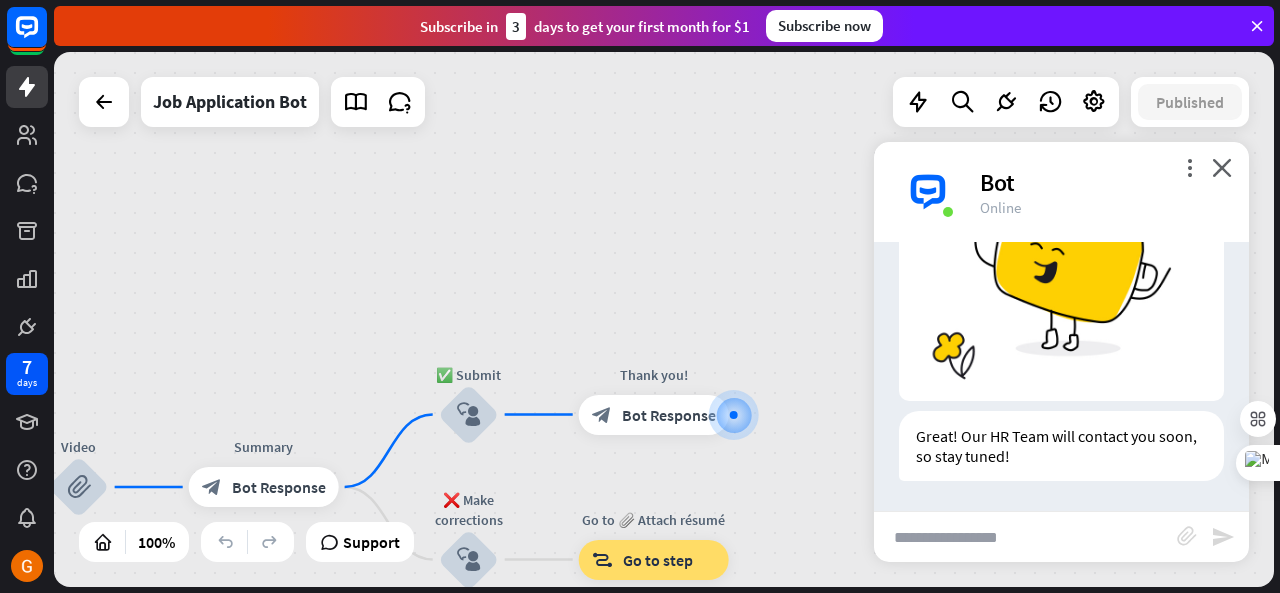 scroll, scrollTop: 7262, scrollLeft: 0, axis: vertical 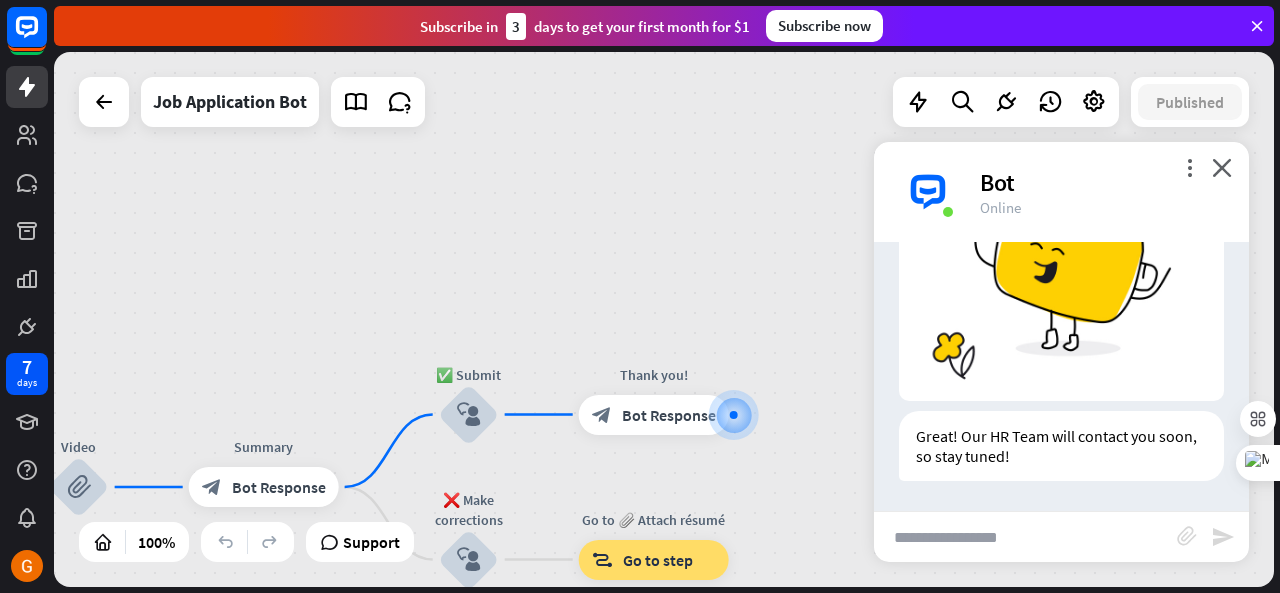 click on "more_vert
close
Bot
Online" at bounding box center (1061, 192) 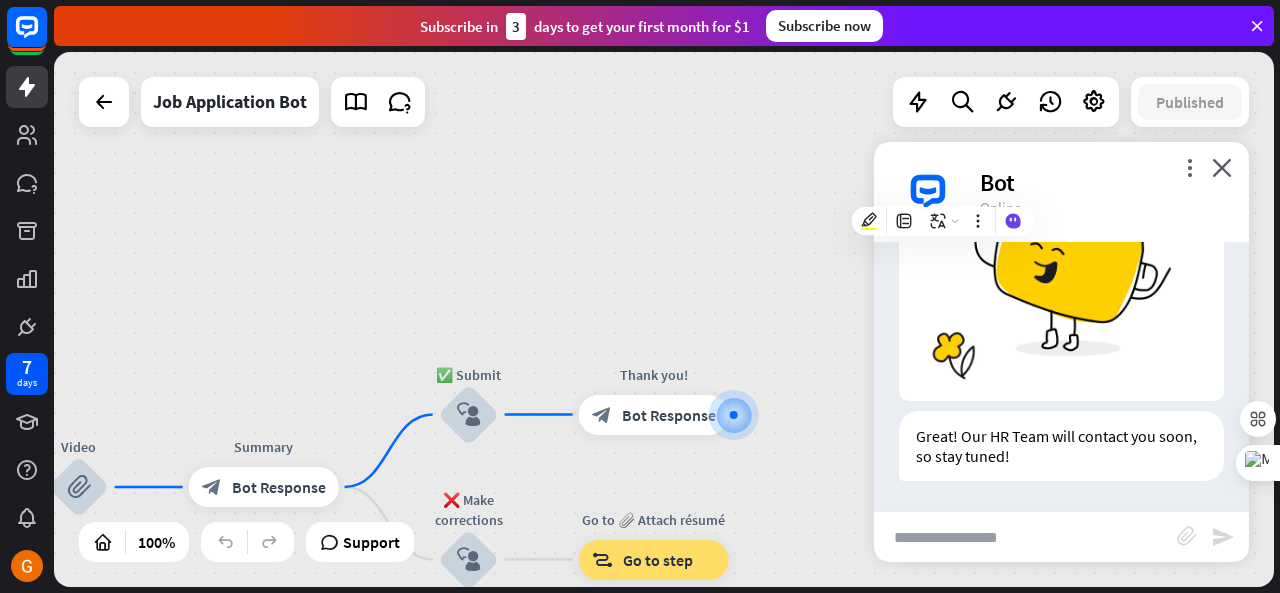 click on "home_2   Start point                 Welcome message   block_bot_response   Bot Response                 ✨ Main menu   block_user_input                 Main menu   block_bot_response   Bot Response                 🔥 Apply now — start   block_user_input                 Ready to proceed?   block_bot_response   Bot Response                 👍 Yes, let’s go   block_user_input                 Collect information   block_question   Question                   block_success   Success                 🔥 Apply now — check information   block_bot_response   Bot Response                 👍 Yes, proceed   block_user_input                 📎 Attach résumé   block_bot_response   Bot Response                 Document   block_attachment                 📎 Attach photo   block_bot_response   Bot Response                 Image   block_attachment                 📎 Attach video   block_bot_response   Bot Response                 Video   block_attachment                 Summary" at bounding box center (664, 319) 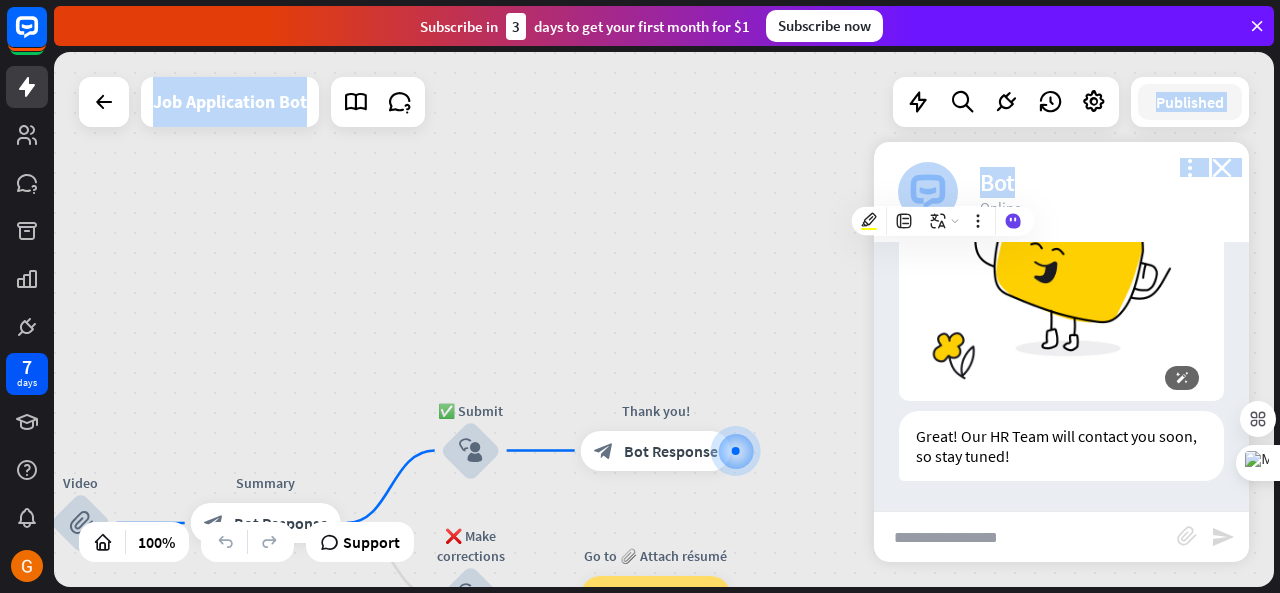 drag, startPoint x: 782, startPoint y: 217, endPoint x: 776, endPoint y: 246, distance: 29.614185 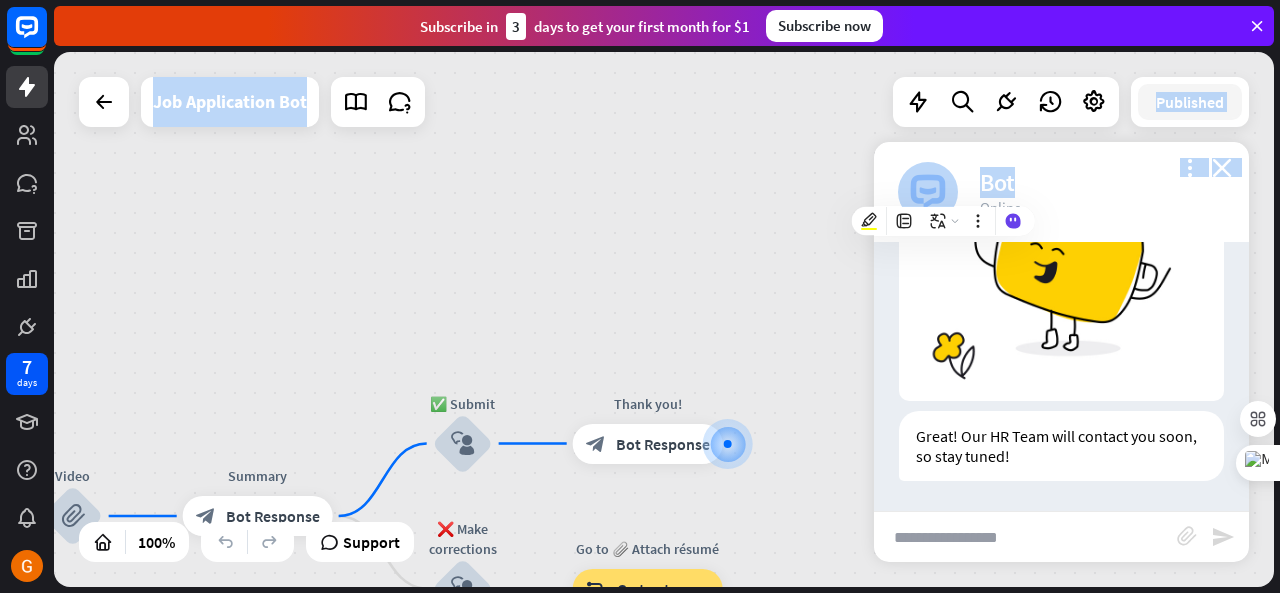 click on "home_2   Start point                 Welcome message   block_bot_response   Bot Response                 ✨ Main menu   block_user_input                 Main menu   block_bot_response   Bot Response                 🔥 Apply now — start   block_user_input                 Ready to proceed?   block_bot_response   Bot Response                 👍 Yes, let’s go   block_user_input                 Collect information   block_question   Question                   block_success   Success                 🔥 Apply now — check information   block_bot_response   Bot Response                 👍 Yes, proceed   block_user_input                 📎 Attach résumé   block_bot_response   Bot Response                 Document   block_attachment                 📎 Attach photo   block_bot_response   Bot Response                 Image   block_attachment                 📎 Attach video   block_bot_response   Bot Response                 Video   block_attachment                 Summary" at bounding box center (664, 319) 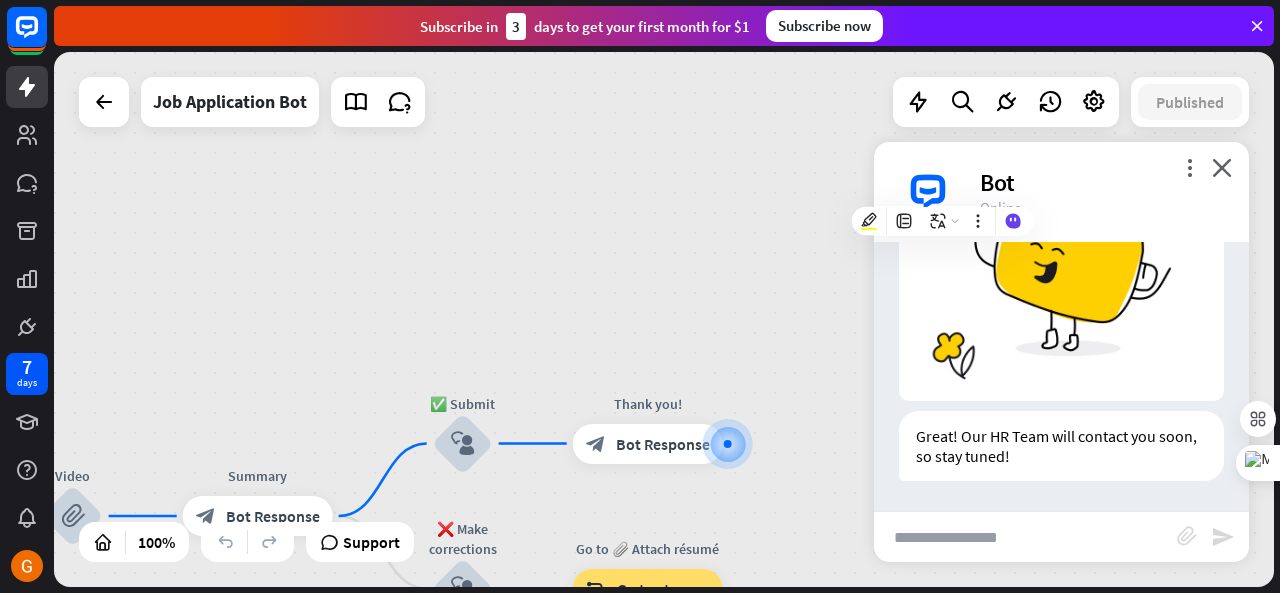 click on "Online" at bounding box center [1102, 207] 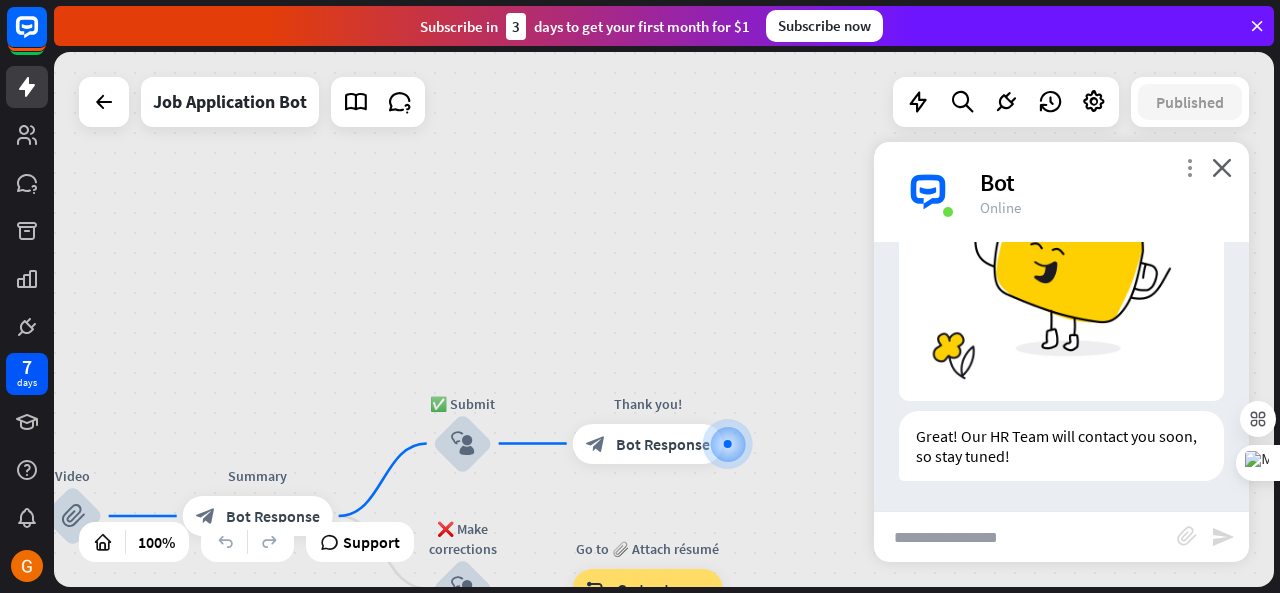 click on "more_vert" at bounding box center [1189, 167] 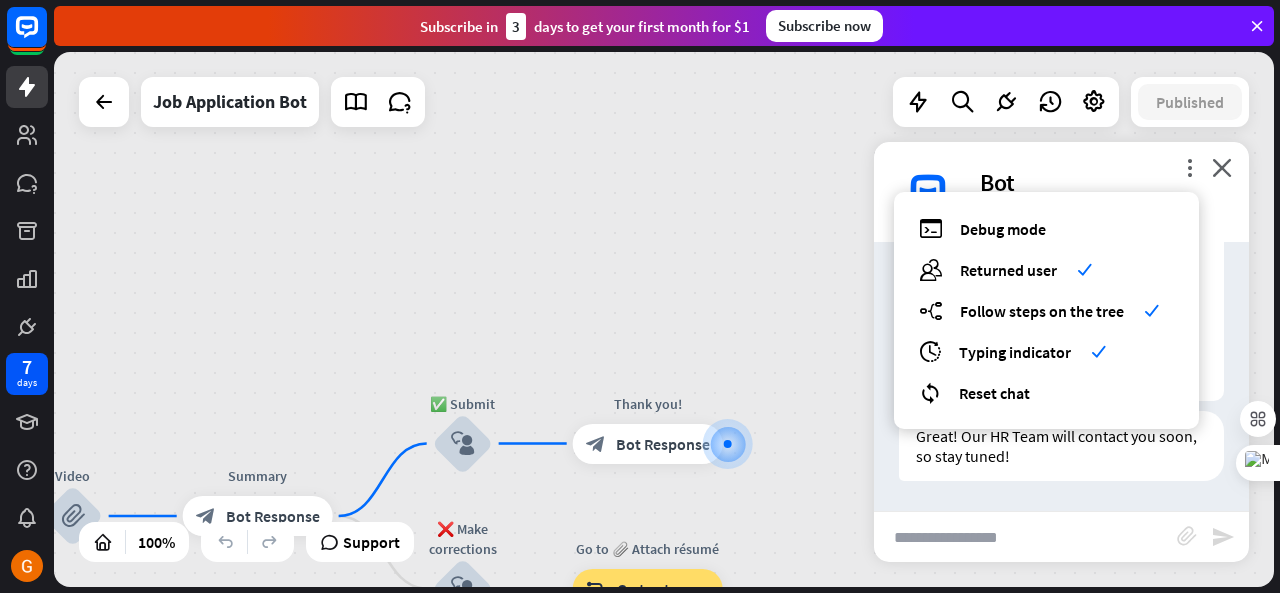 click on "home_2   Start point                 Welcome message   block_bot_response   Bot Response                 ✨ Main menu   block_user_input                 Main menu   block_bot_response   Bot Response                 🔥 Apply now — start   block_user_input                 Ready to proceed?   block_bot_response   Bot Response                 👍 Yes, let’s go   block_user_input                 Collect information   block_question   Question                   block_success   Success                 🔥 Apply now — check information   block_bot_response   Bot Response                 👍 Yes, proceed   block_user_input                 📎 Attach résumé   block_bot_response   Bot Response                 Document   block_attachment                 📎 Attach photo   block_bot_response   Bot Response                 Image   block_attachment                 📎 Attach video   block_bot_response   Bot Response                 Video   block_attachment                 Summary" at bounding box center [664, 319] 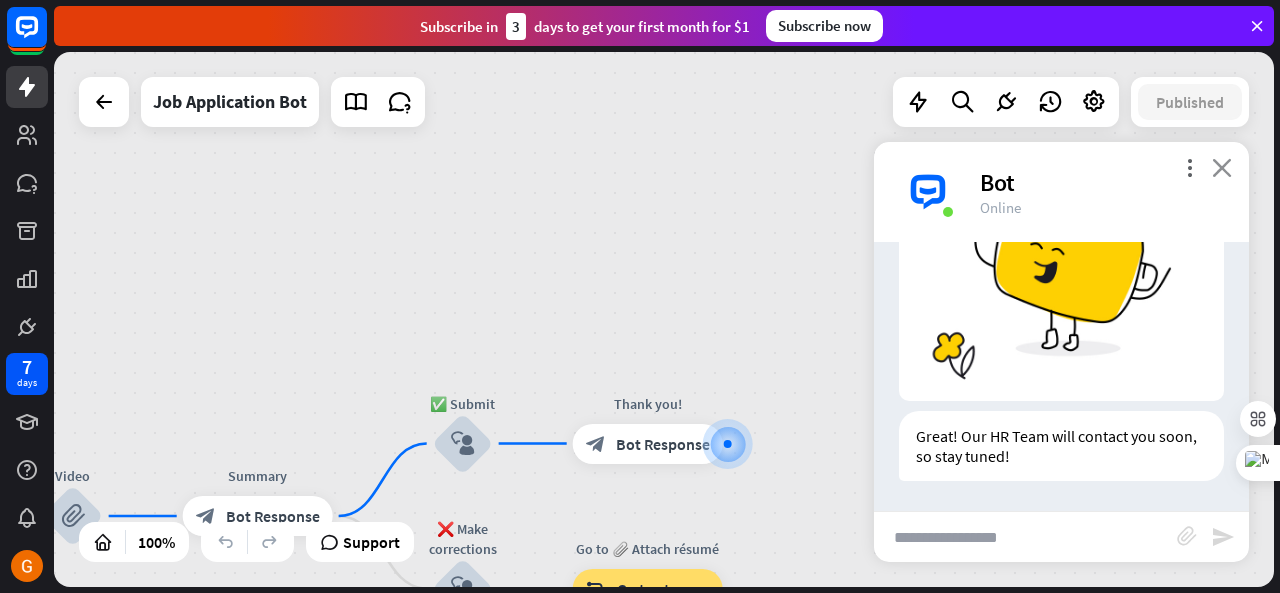 click on "close" at bounding box center [1222, 167] 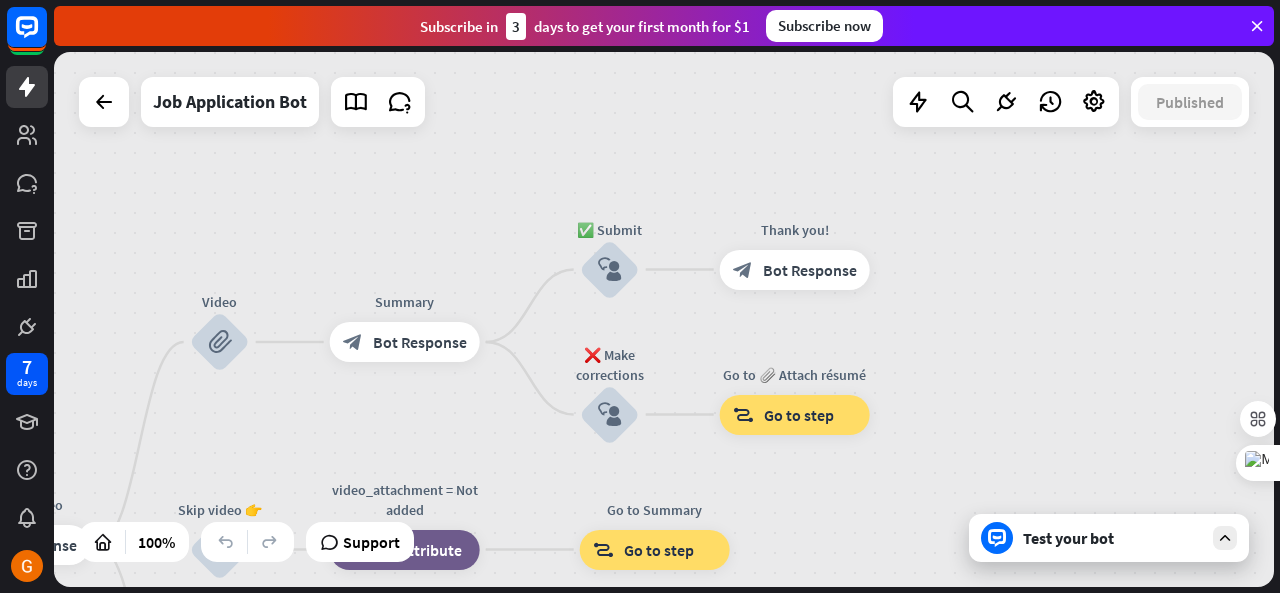drag, startPoint x: 602, startPoint y: 313, endPoint x: 749, endPoint y: 139, distance: 227.78279 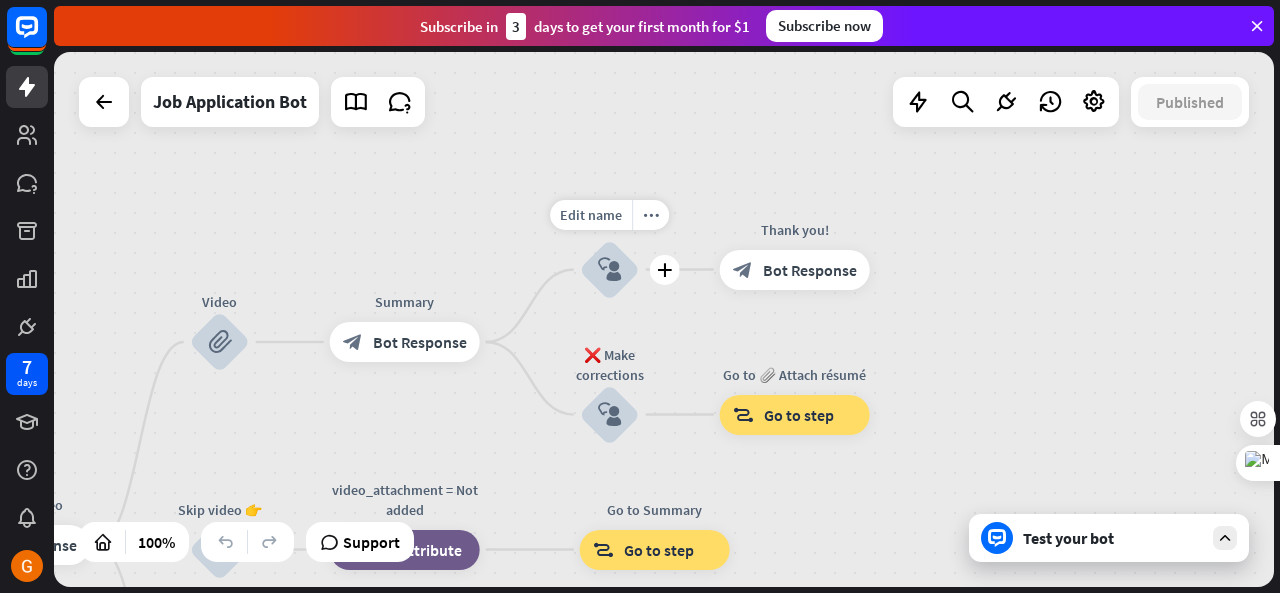 click on "block_user_input" at bounding box center (610, 270) 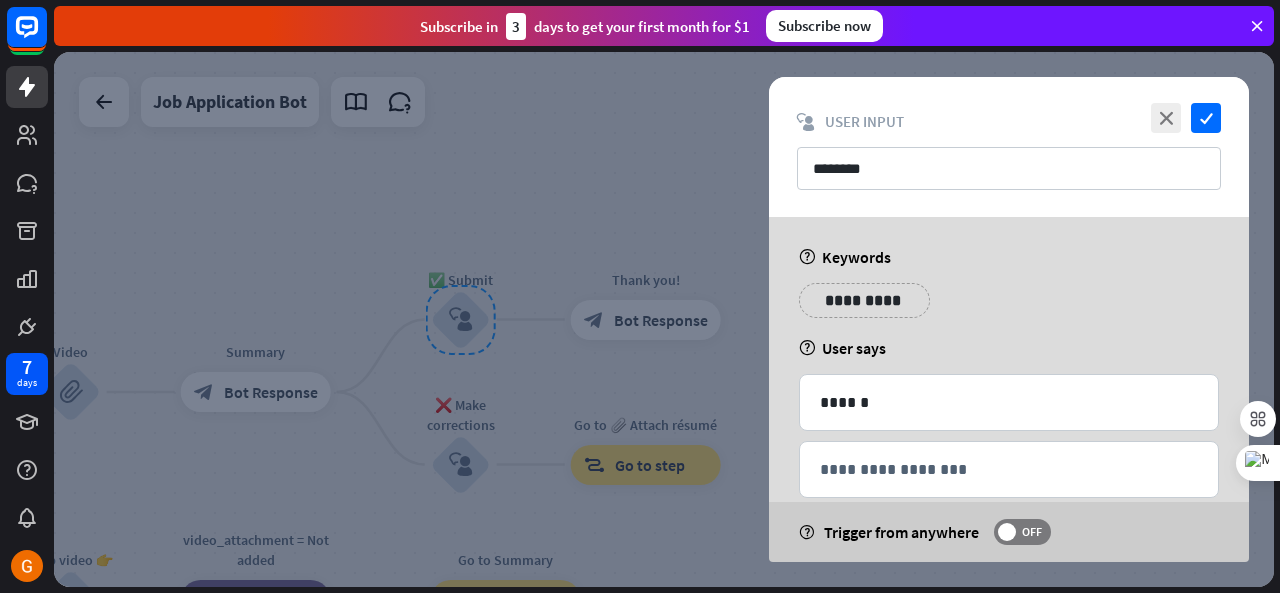 drag, startPoint x: 1180, startPoint y: 287, endPoint x: 1098, endPoint y: 269, distance: 83.95237 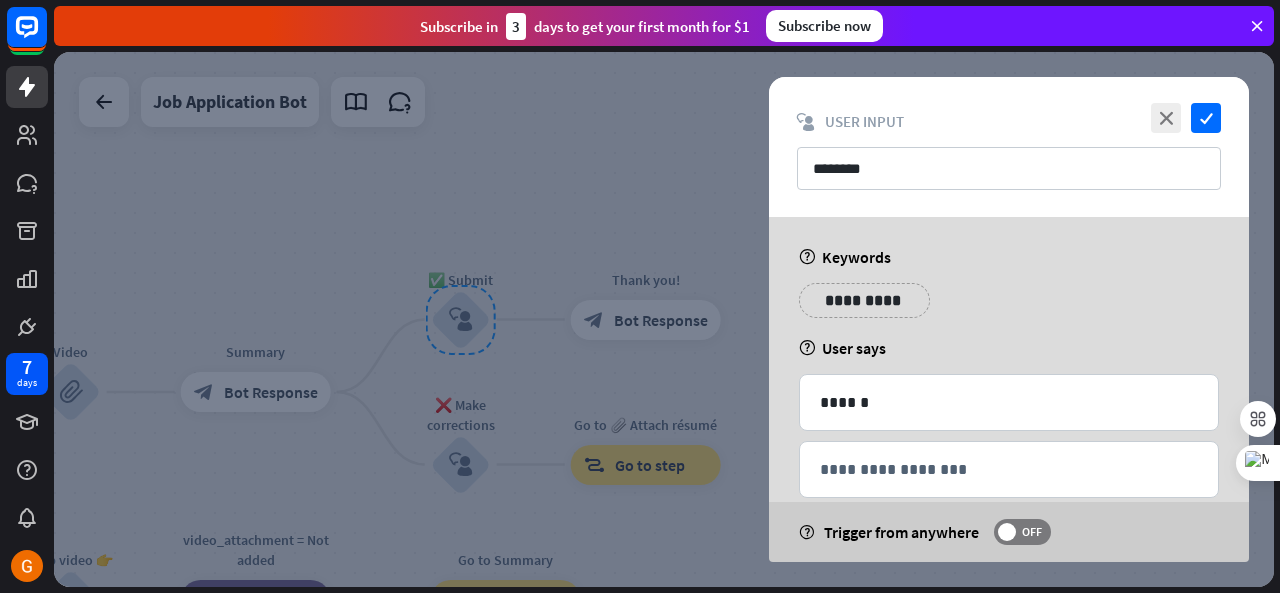 click on "**********" at bounding box center (1009, 407) 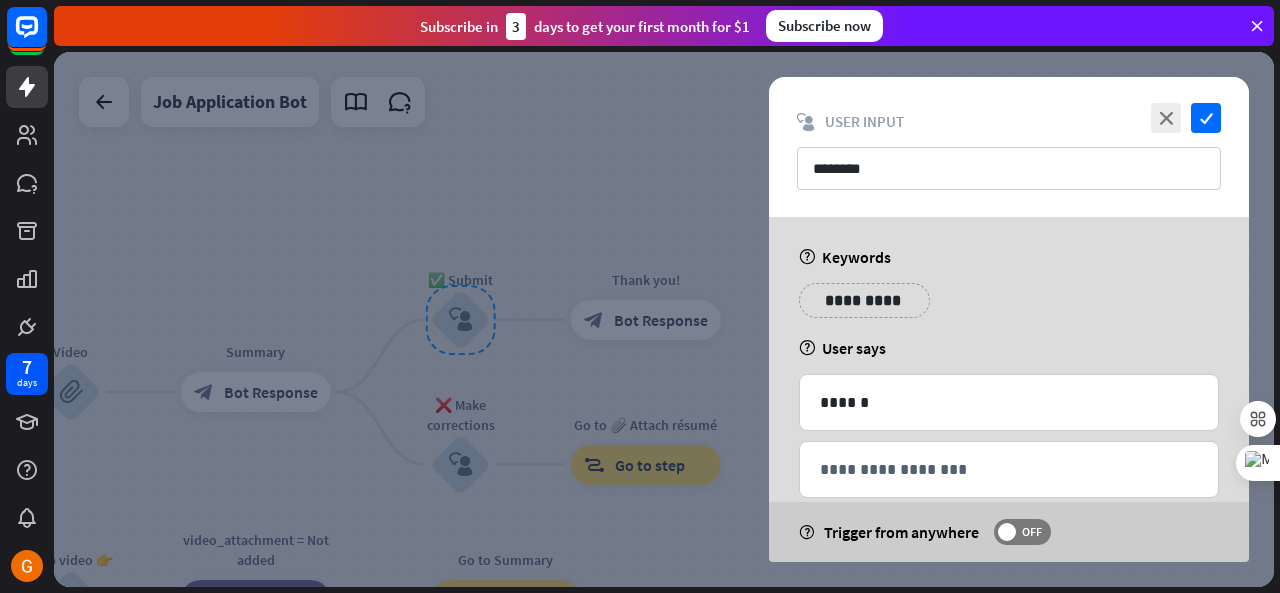 drag, startPoint x: 566, startPoint y: 166, endPoint x: 636, endPoint y: 156, distance: 70.71068 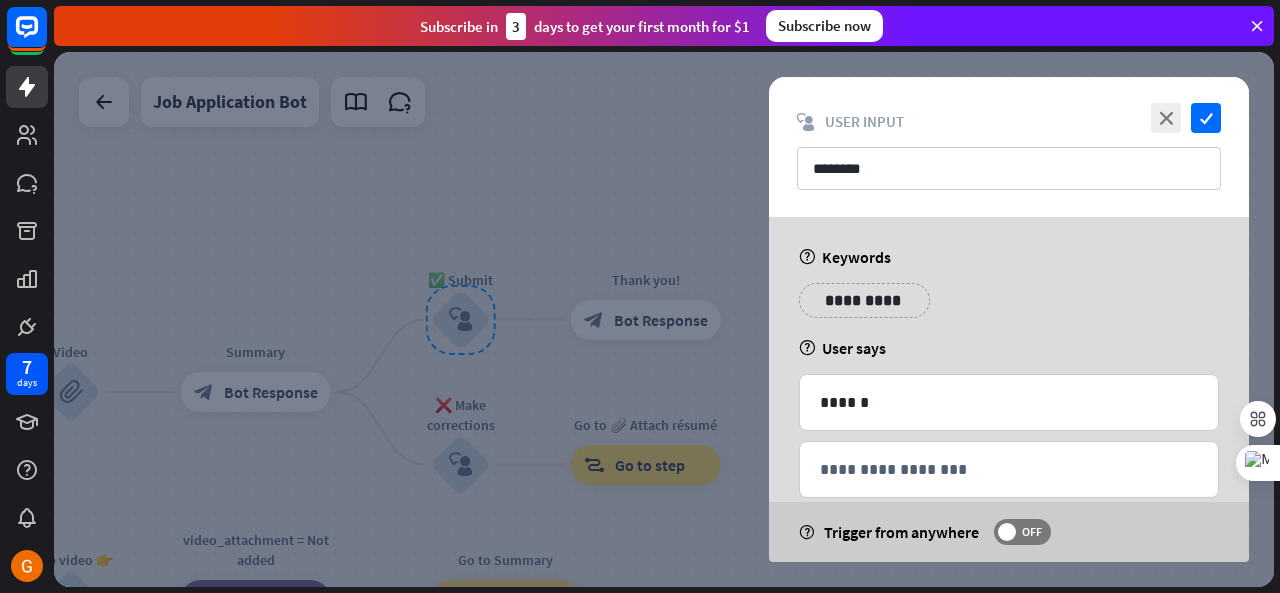 click at bounding box center (664, 319) 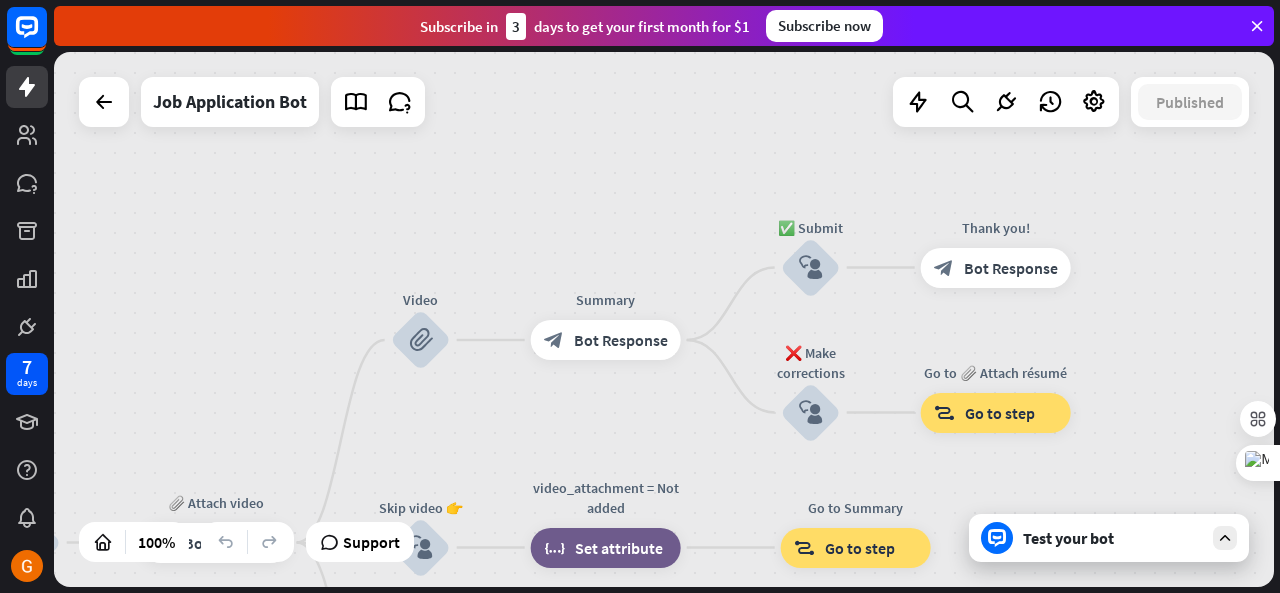 drag, startPoint x: 194, startPoint y: 261, endPoint x: 588, endPoint y: 211, distance: 397.1599 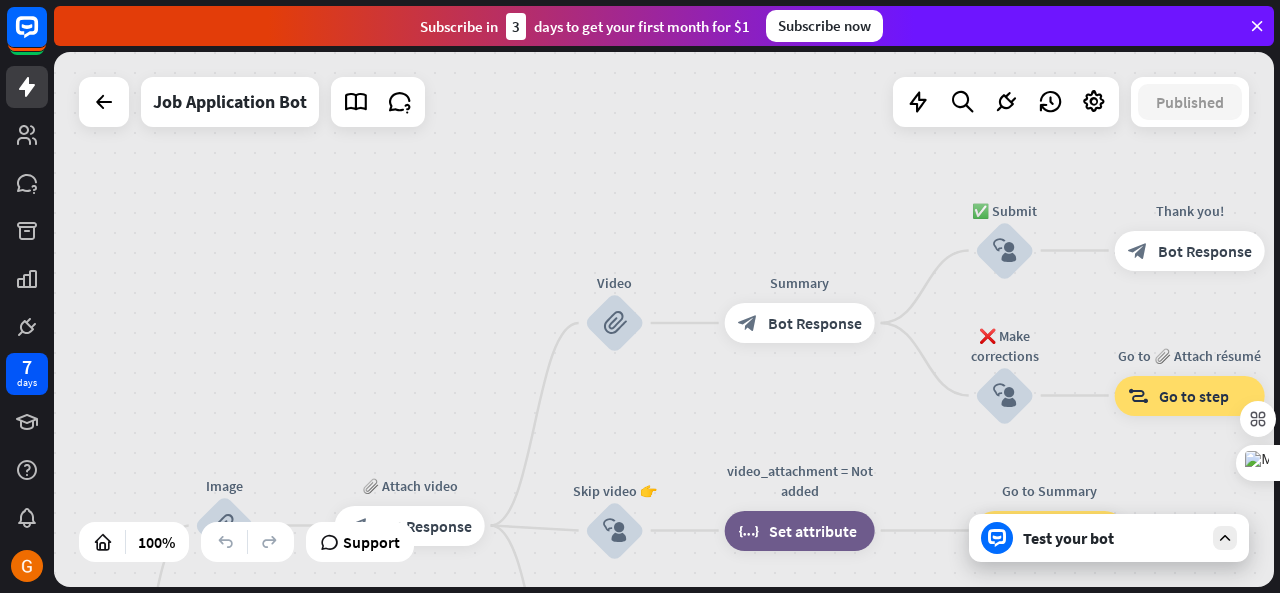 drag, startPoint x: 186, startPoint y: 313, endPoint x: 336, endPoint y: 294, distance: 151.19855 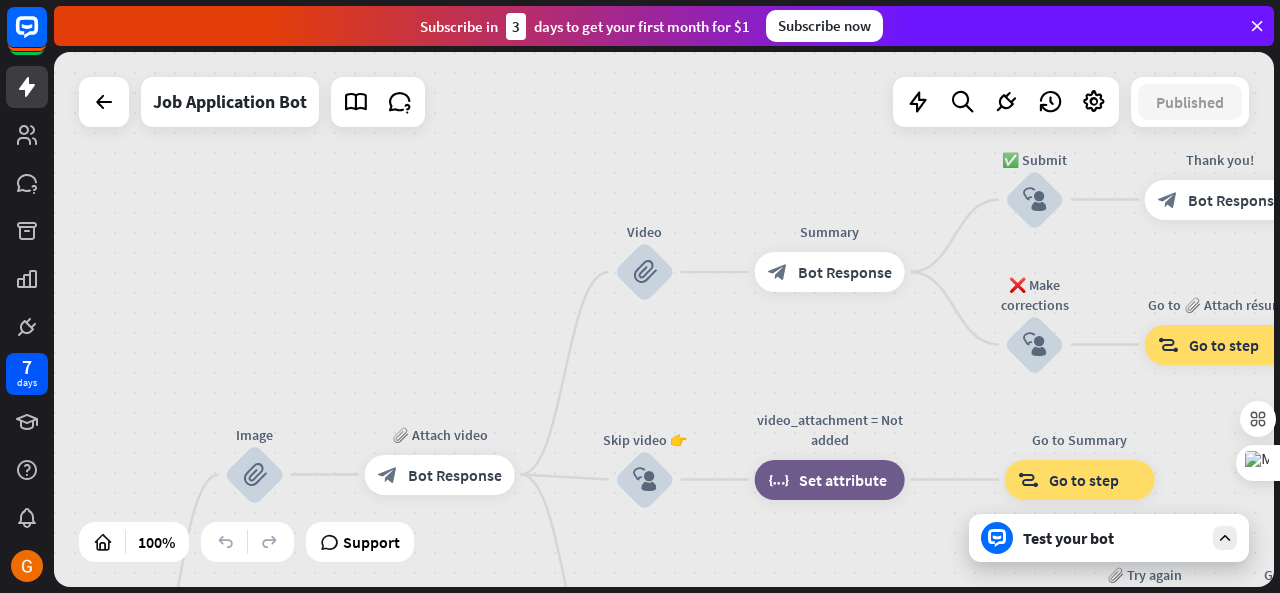 drag, startPoint x: 336, startPoint y: 294, endPoint x: 366, endPoint y: 229, distance: 71.5891 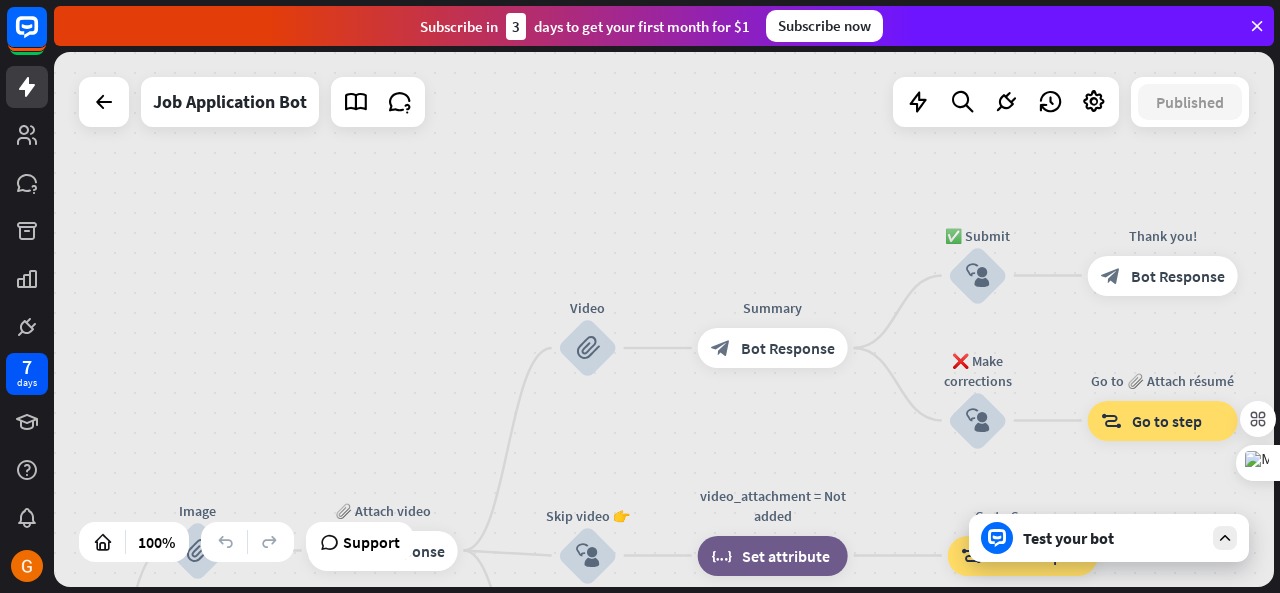 drag, startPoint x: 366, startPoint y: 229, endPoint x: 320, endPoint y: 325, distance: 106.451866 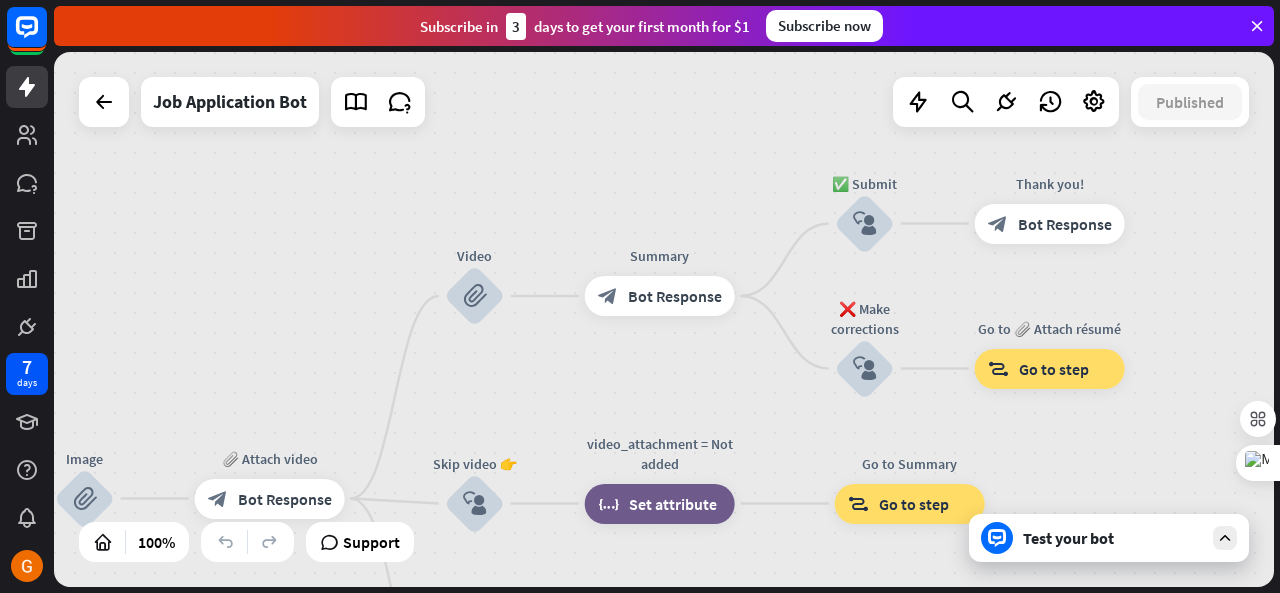 drag, startPoint x: 320, startPoint y: 325, endPoint x: 196, endPoint y: 267, distance: 136.89412 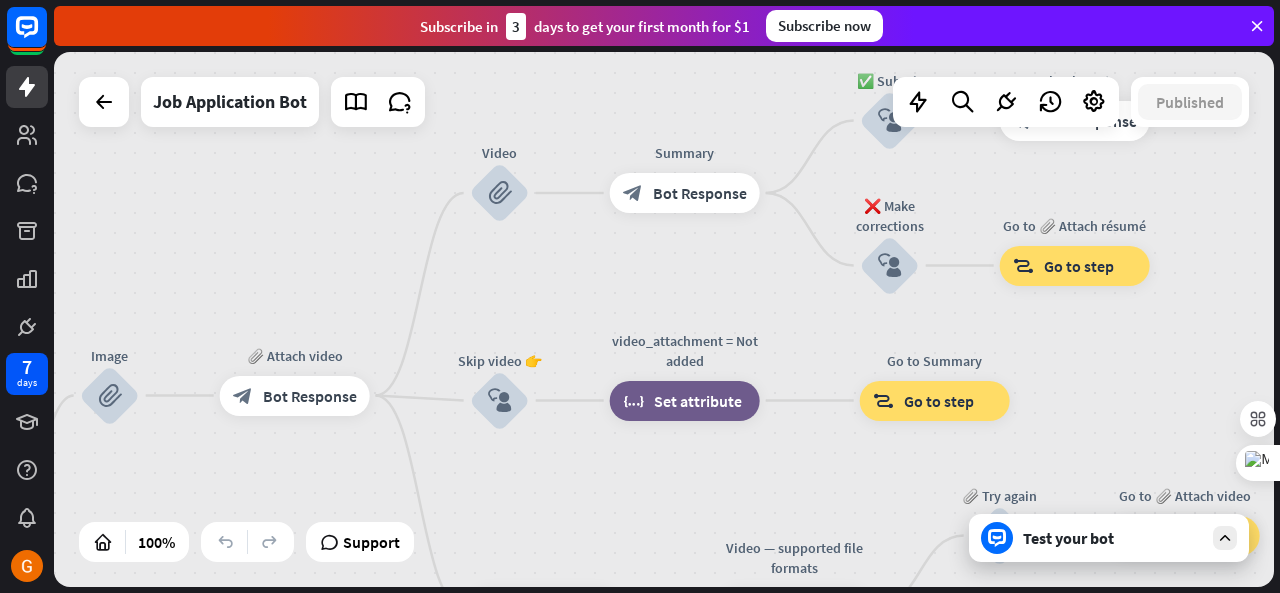 drag, startPoint x: 310, startPoint y: 301, endPoint x: 221, endPoint y: 164, distance: 163.37074 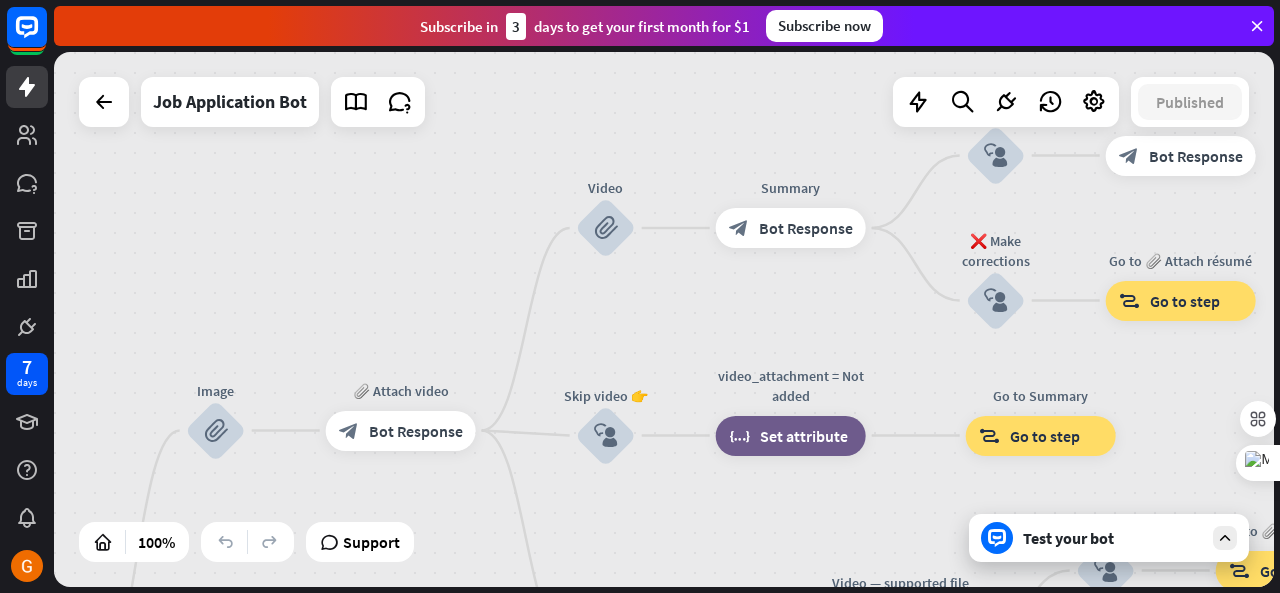 drag, startPoint x: 221, startPoint y: 164, endPoint x: 314, endPoint y: 197, distance: 98.681305 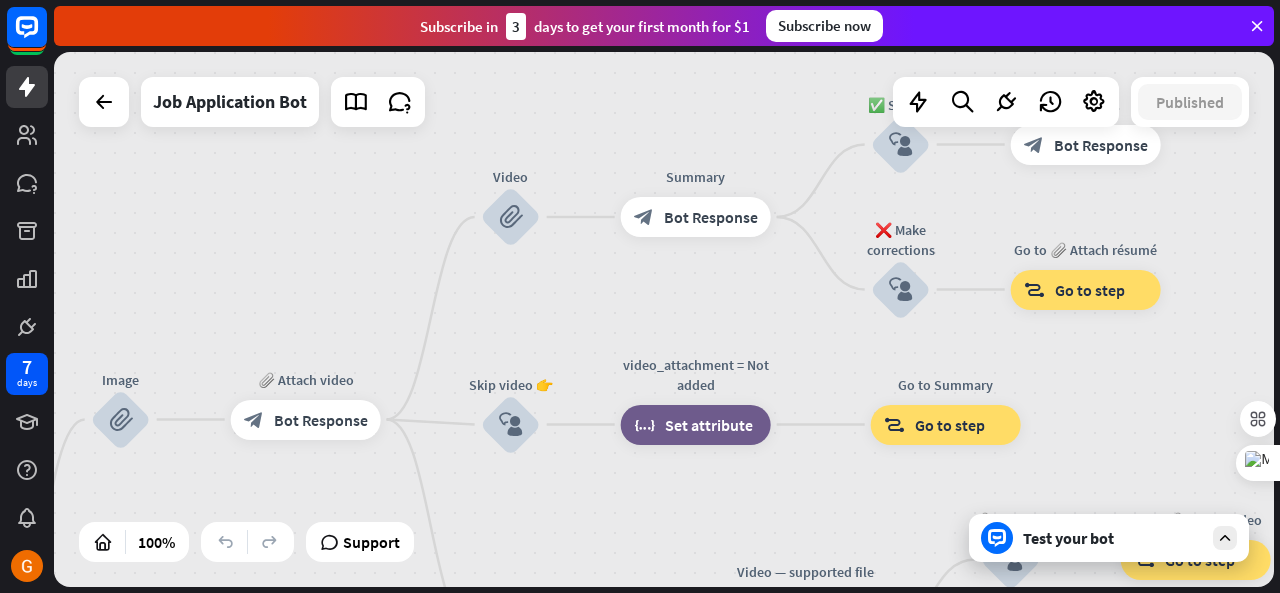 drag, startPoint x: 314, startPoint y: 197, endPoint x: 230, endPoint y: 185, distance: 84.85281 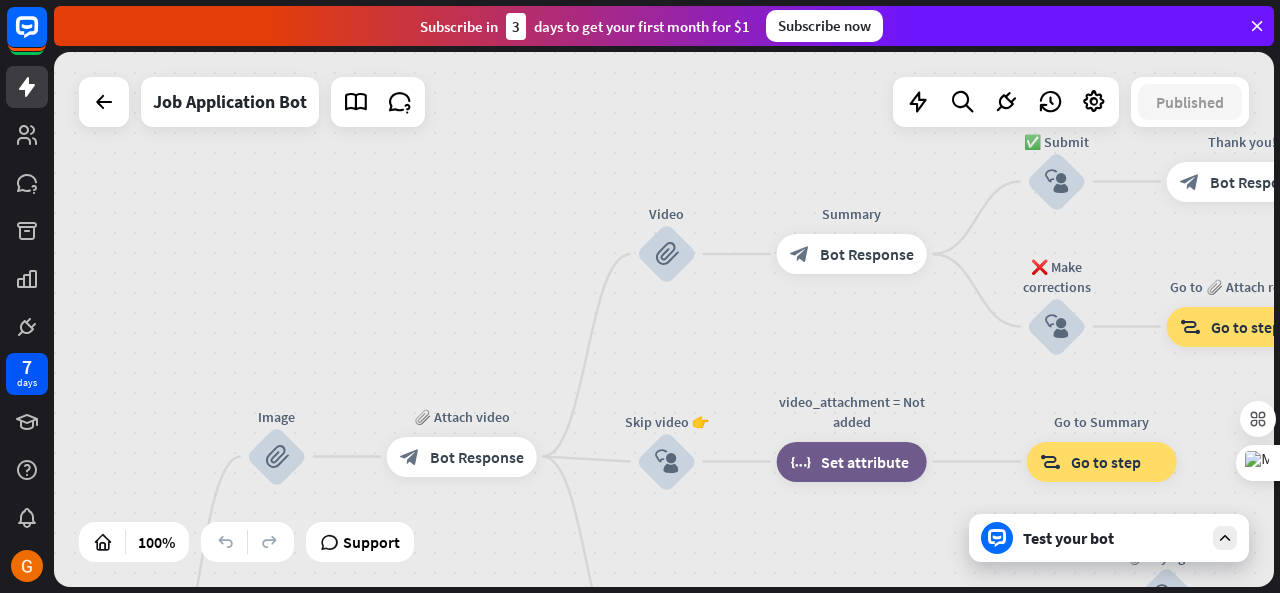 drag, startPoint x: 230, startPoint y: 185, endPoint x: 404, endPoint y: 231, distance: 179.97778 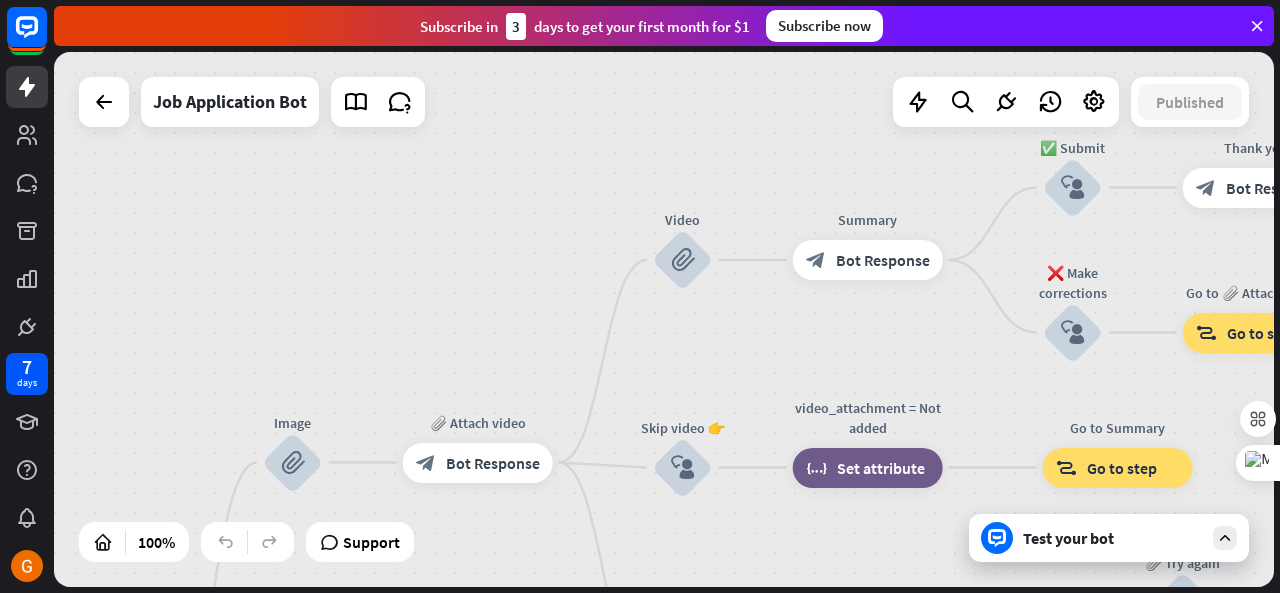 drag, startPoint x: 404, startPoint y: 231, endPoint x: 248, endPoint y: 235, distance: 156.05127 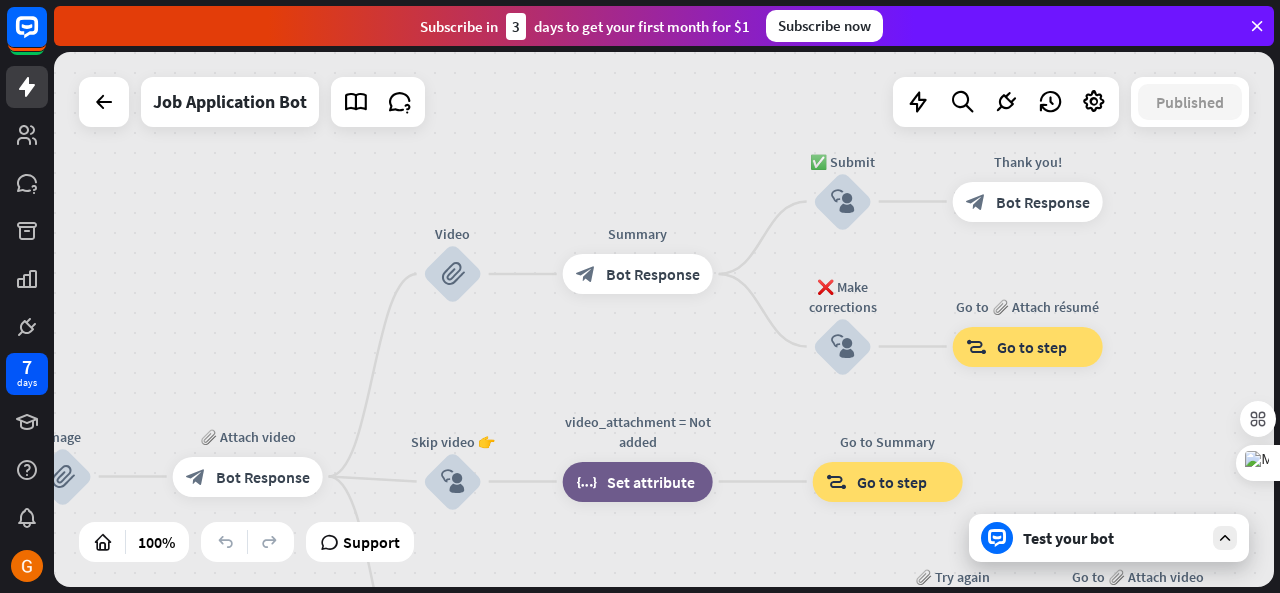 drag, startPoint x: 248, startPoint y: 235, endPoint x: 174, endPoint y: 245, distance: 74.672615 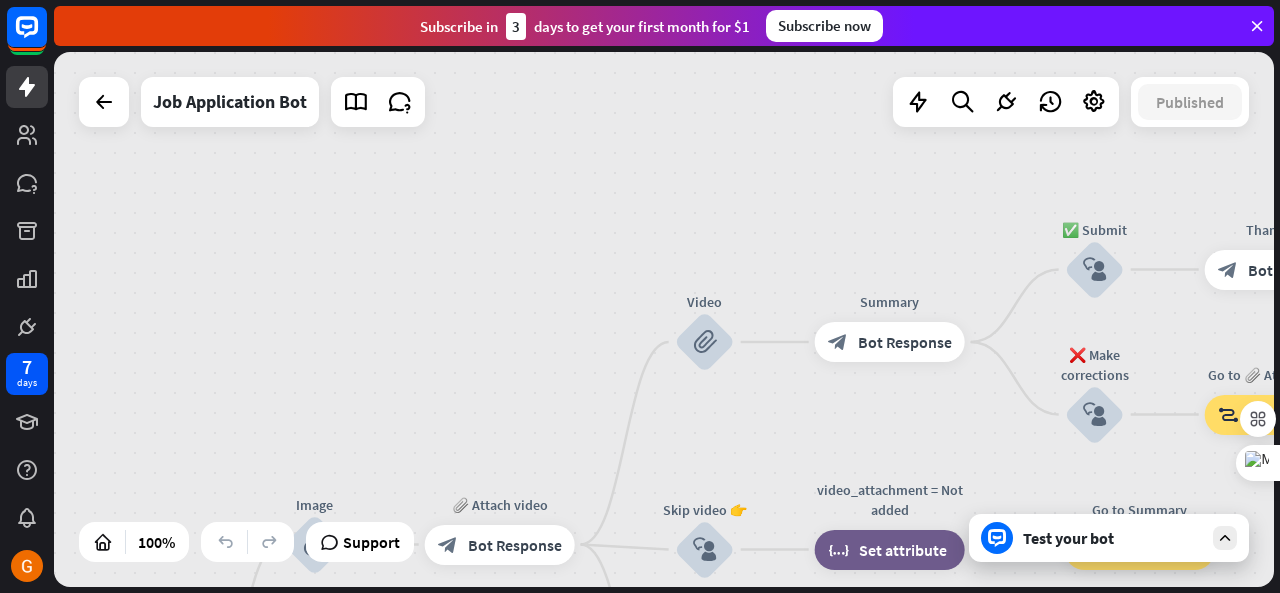 drag, startPoint x: 174, startPoint y: 245, endPoint x: 434, endPoint y: 319, distance: 270.32574 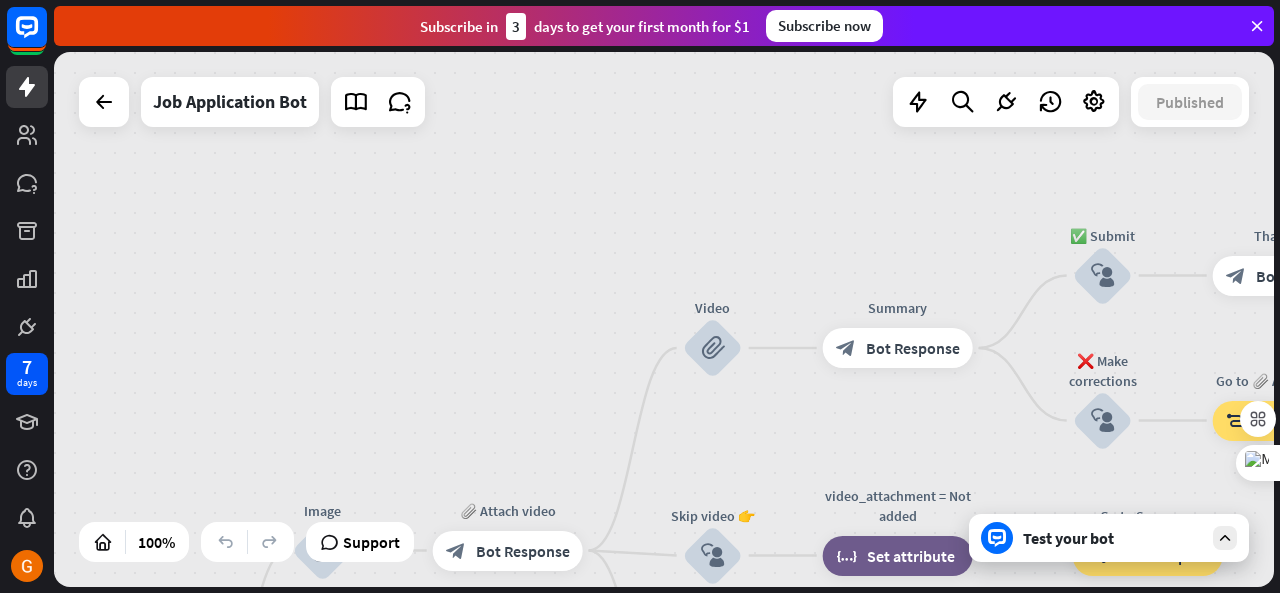 drag, startPoint x: 434, startPoint y: 319, endPoint x: 355, endPoint y: 269, distance: 93.49332 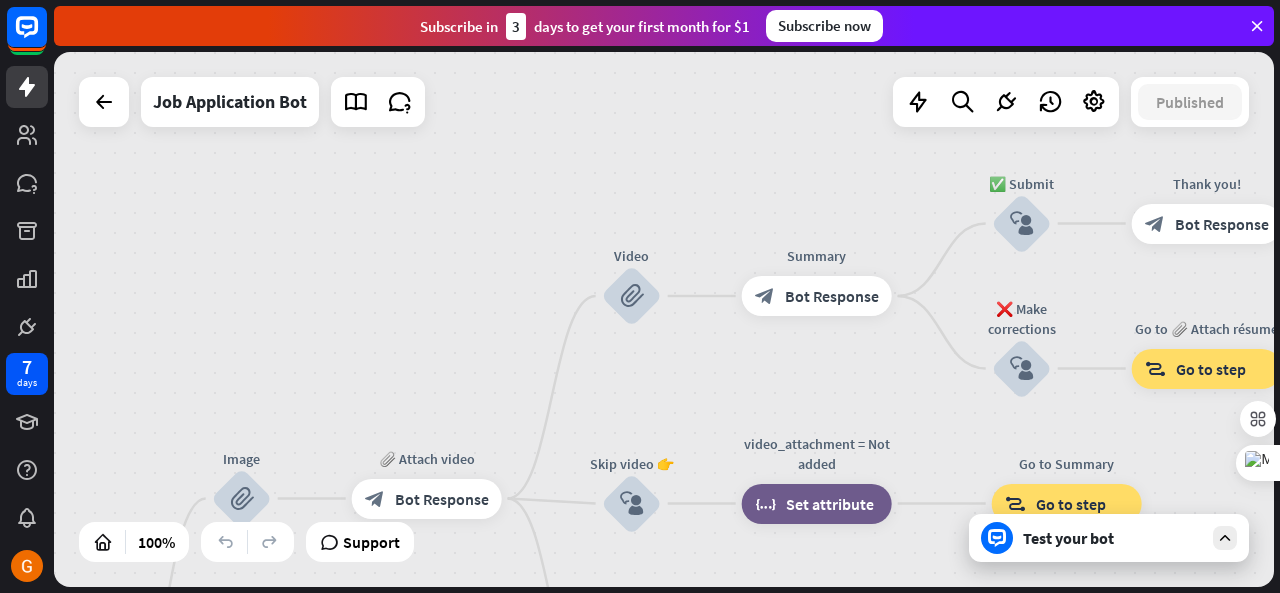 drag, startPoint x: 330, startPoint y: 245, endPoint x: 177, endPoint y: 172, distance: 169.52286 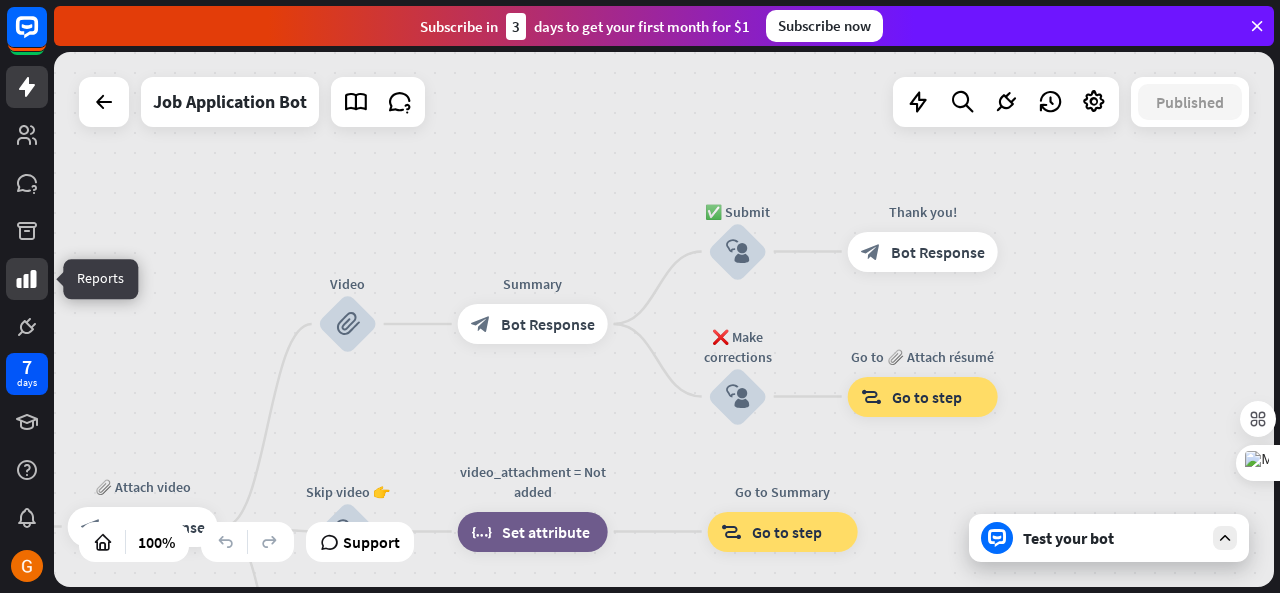 drag, startPoint x: 177, startPoint y: 172, endPoint x: 40, endPoint y: 275, distance: 171.40012 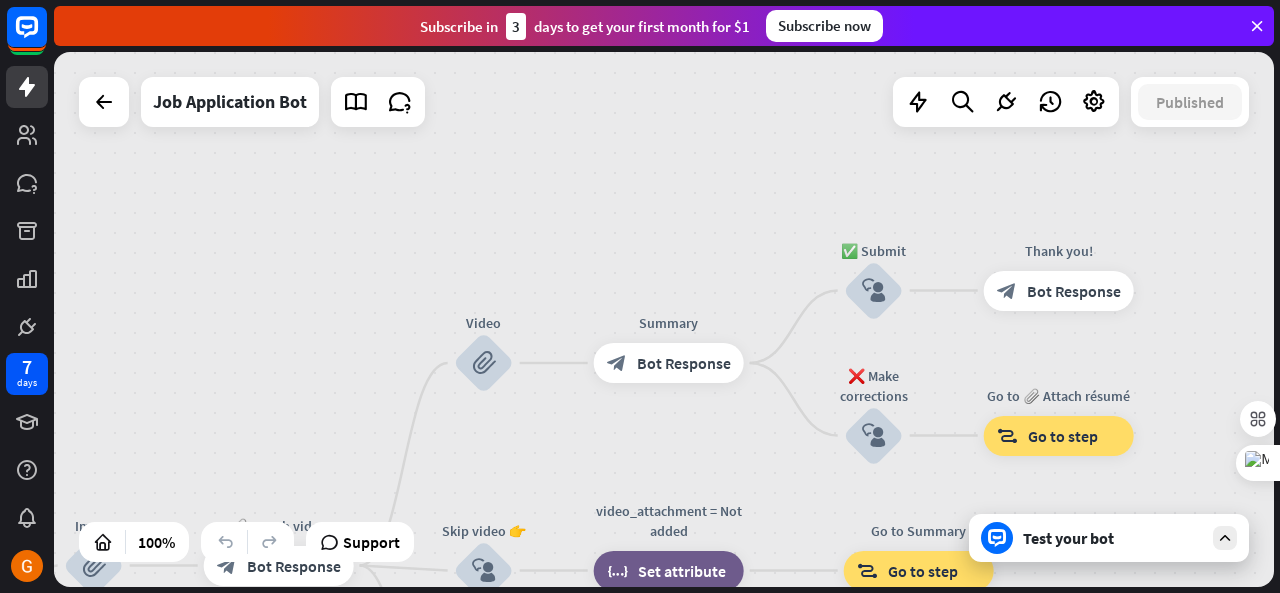drag, startPoint x: 198, startPoint y: 254, endPoint x: 335, endPoint y: 289, distance: 141.40015 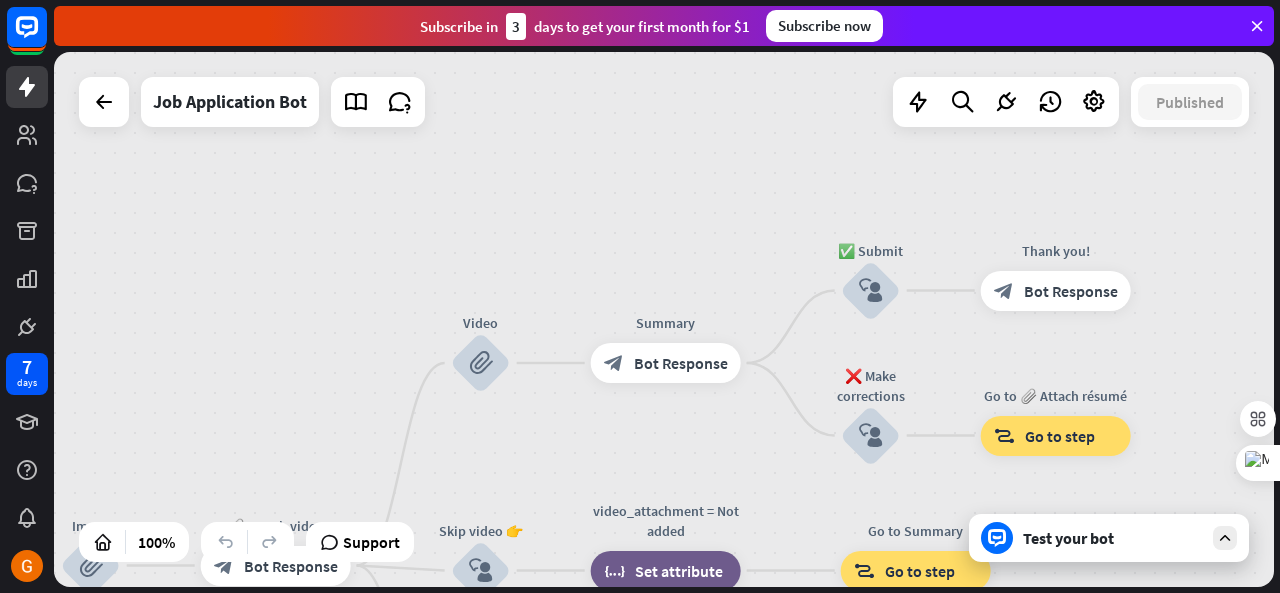 drag, startPoint x: 335, startPoint y: 289, endPoint x: 485, endPoint y: 273, distance: 150.85092 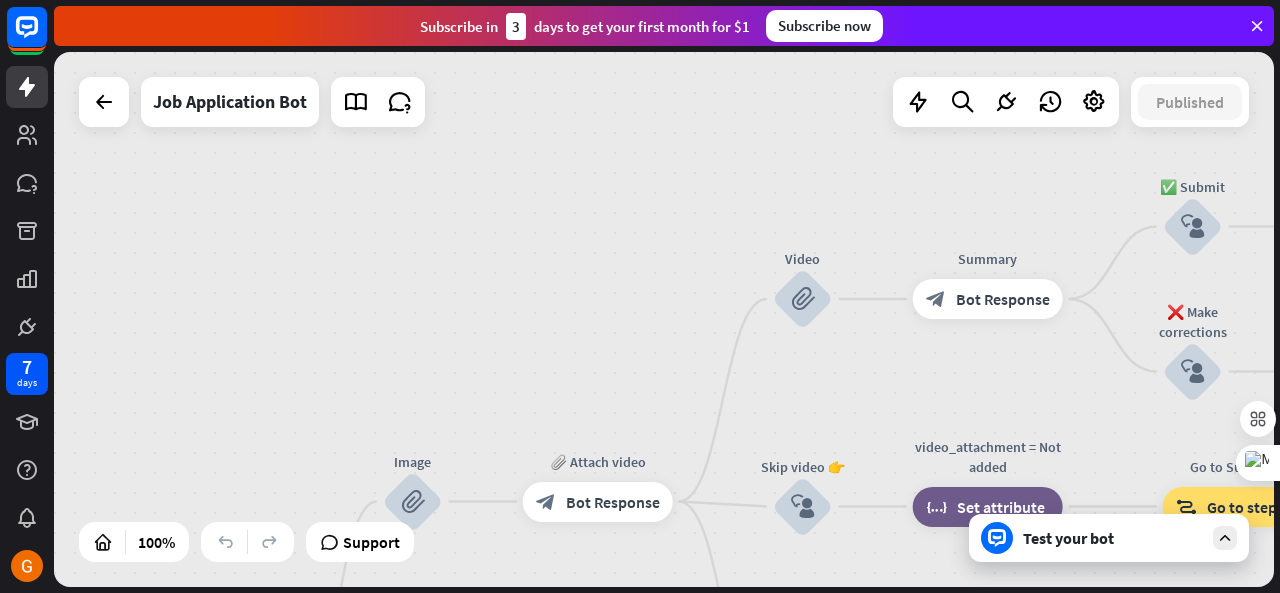 drag, startPoint x: 592, startPoint y: 221, endPoint x: 754, endPoint y: 146, distance: 178.5189 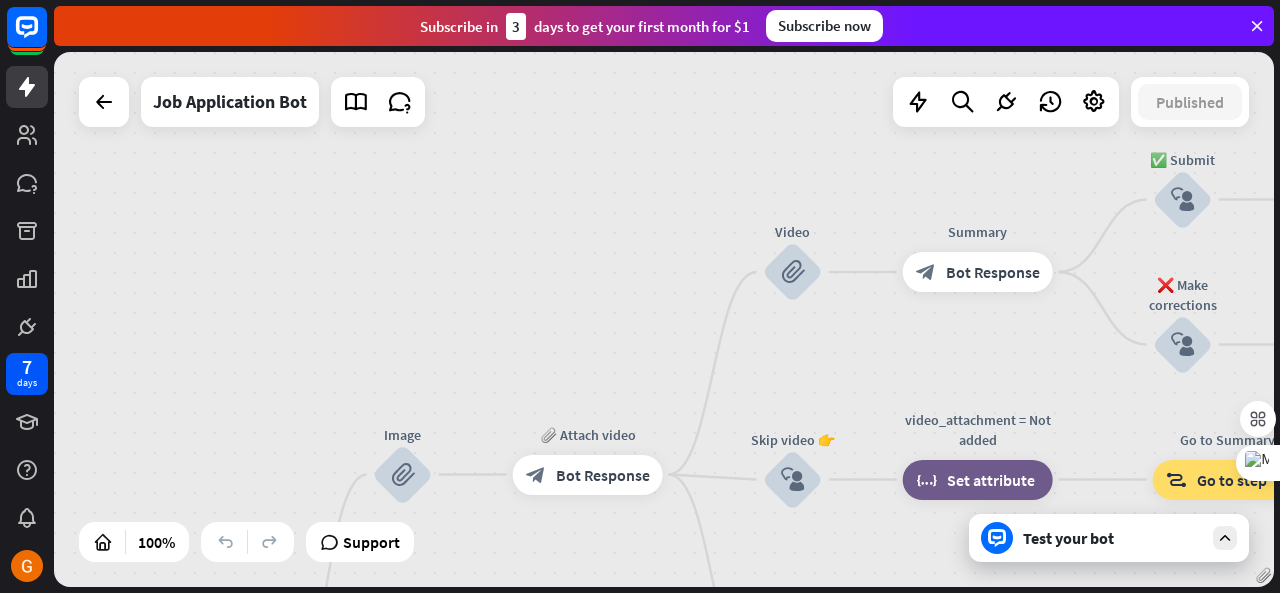 drag, startPoint x: 595, startPoint y: 15, endPoint x: 455, endPoint y: 27, distance: 140.51335 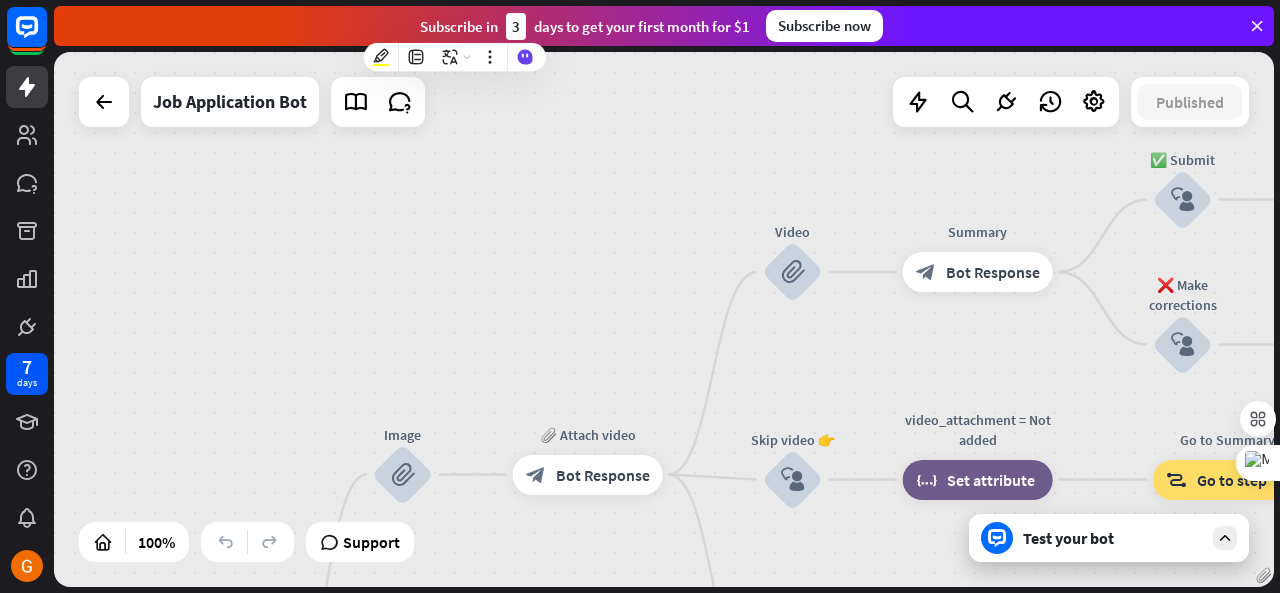 click on "home_2   Start point                 Welcome message   block_bot_response   Bot Response                 ✨ Main menu   block_user_input                 Main menu   block_bot_response   Bot Response                 🔥 Apply now — start   block_user_input                 Ready to proceed?   block_bot_response   Bot Response                 👍 Yes, let’s go   block_user_input                 Collect information   block_question   Question                   block_success   Success                 🔥 Apply now — check information   block_bot_response   Bot Response                 👍 Yes, proceed   block_user_input                 📎 Attach résumé   block_bot_response   Bot Response                 Document   block_attachment                 📎 Attach photo   block_bot_response   Bot Response                 Image   block_attachment                 📎 Attach video   block_bot_response   Bot Response                 Video   block_attachment                 Summary" at bounding box center [664, 319] 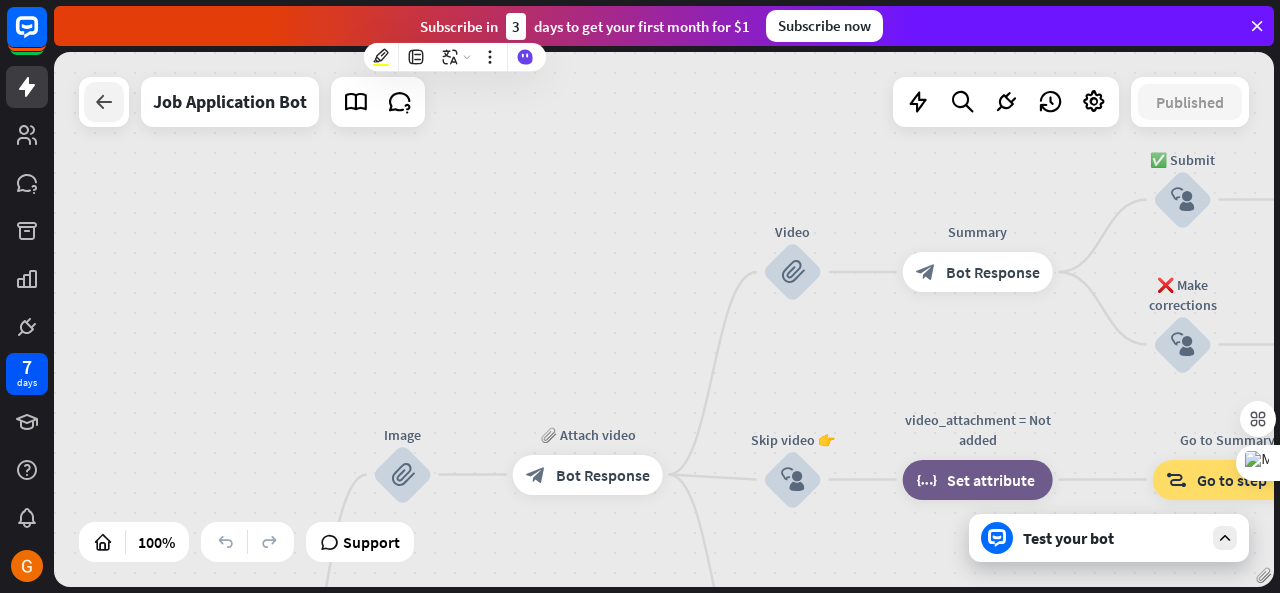 click at bounding box center (104, 102) 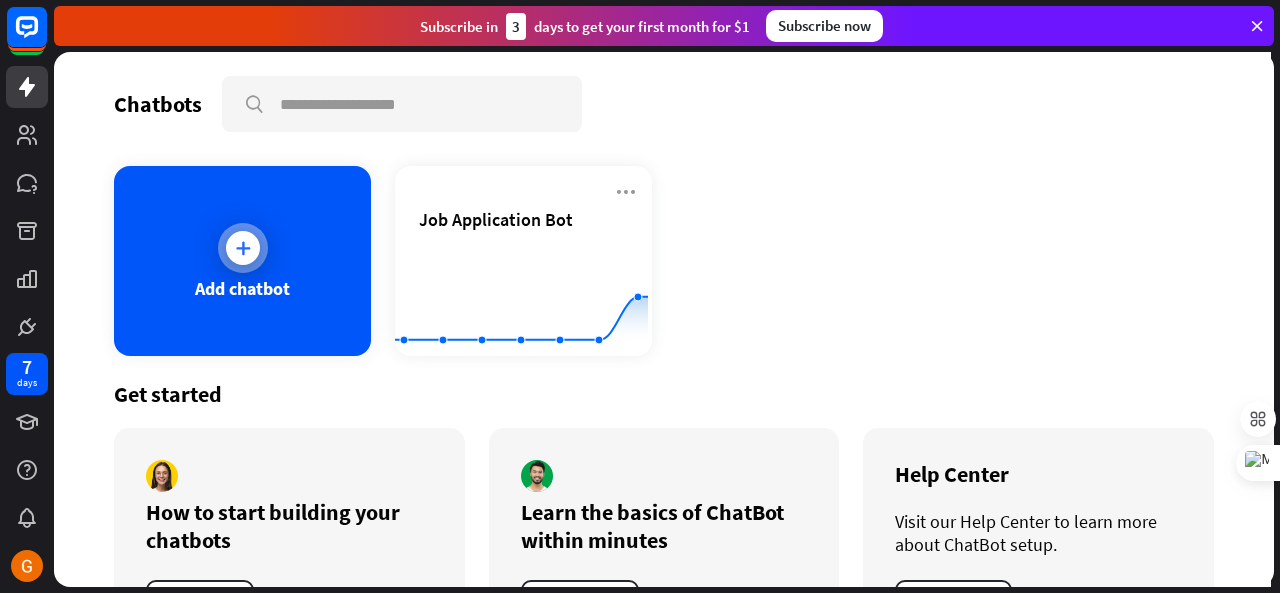 click at bounding box center (243, 248) 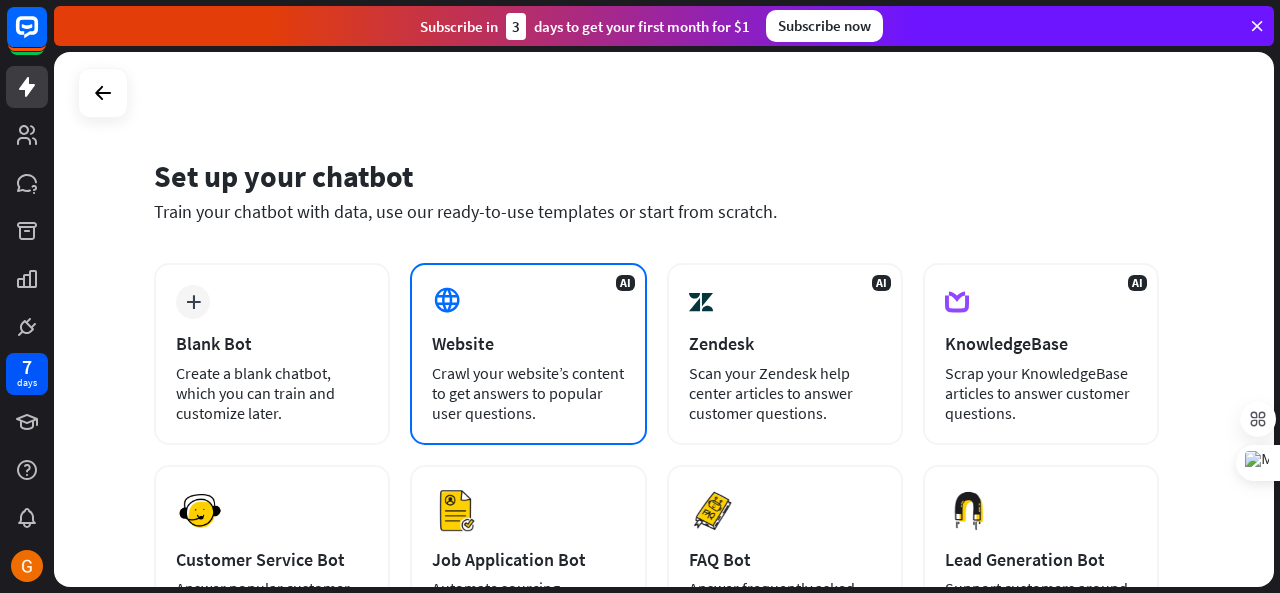 click on "AI     Website
Crawl your website’s content to get answers to
popular user questions." at bounding box center (528, 354) 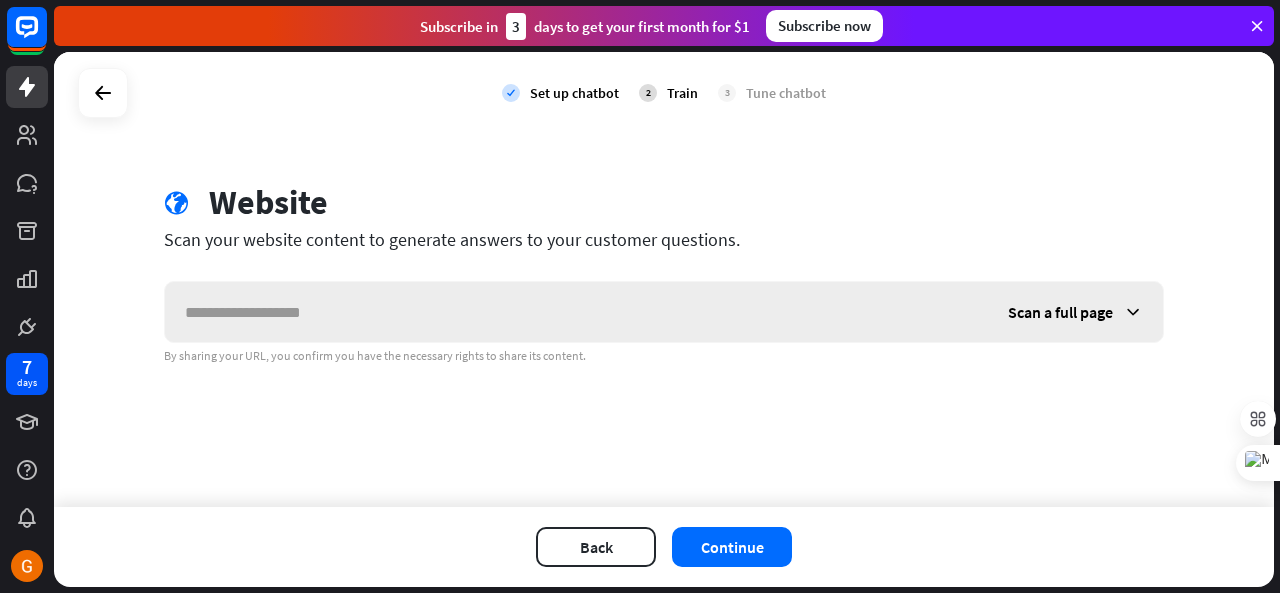 click at bounding box center [576, 312] 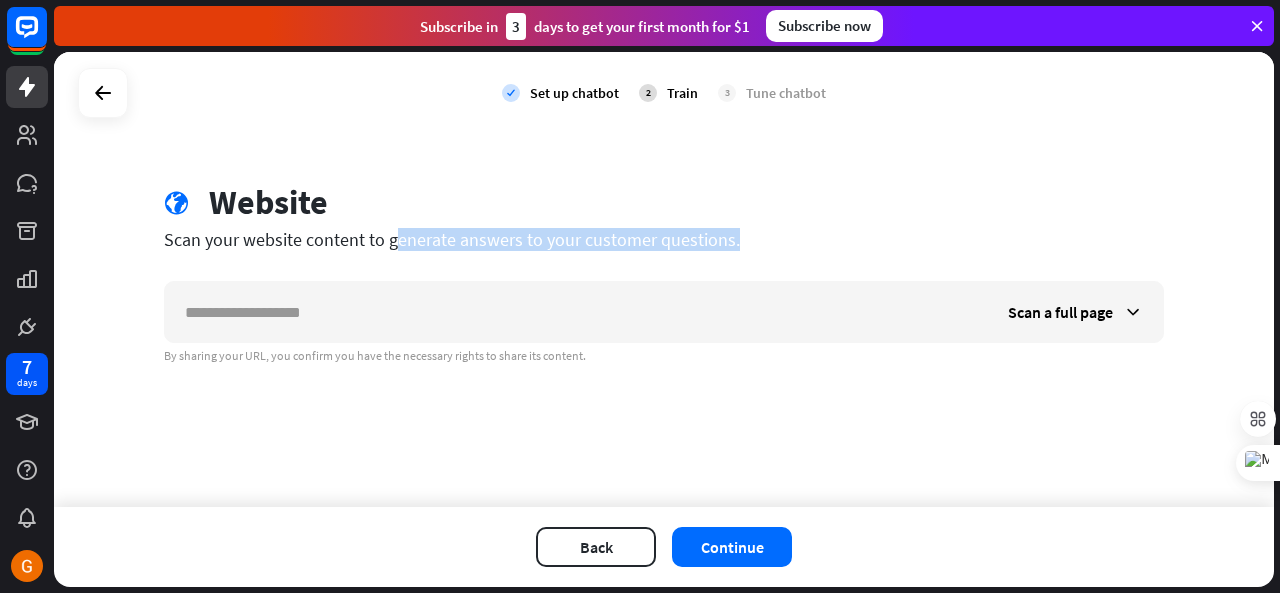 drag, startPoint x: 297, startPoint y: 246, endPoint x: 506, endPoint y: 275, distance: 211.00237 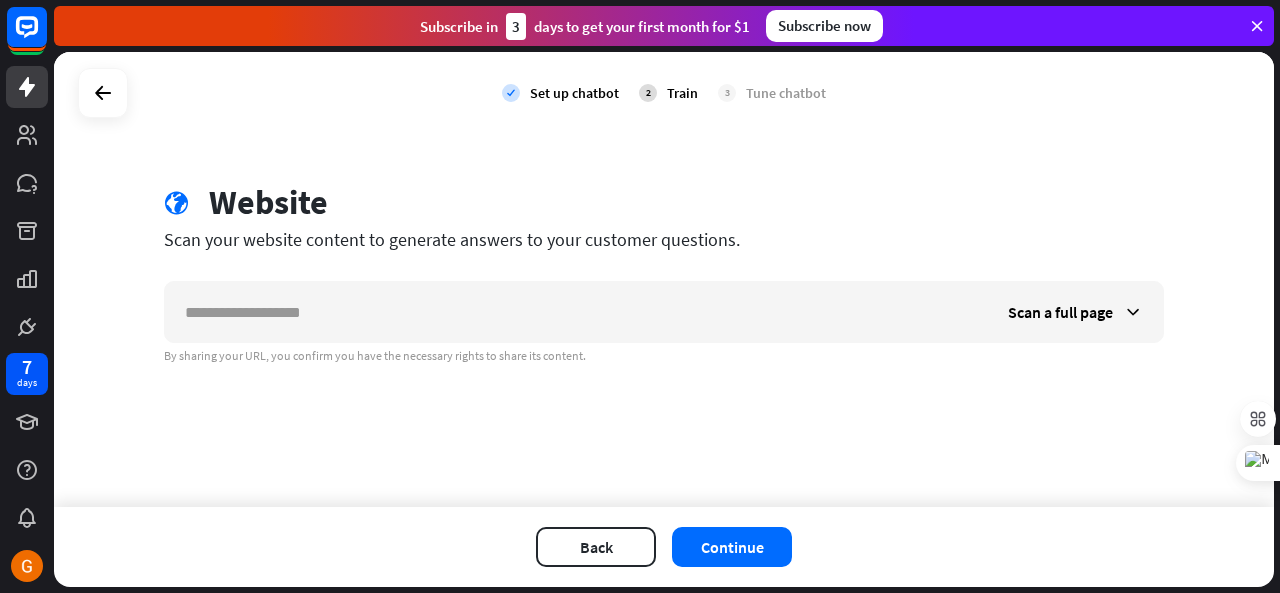 click on "globe
Website
Scan your website content to generate answers to your customer
questions.
Scan a full page
By sharing your URL, you confirm you have the necessary rights to
share its content." at bounding box center (664, 273) 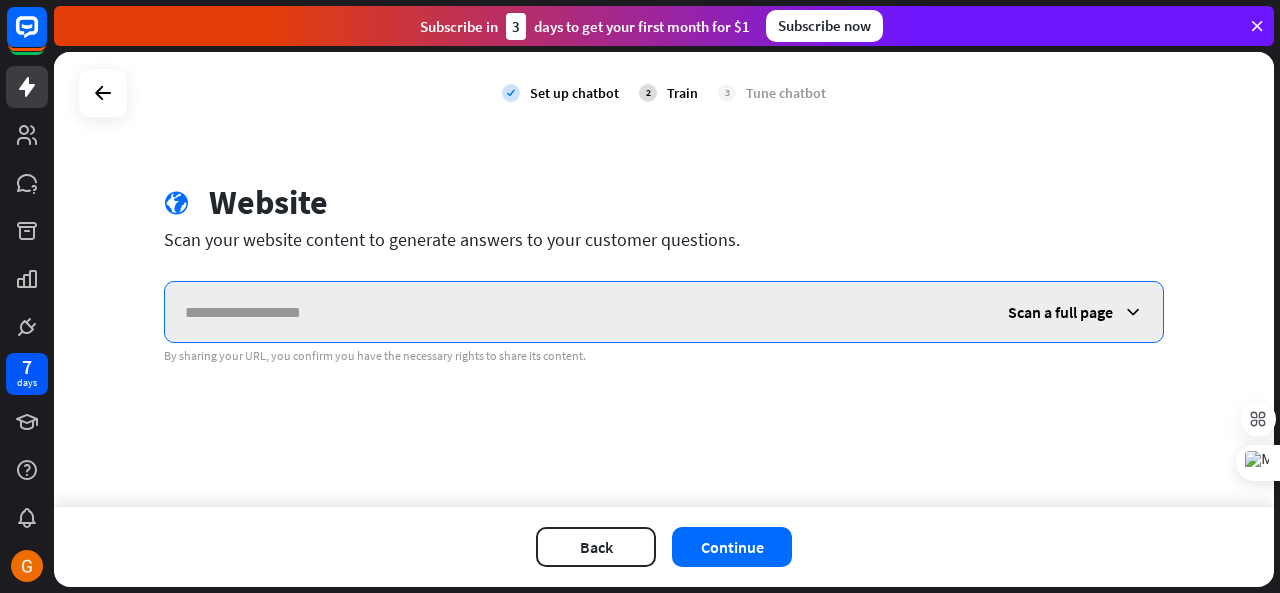 click at bounding box center (576, 312) 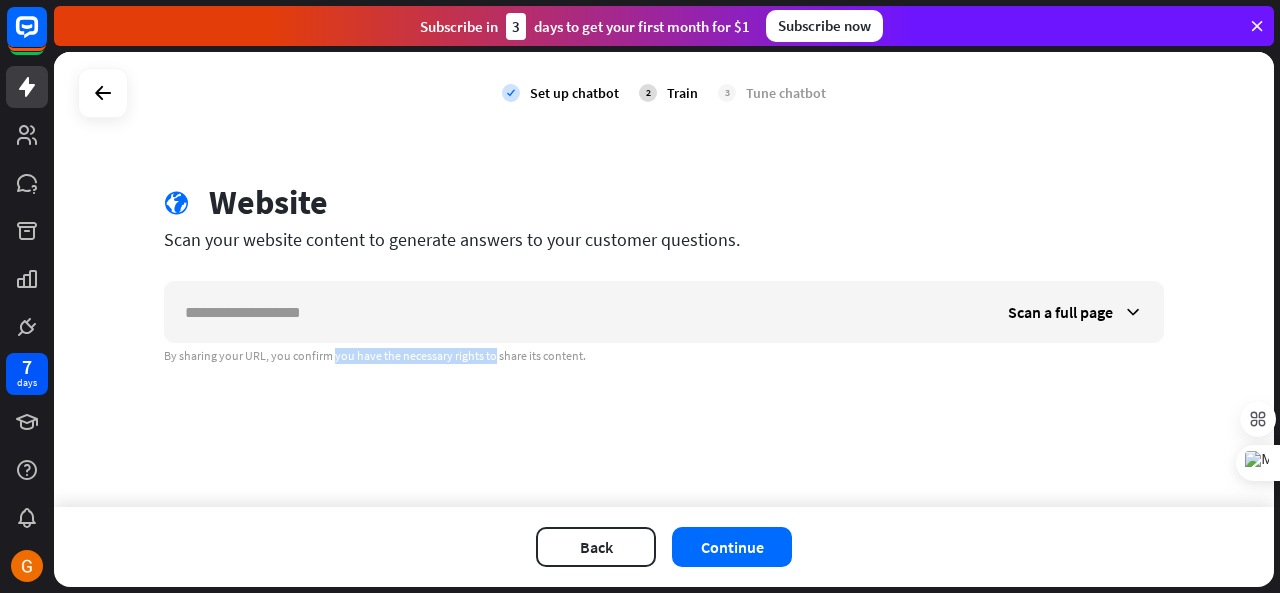 drag, startPoint x: 286, startPoint y: 361, endPoint x: 452, endPoint y: 365, distance: 166.04819 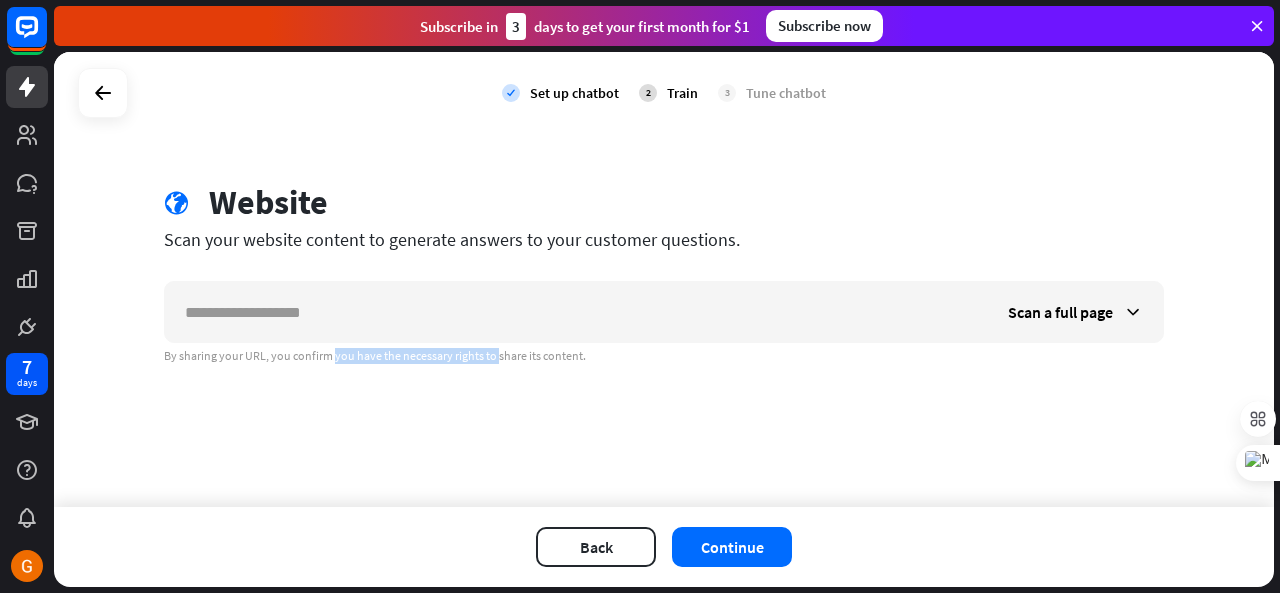 drag, startPoint x: 452, startPoint y: 365, endPoint x: 286, endPoint y: 360, distance: 166.07529 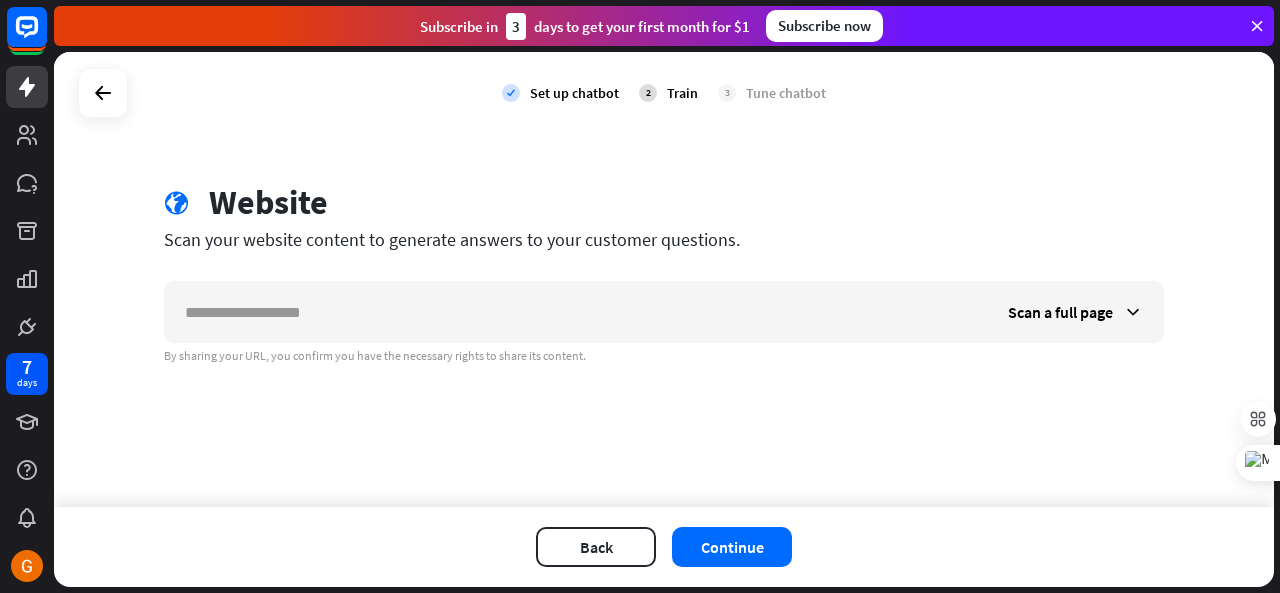 click on "check   Set up chatbot   2   Train   3   Tune chatbot   globe
Website
Scan your website content to generate answers to your customer
questions.
Scan a full page
By sharing your URL, you confirm you have the necessary rights to
share its content." at bounding box center [664, 279] 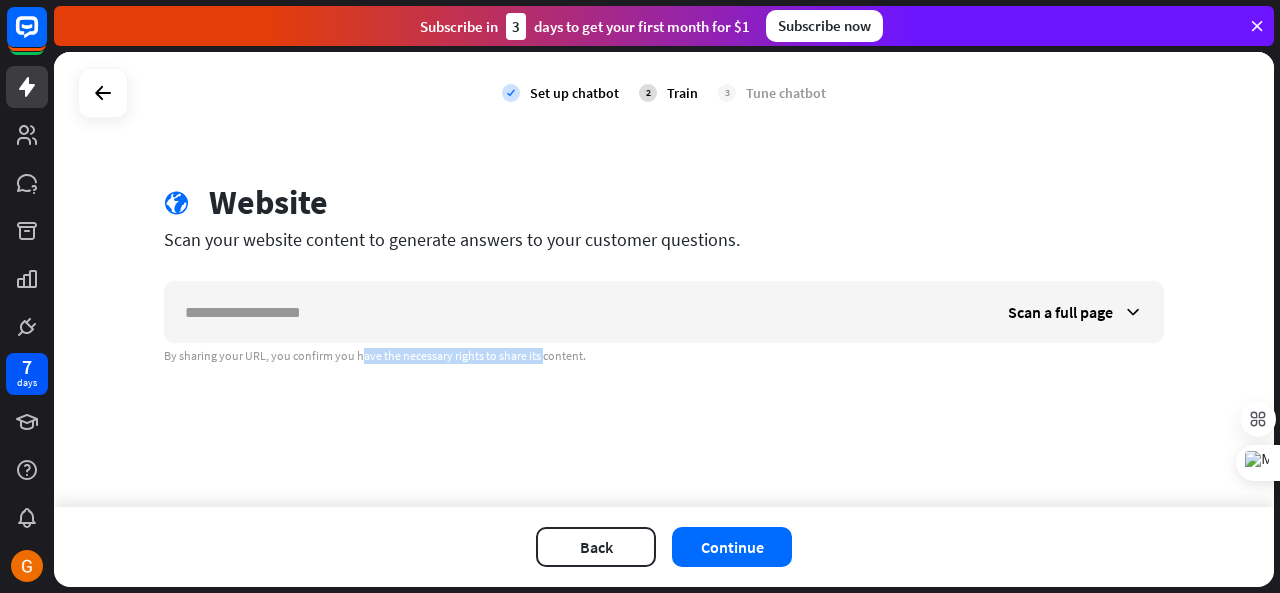 drag, startPoint x: 500, startPoint y: 449, endPoint x: 313, endPoint y: 368, distance: 203.78911 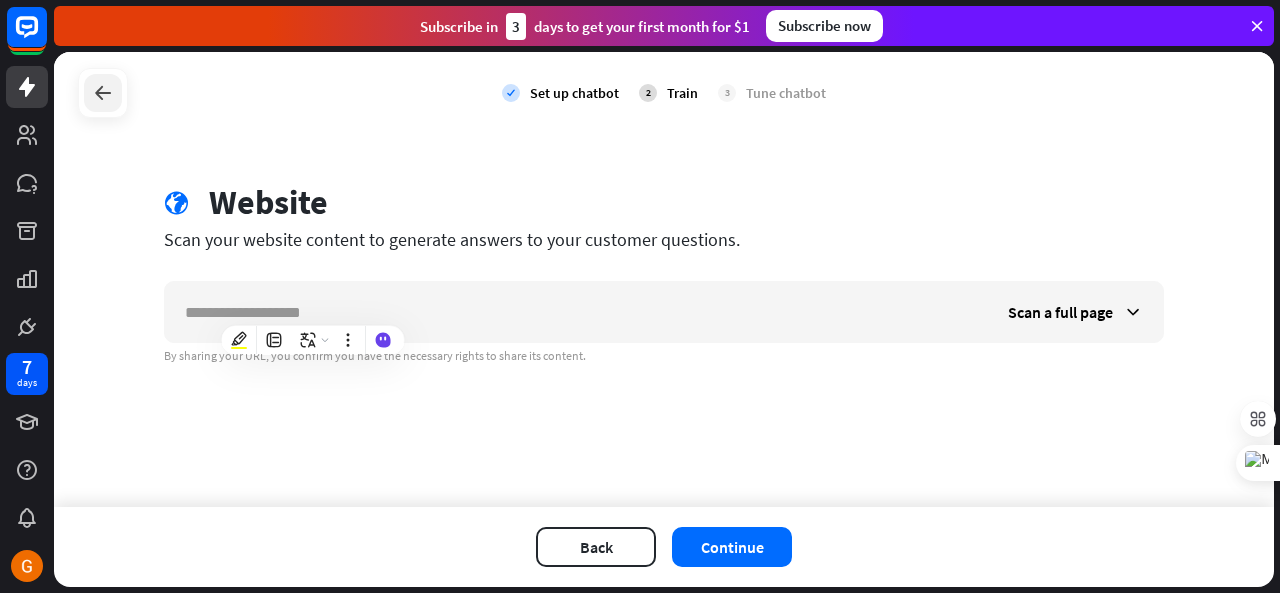 click at bounding box center [103, 93] 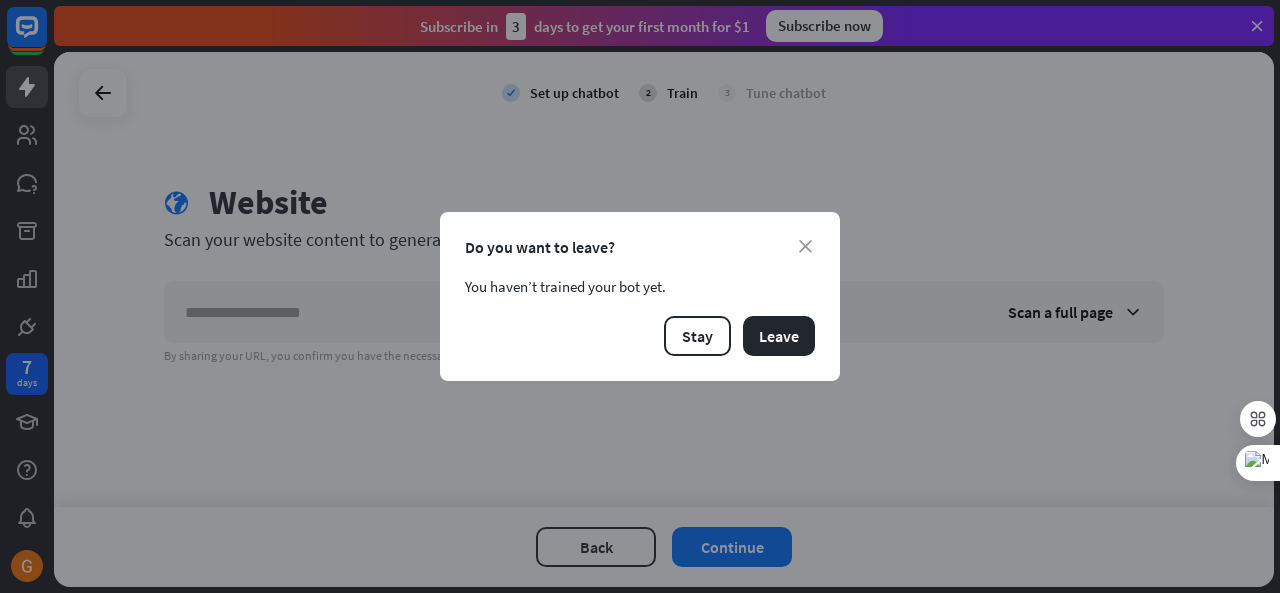 click on "Stay
Leave" at bounding box center [640, 336] 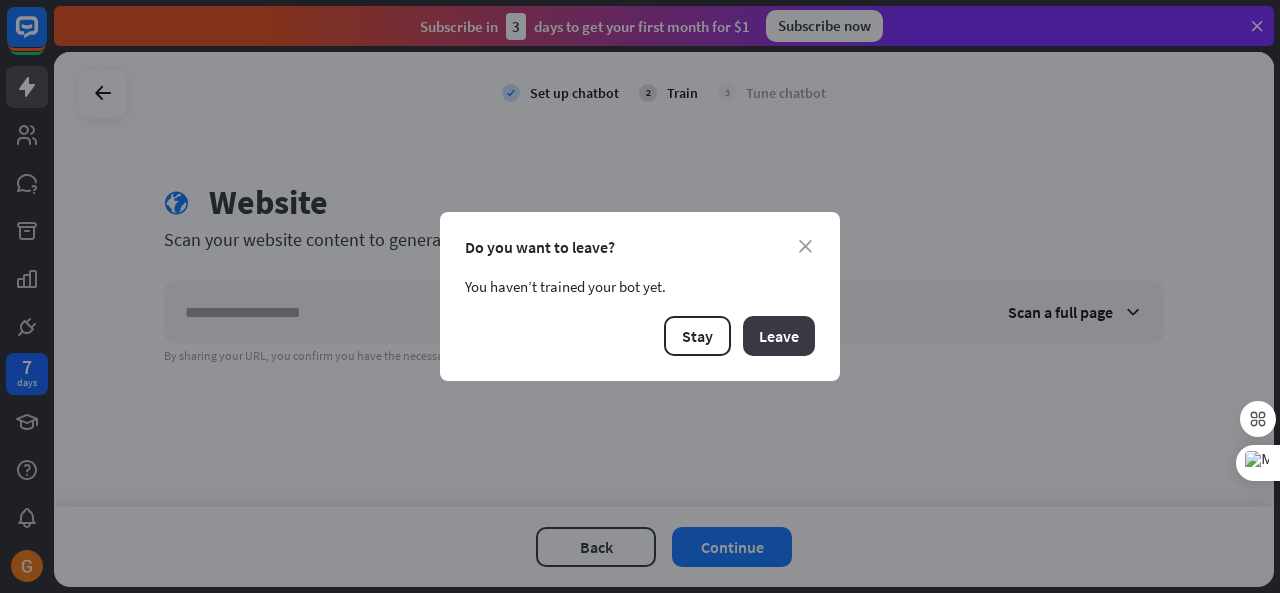 click on "Leave" at bounding box center [779, 336] 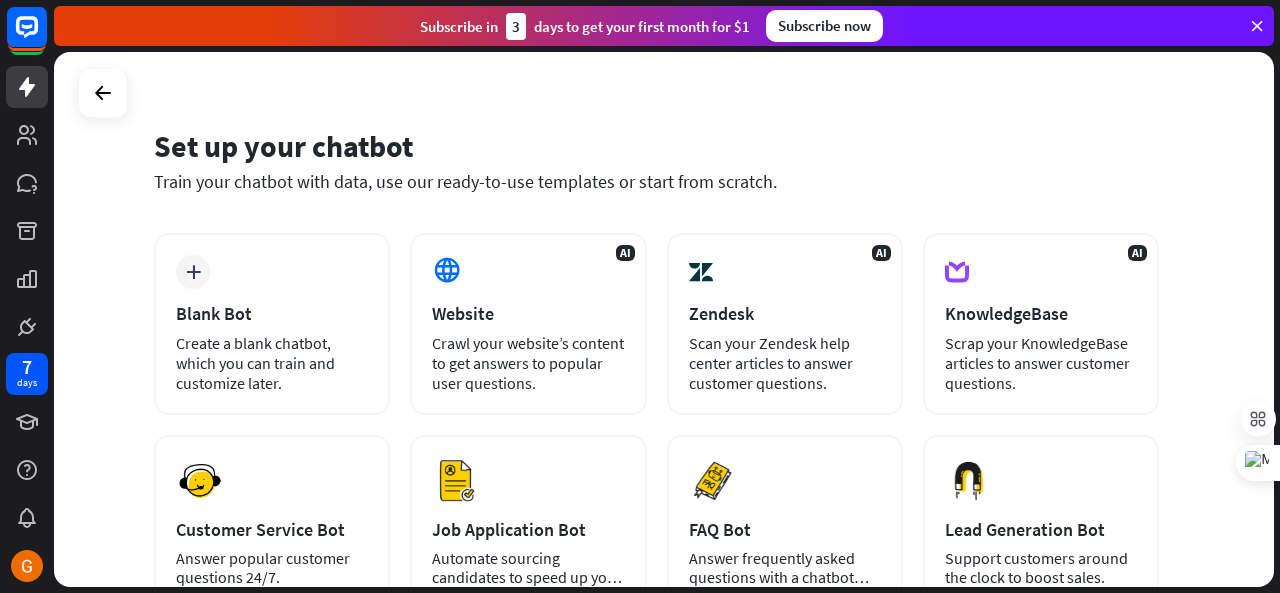 scroll, scrollTop: 0, scrollLeft: 0, axis: both 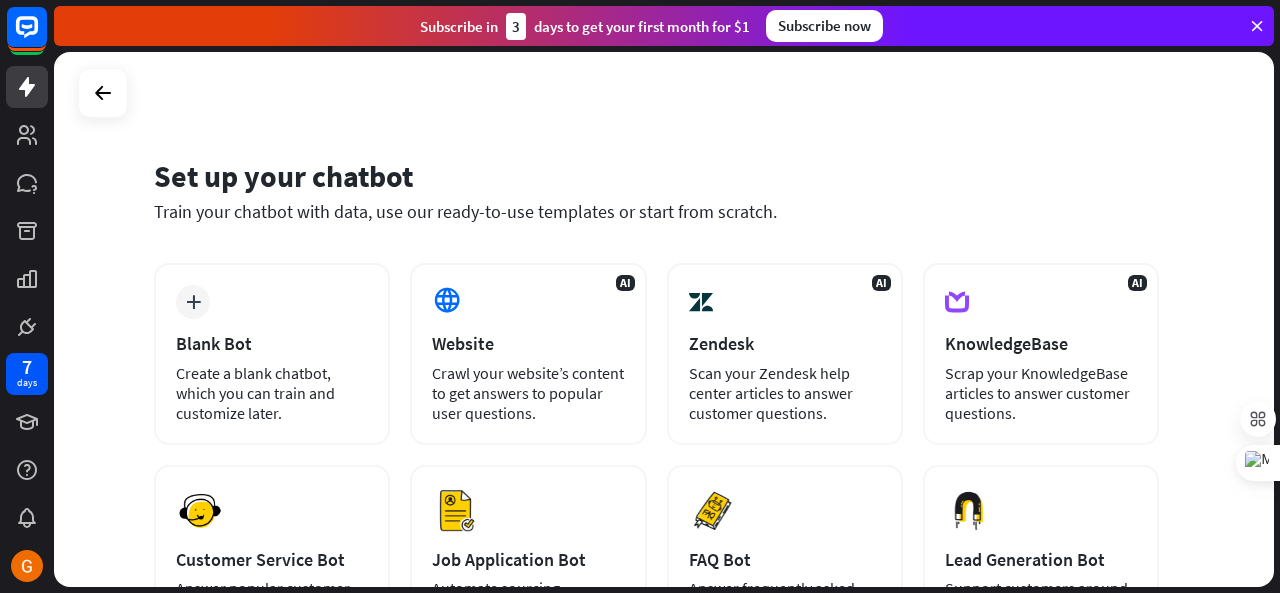 drag, startPoint x: 317, startPoint y: 180, endPoint x: 439, endPoint y: 229, distance: 131.47243 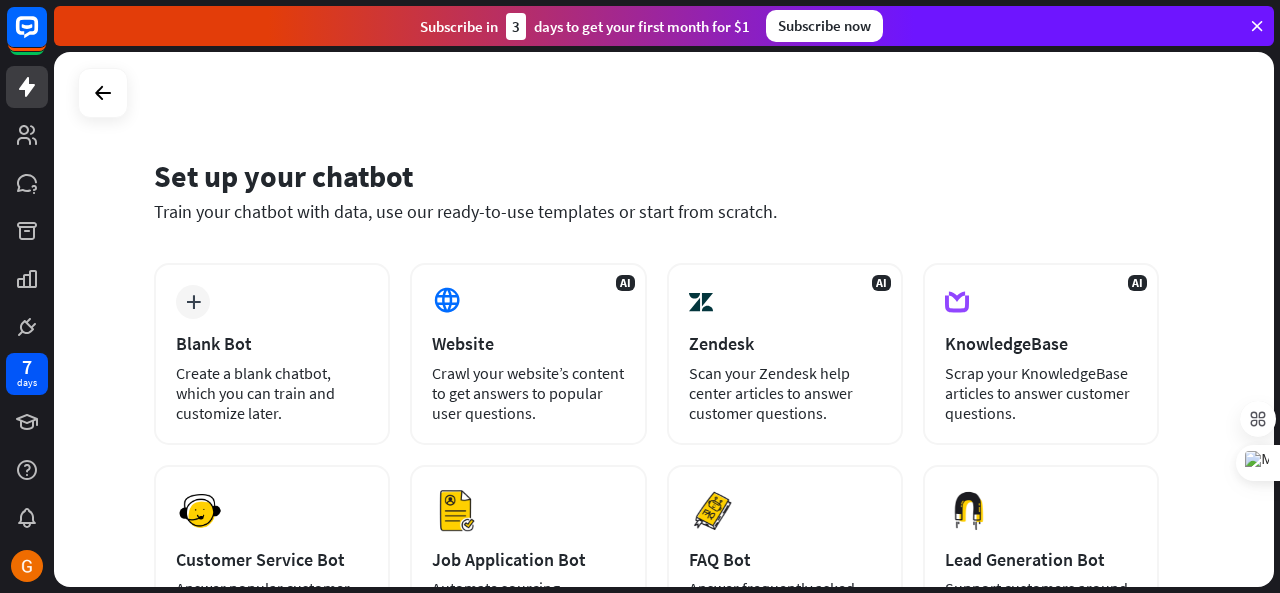 drag, startPoint x: 512, startPoint y: 29, endPoint x: 603, endPoint y: 38, distance: 91.44397 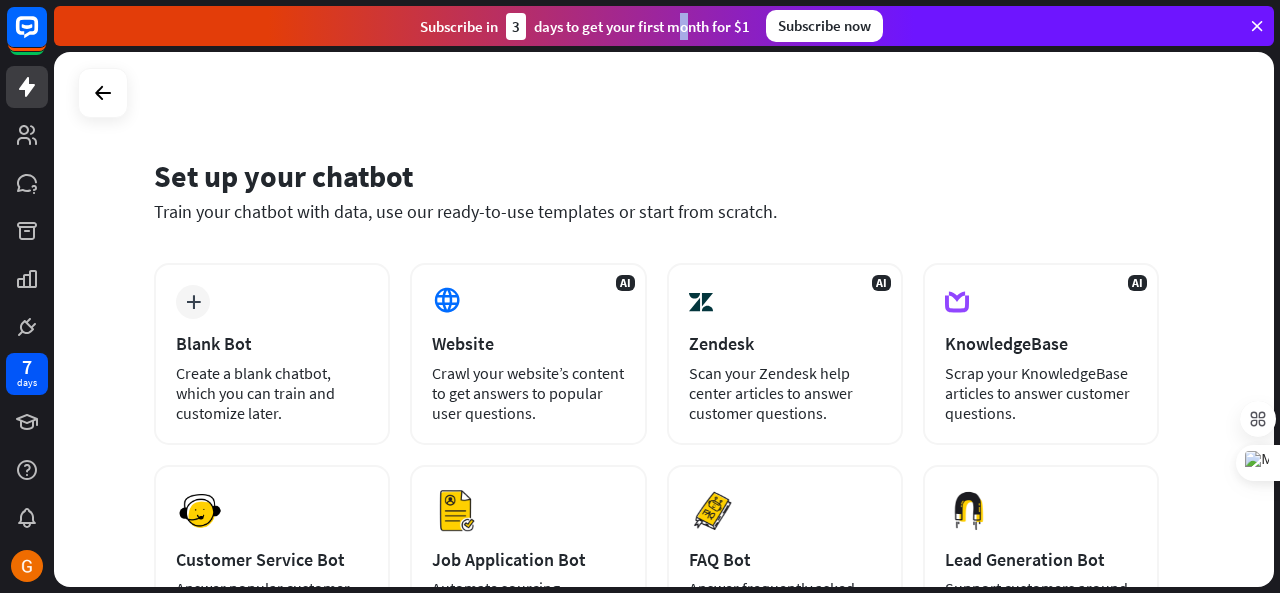 click on "Subscribe in
3
days
to get your first month for $1" at bounding box center (585, 26) 